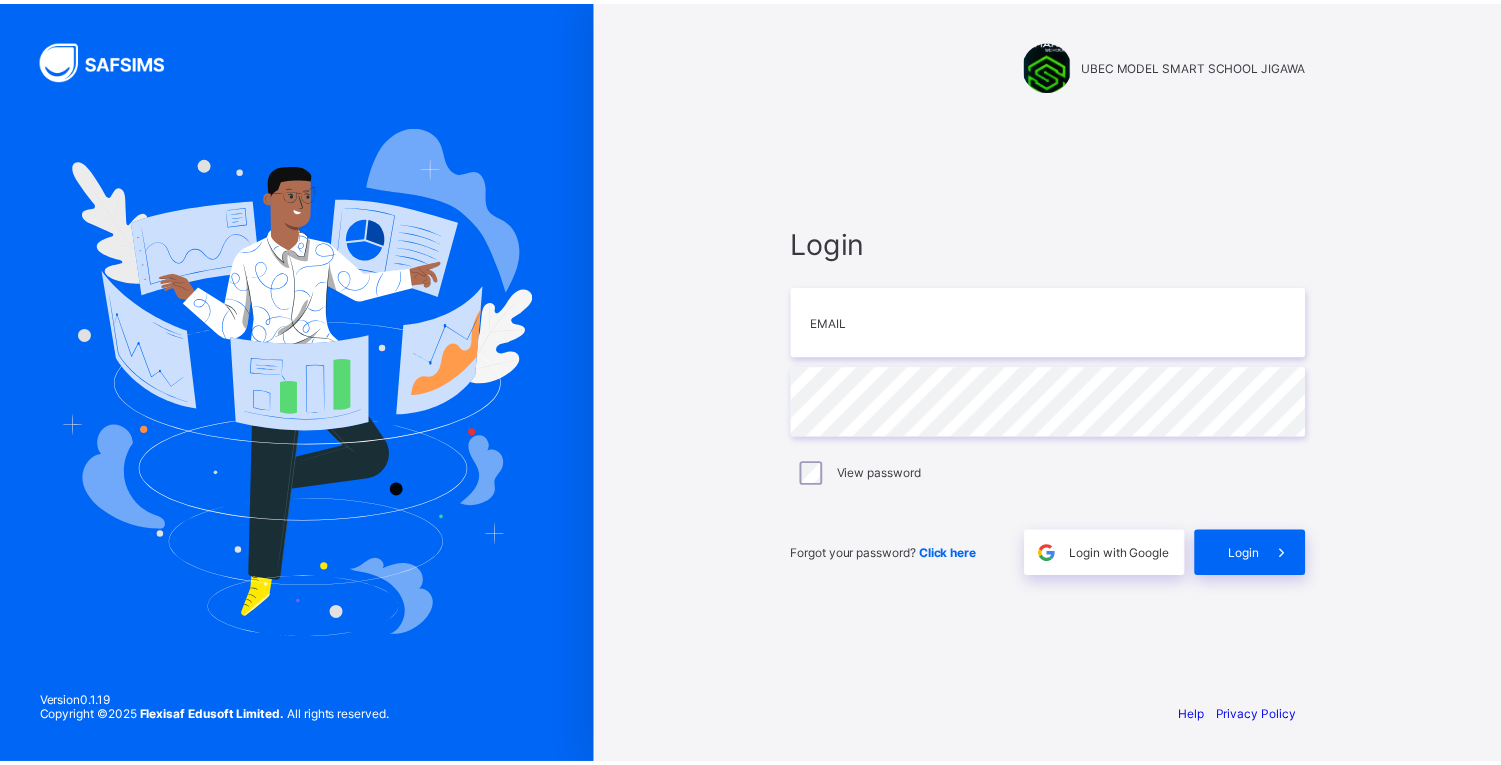 scroll, scrollTop: 0, scrollLeft: 0, axis: both 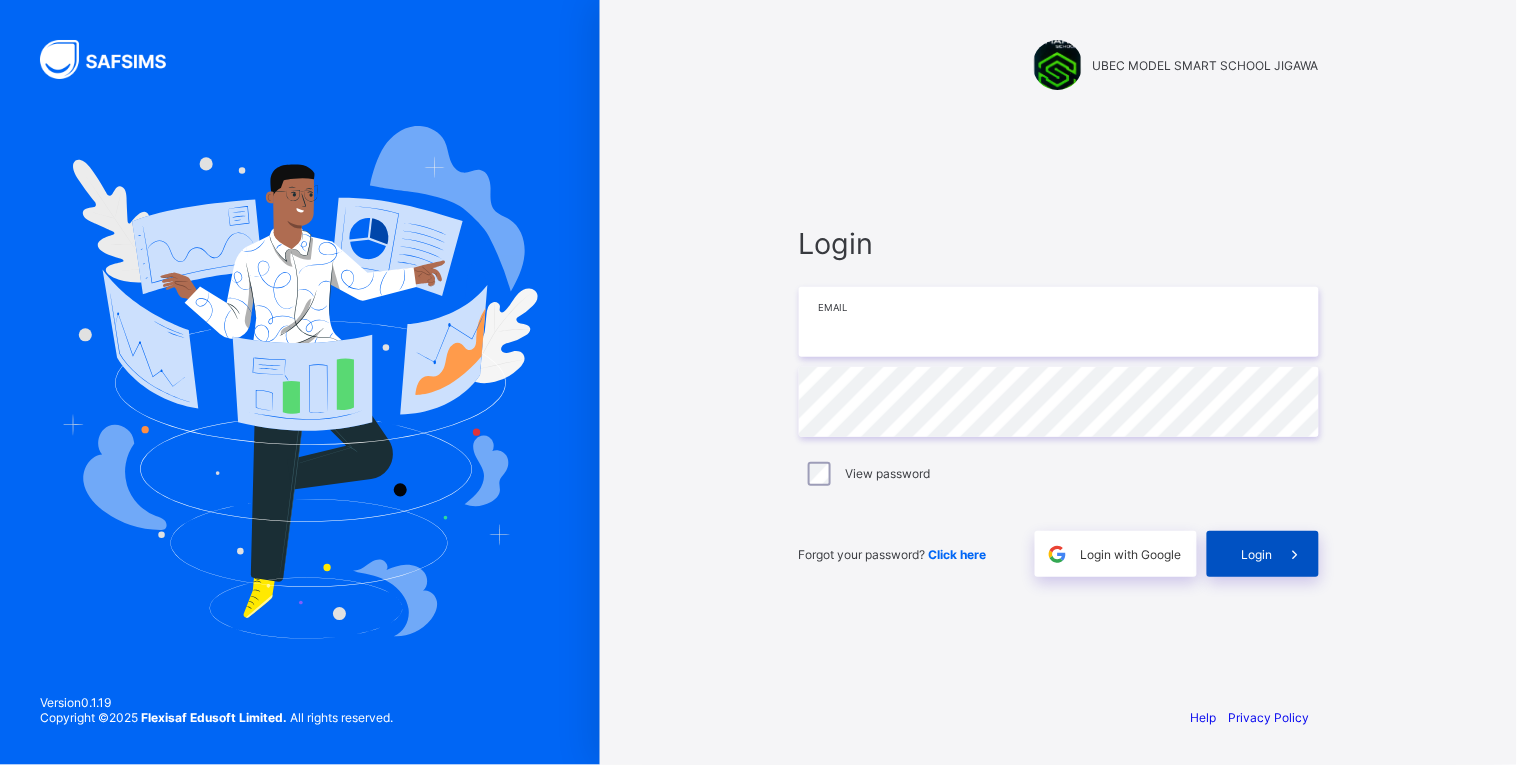 type on "**********" 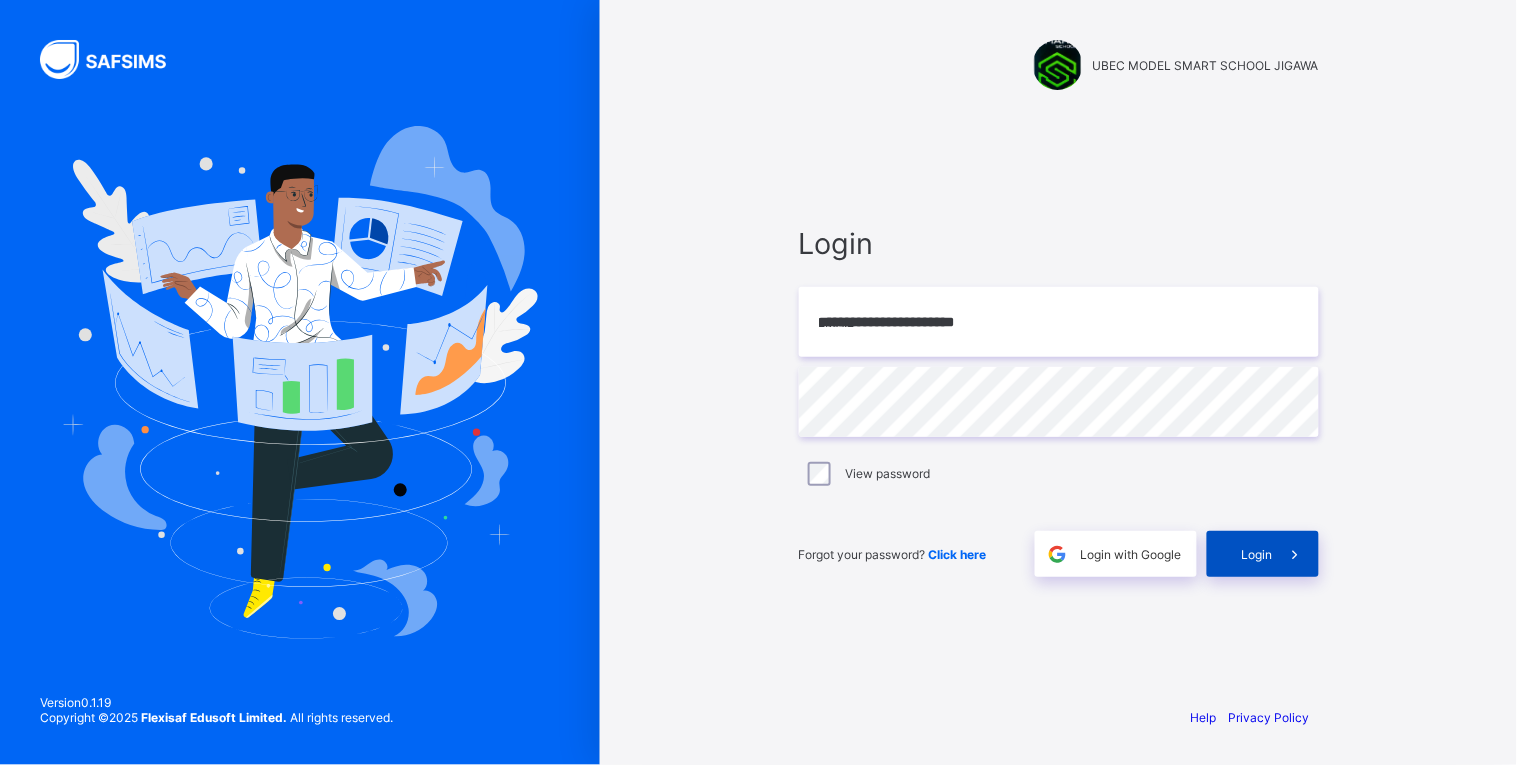 click on "Login" at bounding box center [1257, 554] 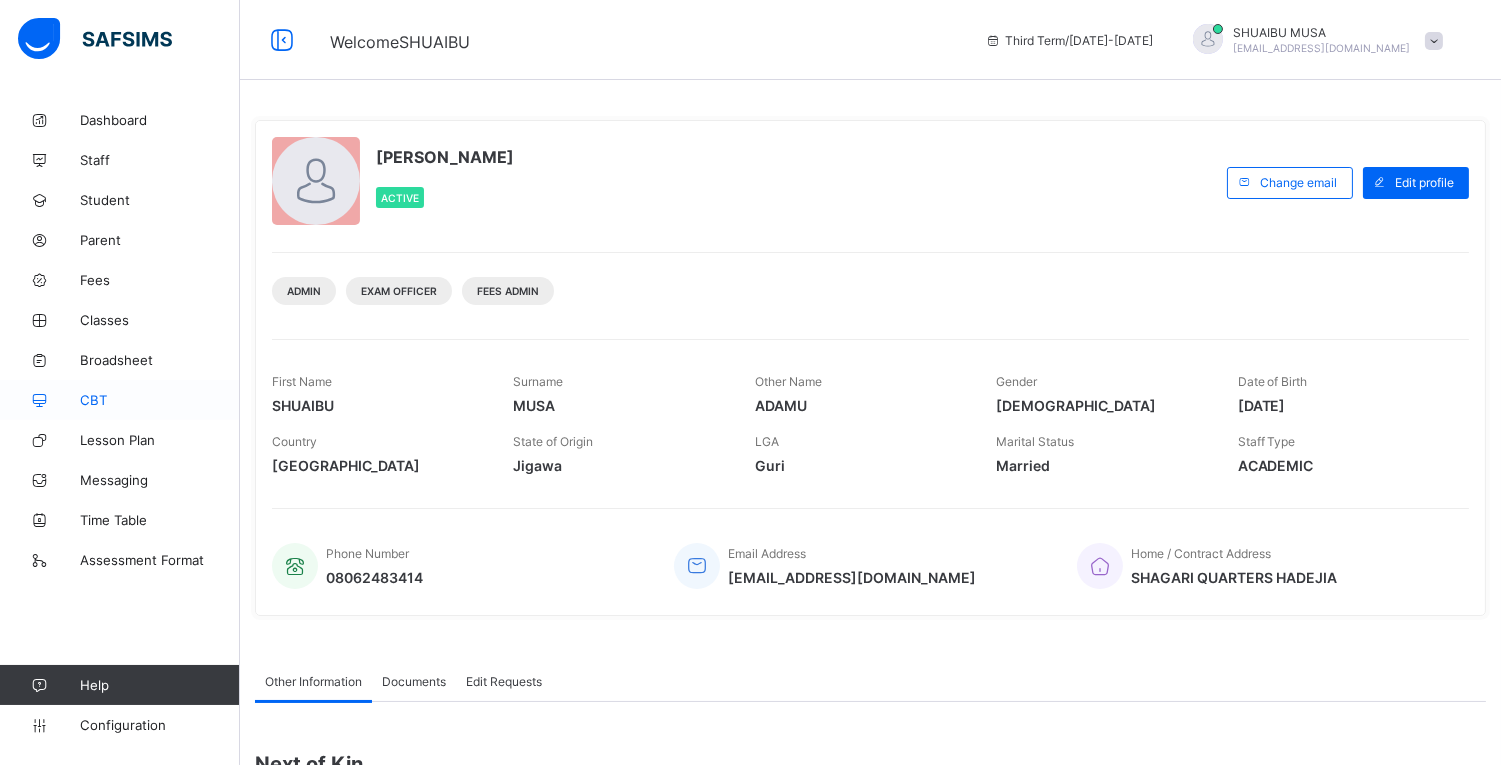 click on "CBT" at bounding box center (120, 400) 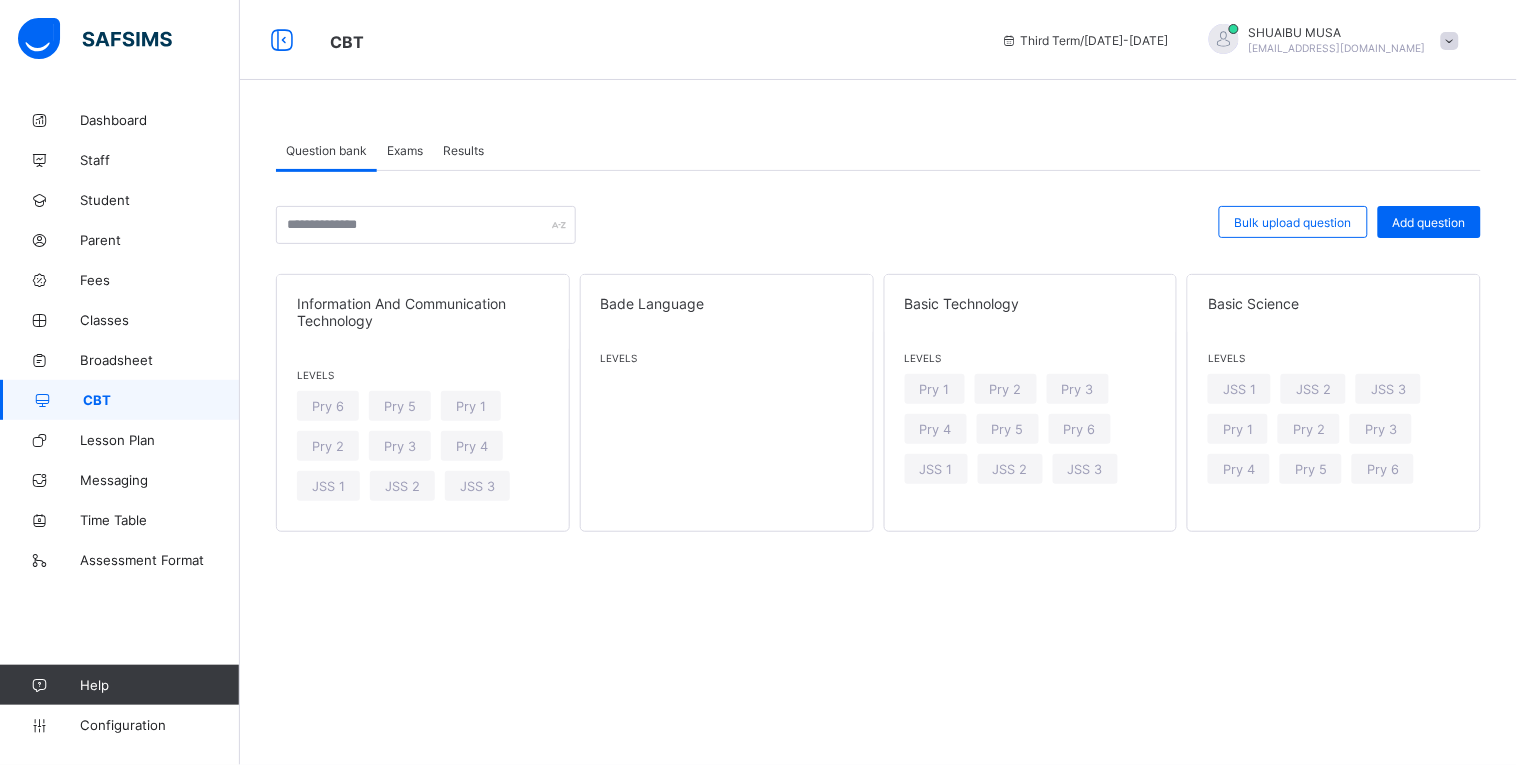 click on "Results" at bounding box center [463, 150] 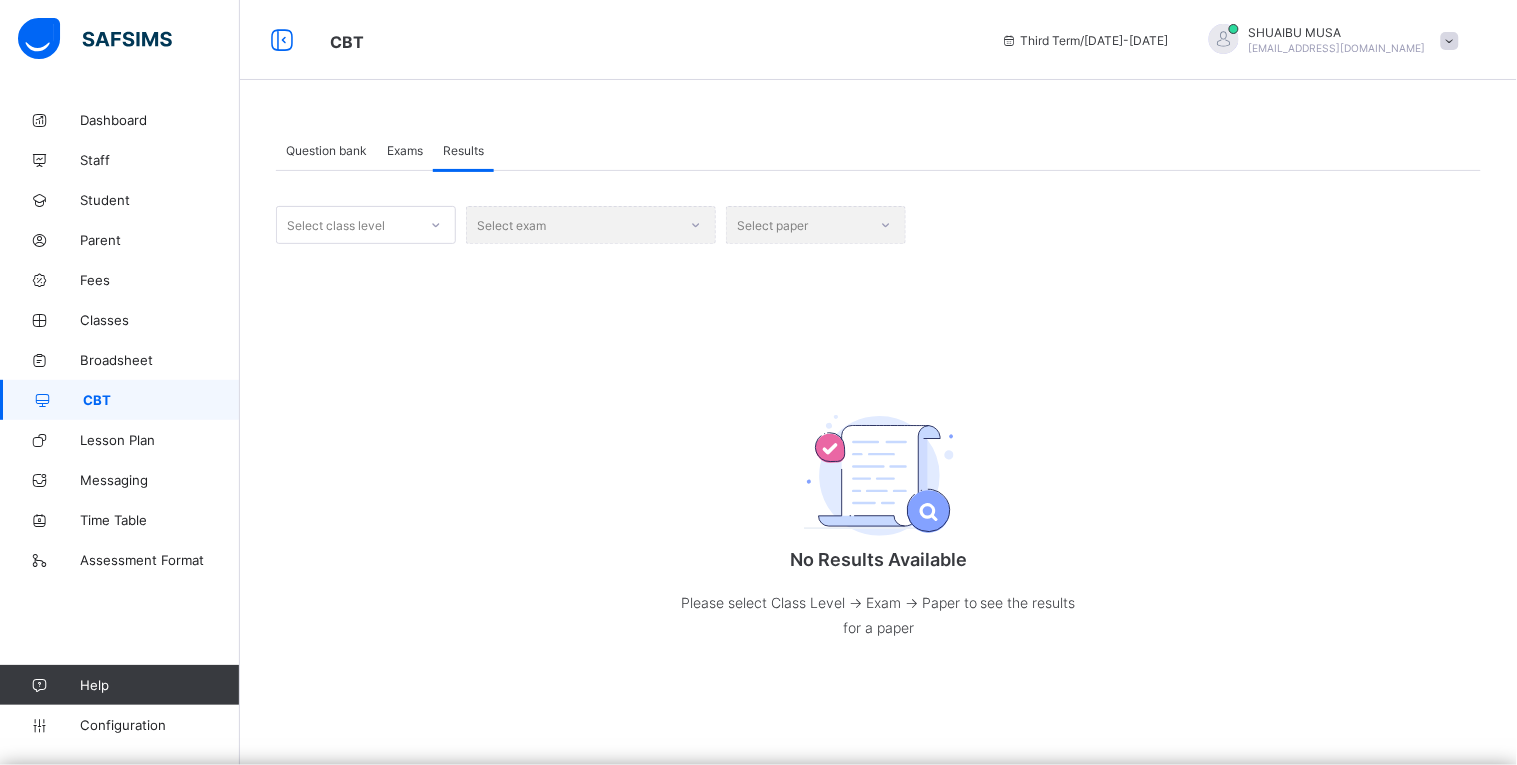 click 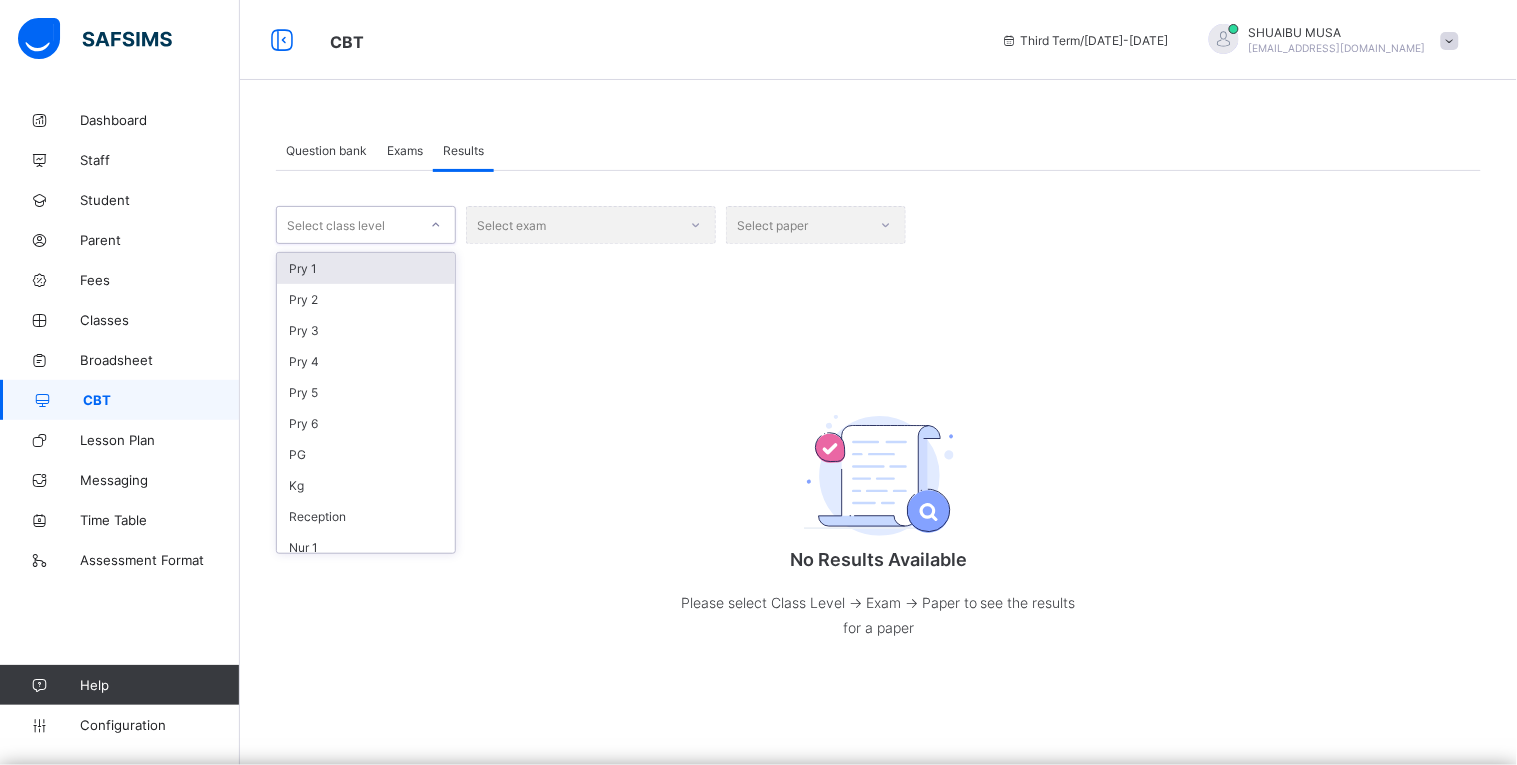 click on "Pry 1" at bounding box center (366, 268) 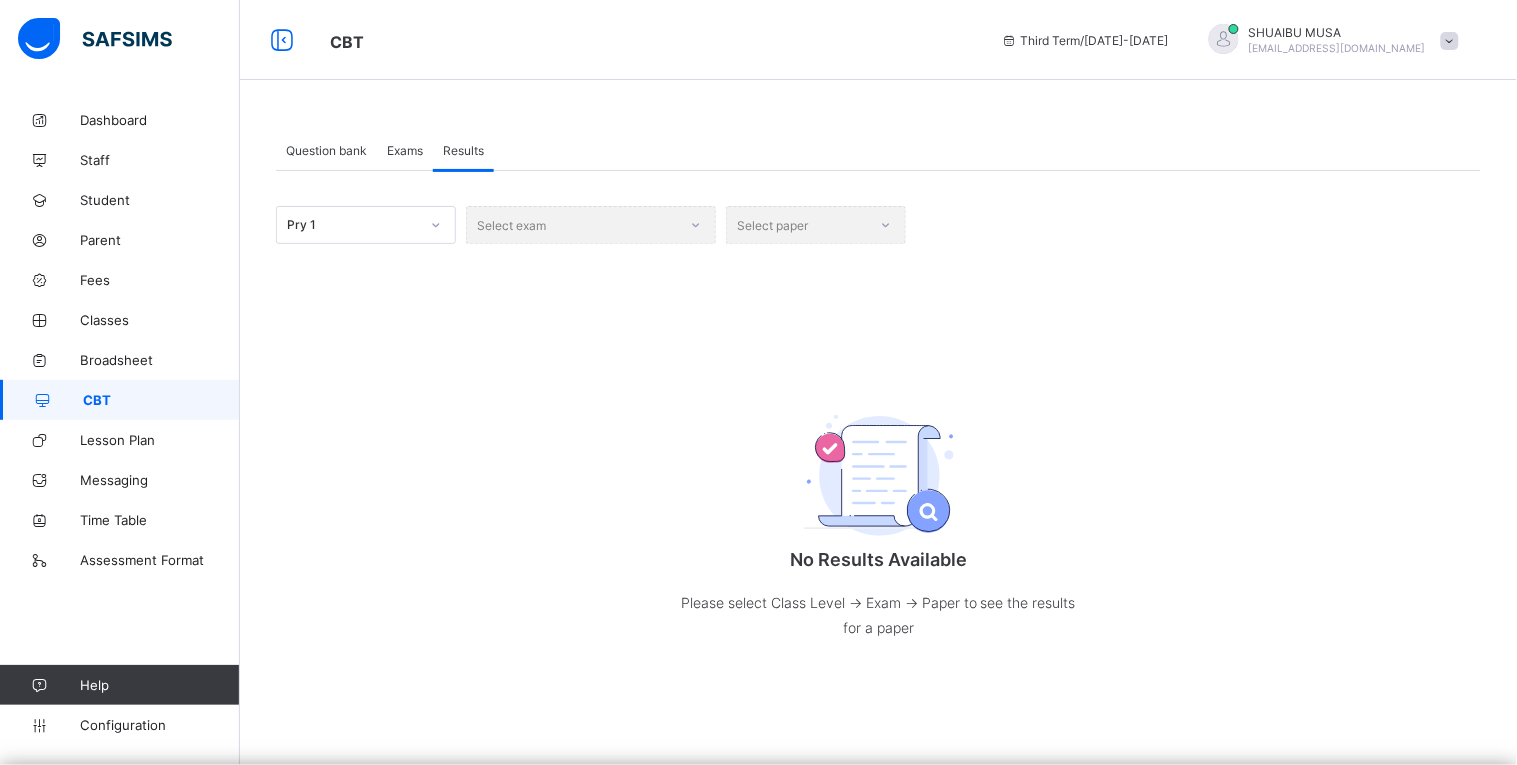 click on "Select exam" at bounding box center (591, 225) 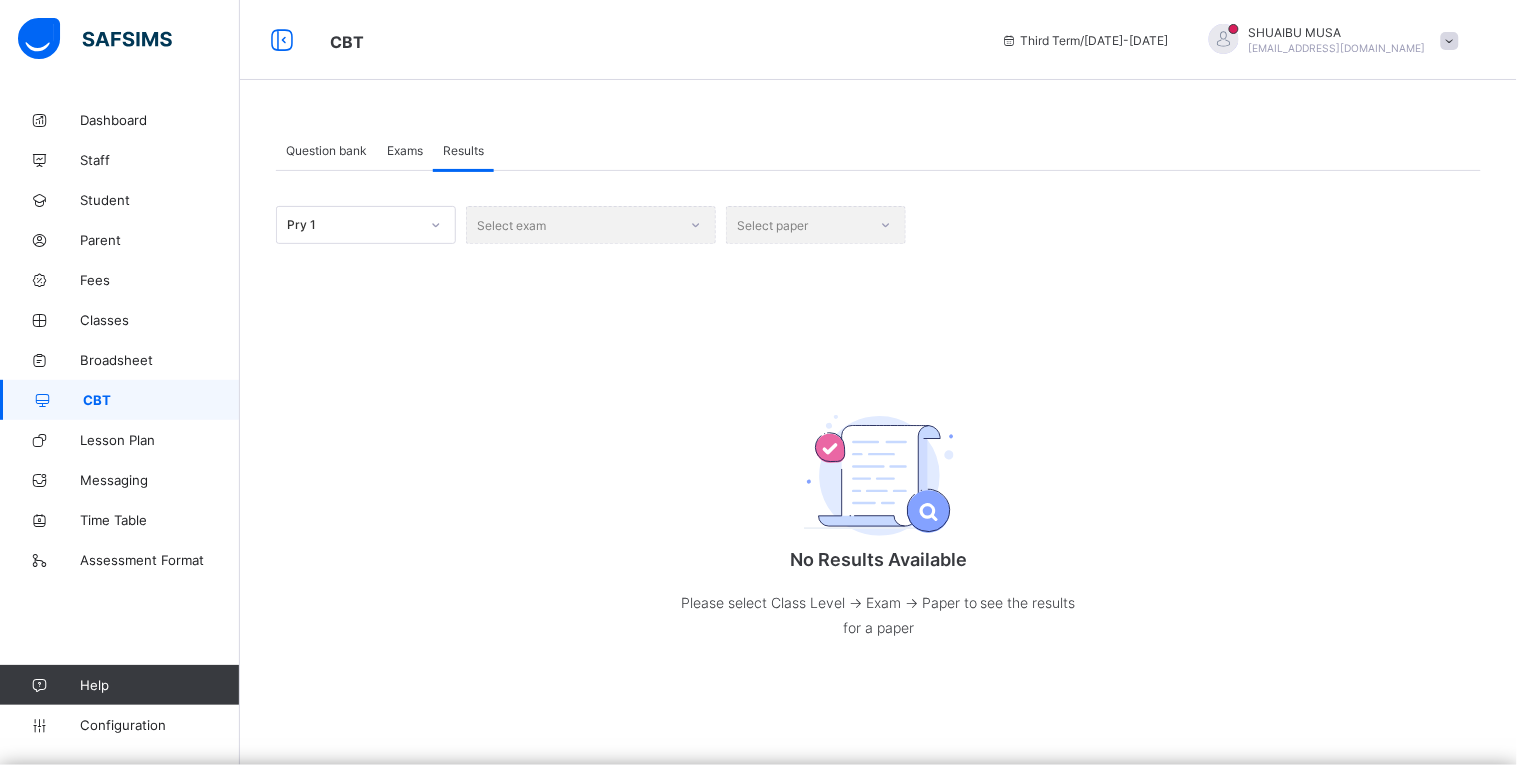 click on "Select exam" at bounding box center [591, 225] 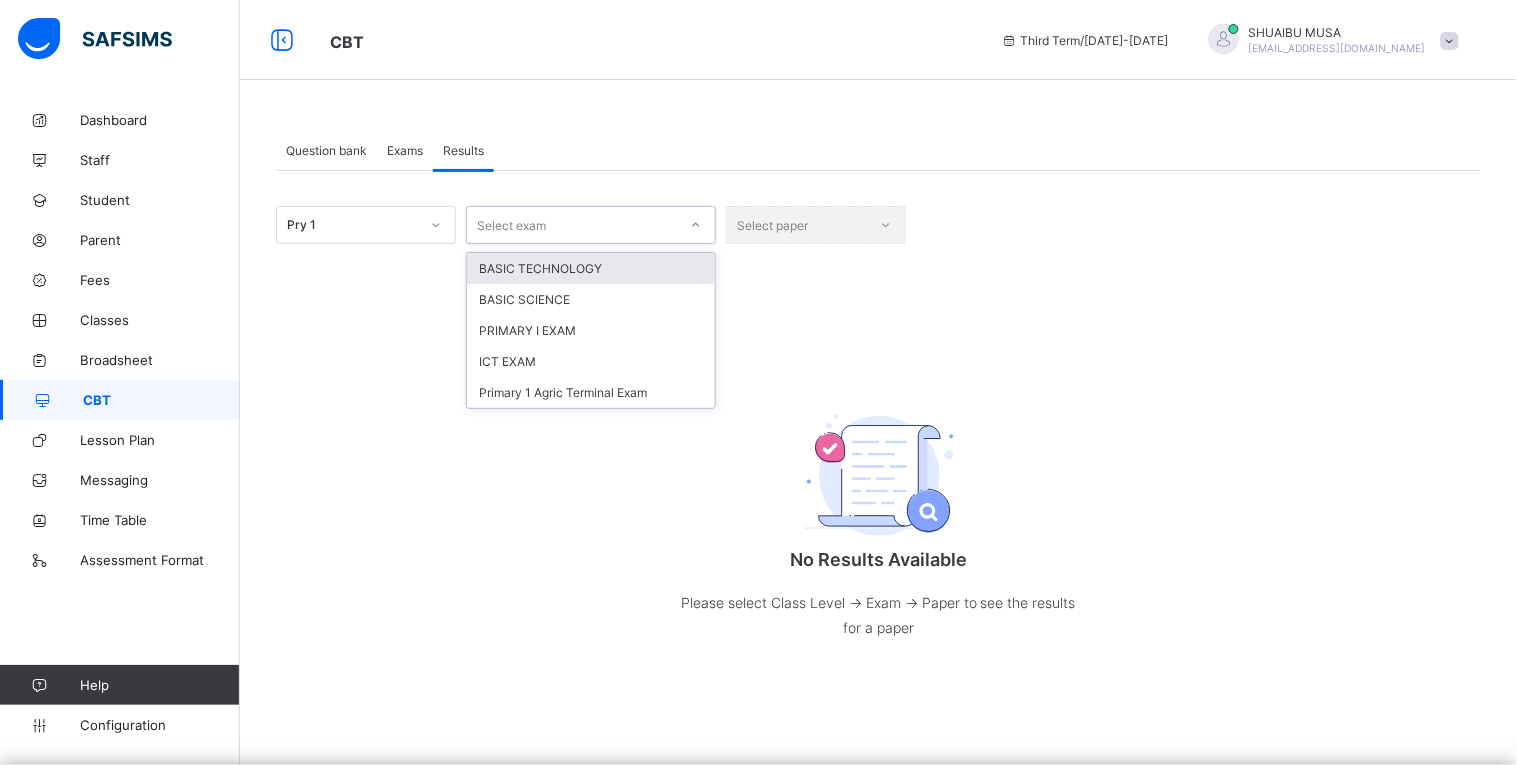click on "Select exam" at bounding box center [572, 225] 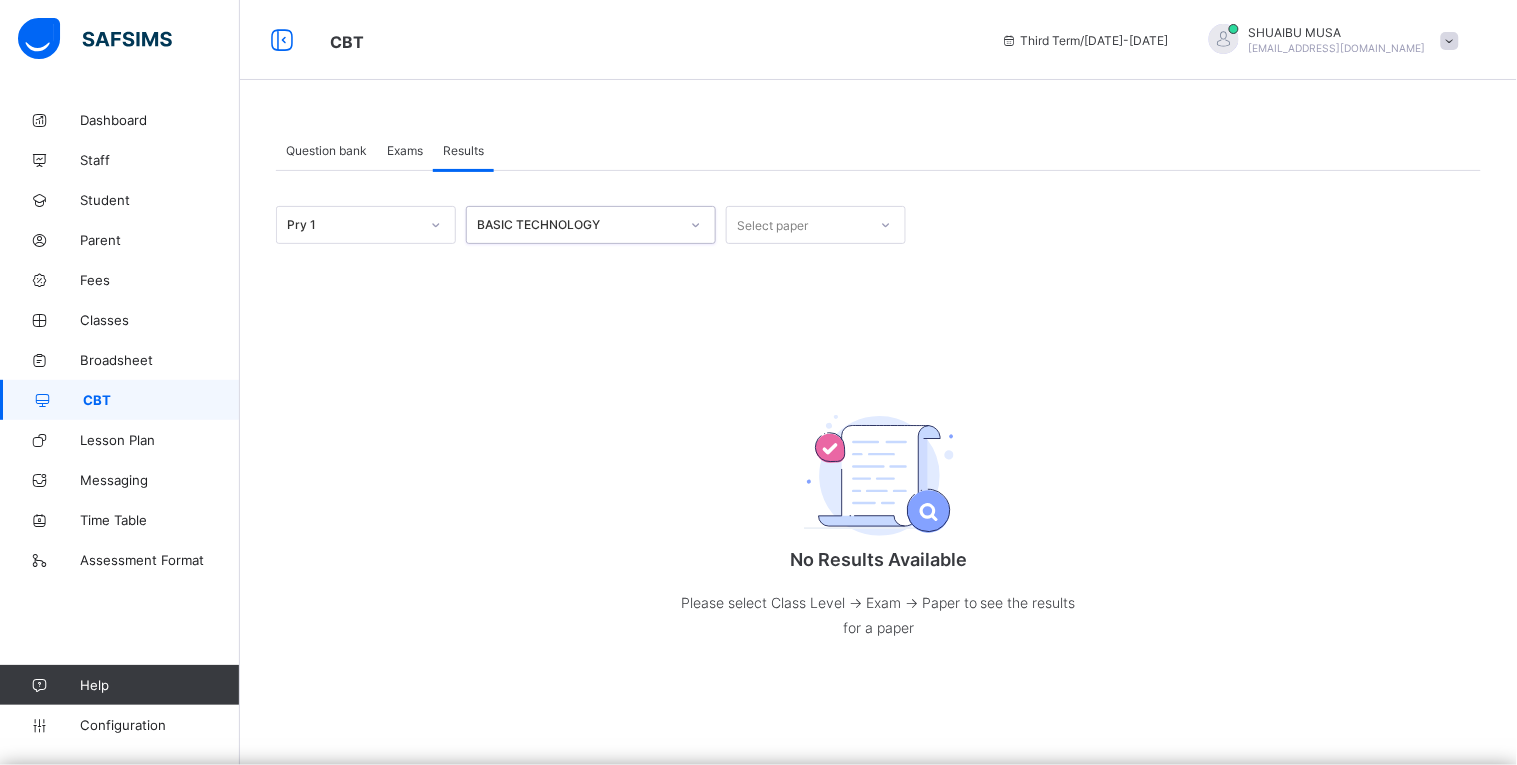 click on "Select paper" at bounding box center (797, 225) 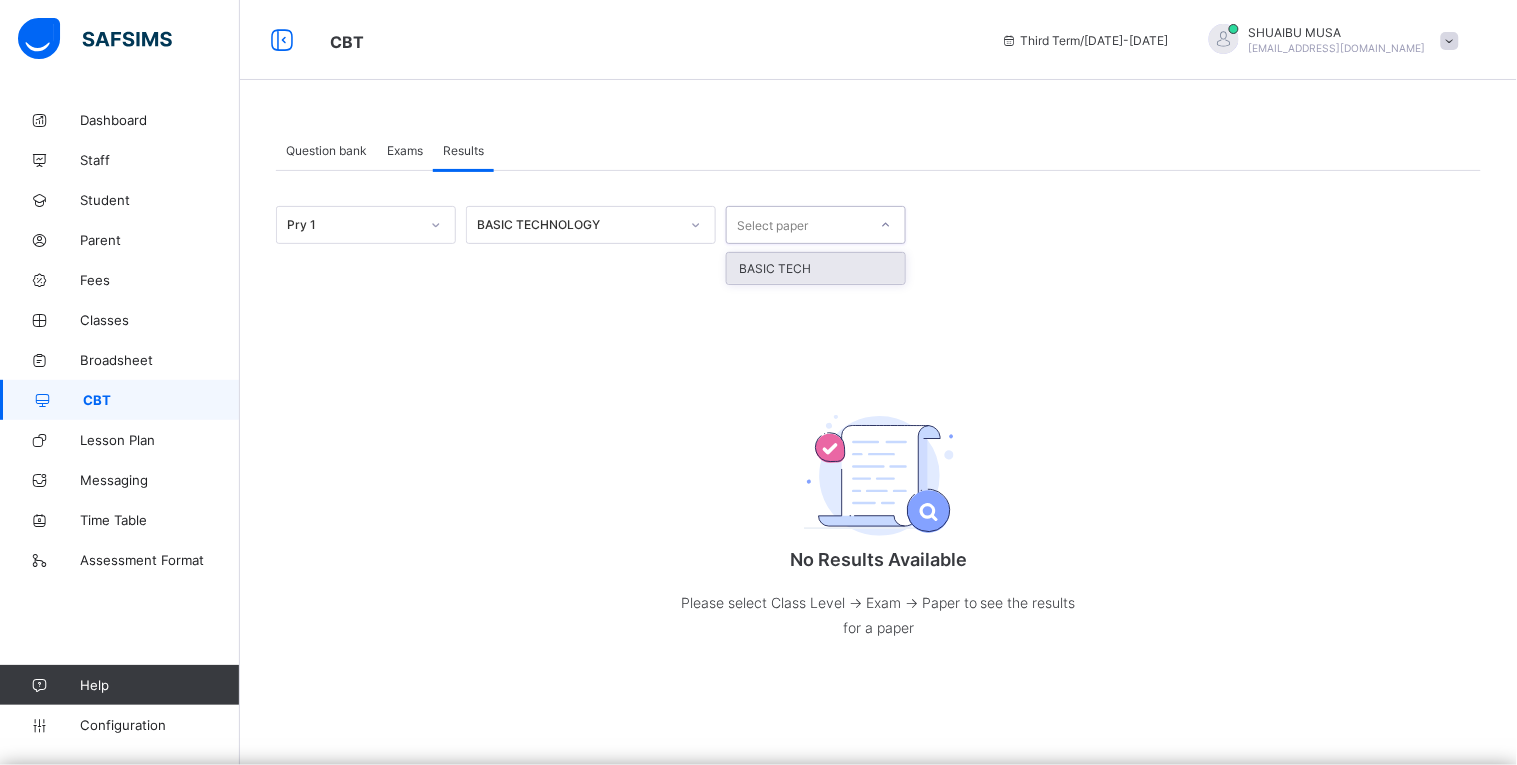 click on "BASIC TECH" at bounding box center [816, 268] 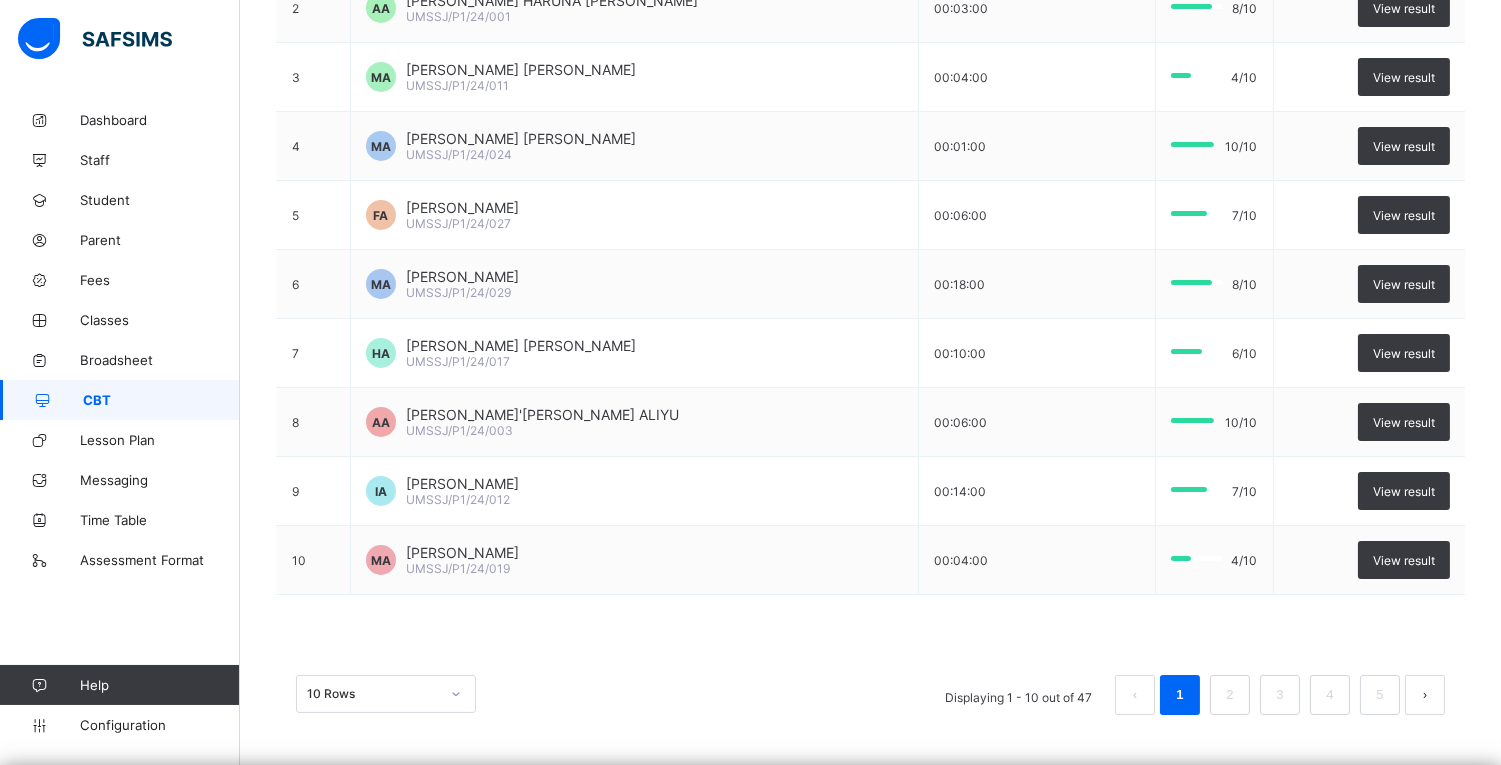 scroll, scrollTop: 0, scrollLeft: 0, axis: both 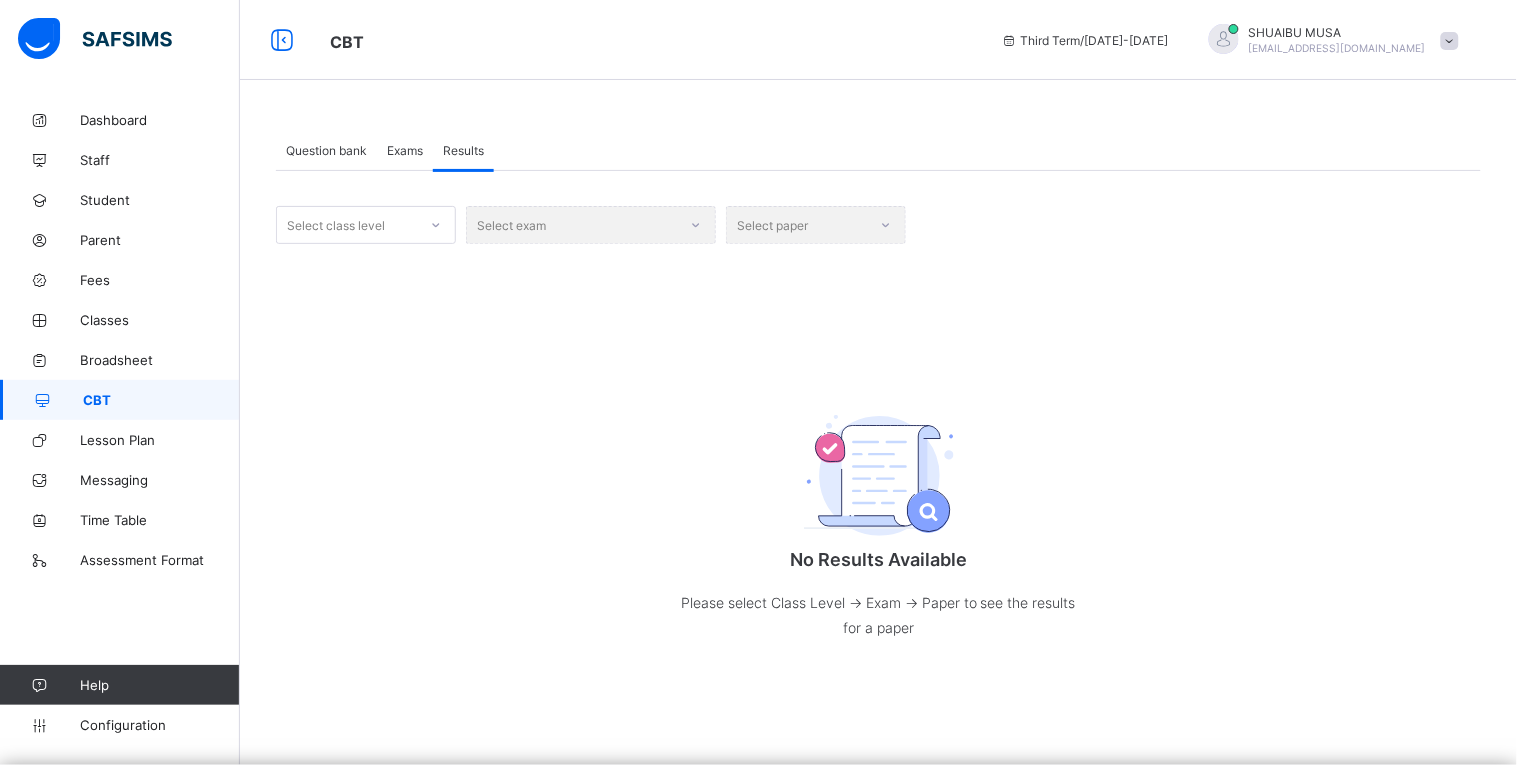 click on "Select class level" at bounding box center (347, 225) 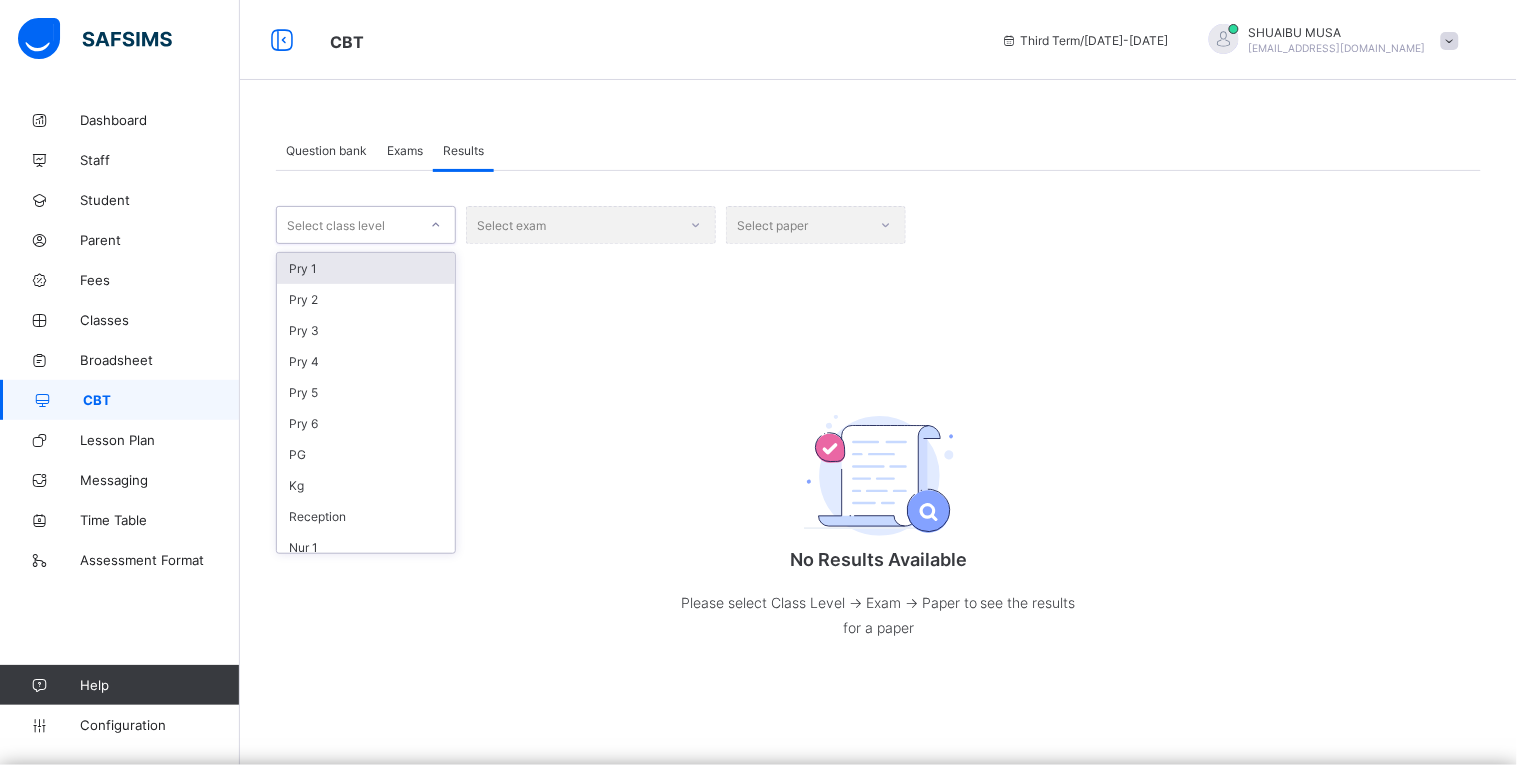click on "Pry 1" at bounding box center (366, 268) 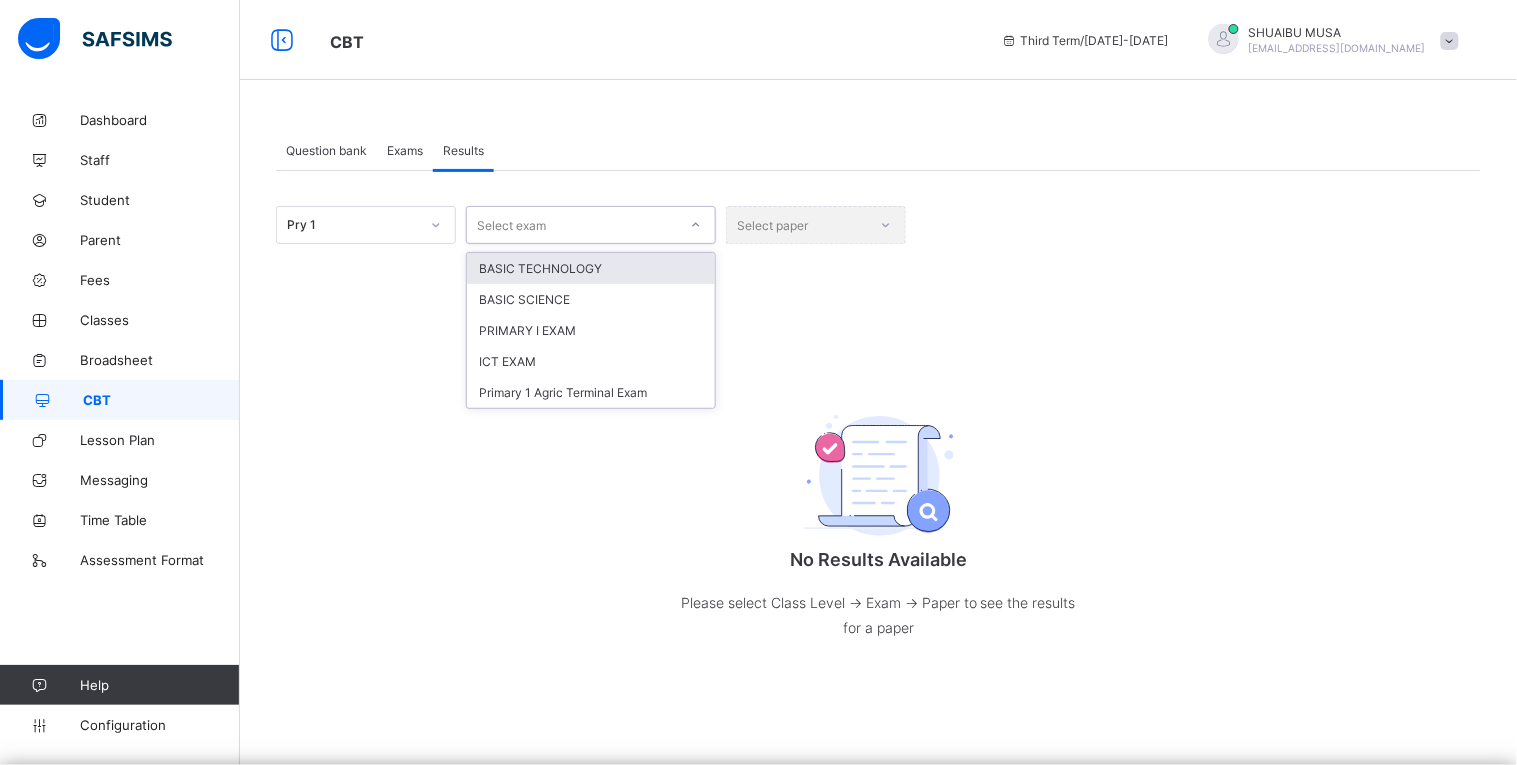 click at bounding box center [696, 225] 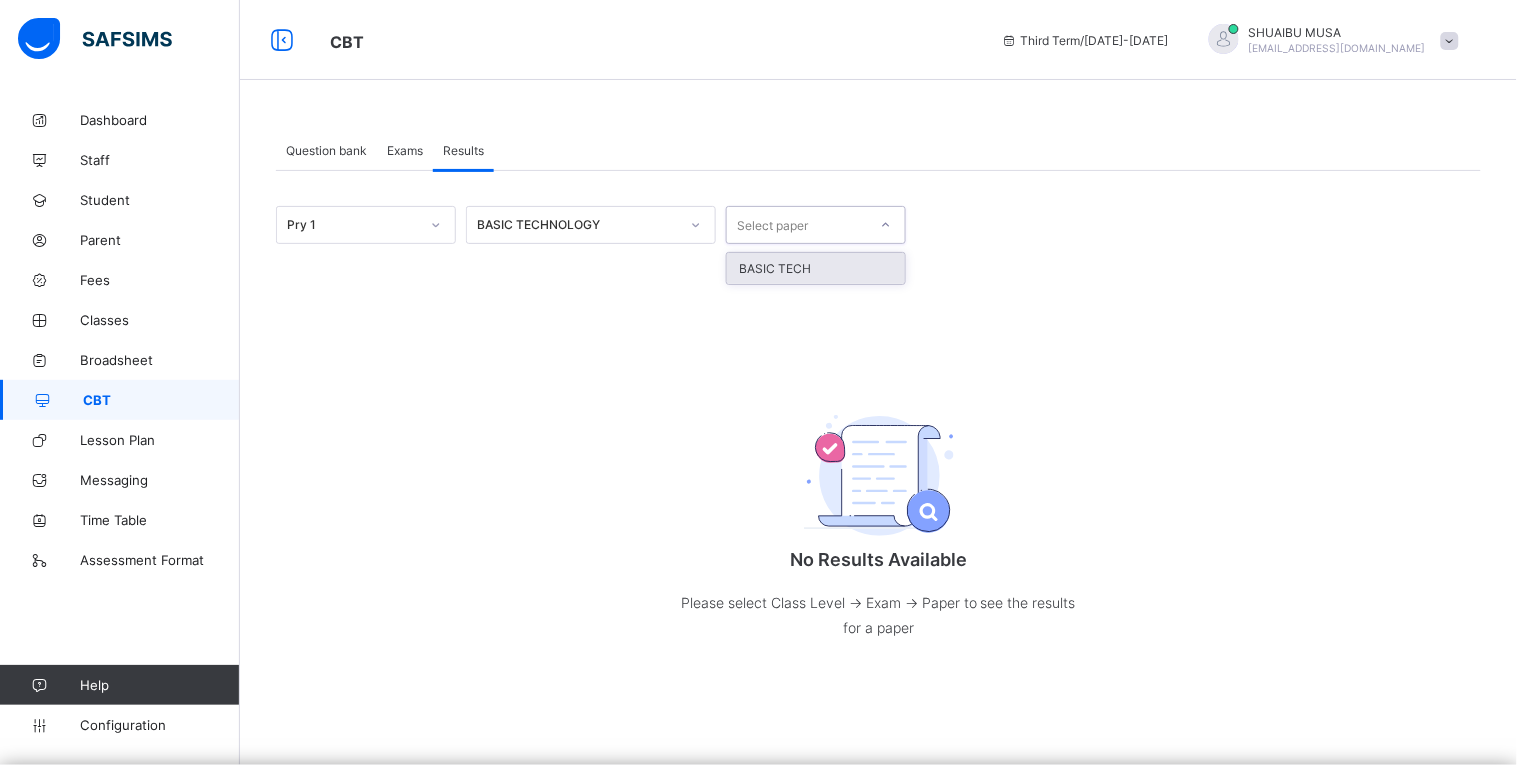 click on "Select paper" at bounding box center (797, 225) 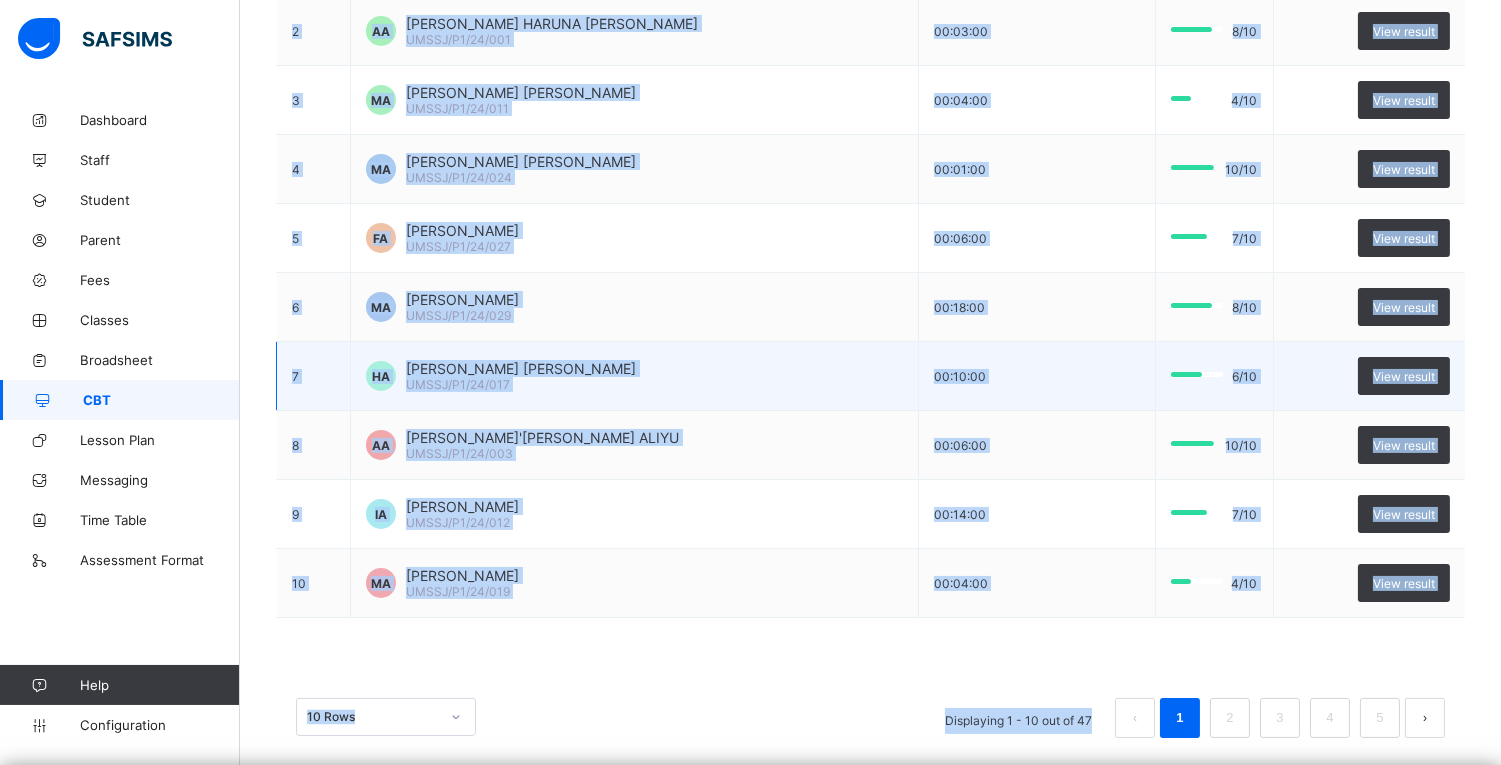 scroll, scrollTop: 426, scrollLeft: 0, axis: vertical 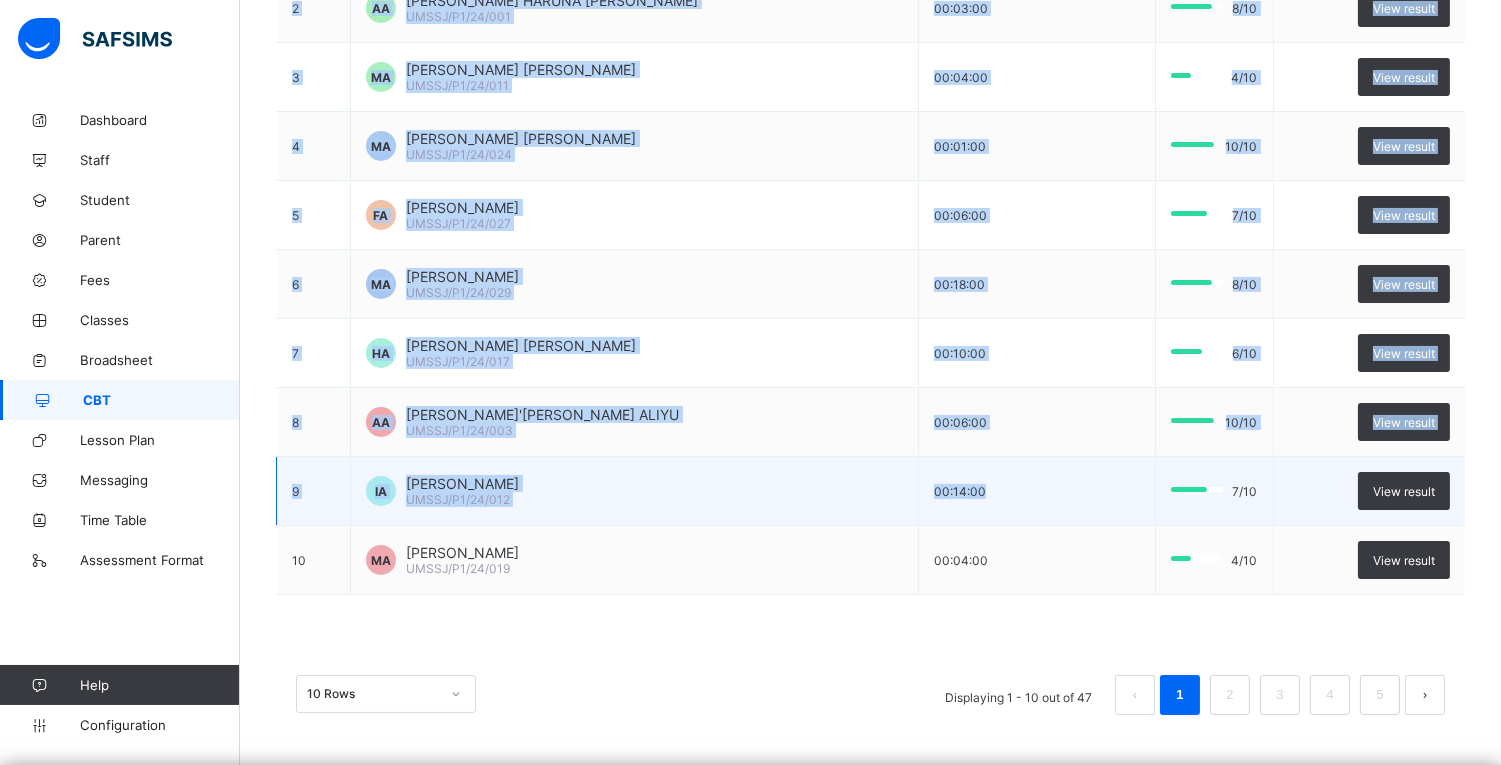 drag, startPoint x: 281, startPoint y: 264, endPoint x: 1157, endPoint y: 490, distance: 904.68335 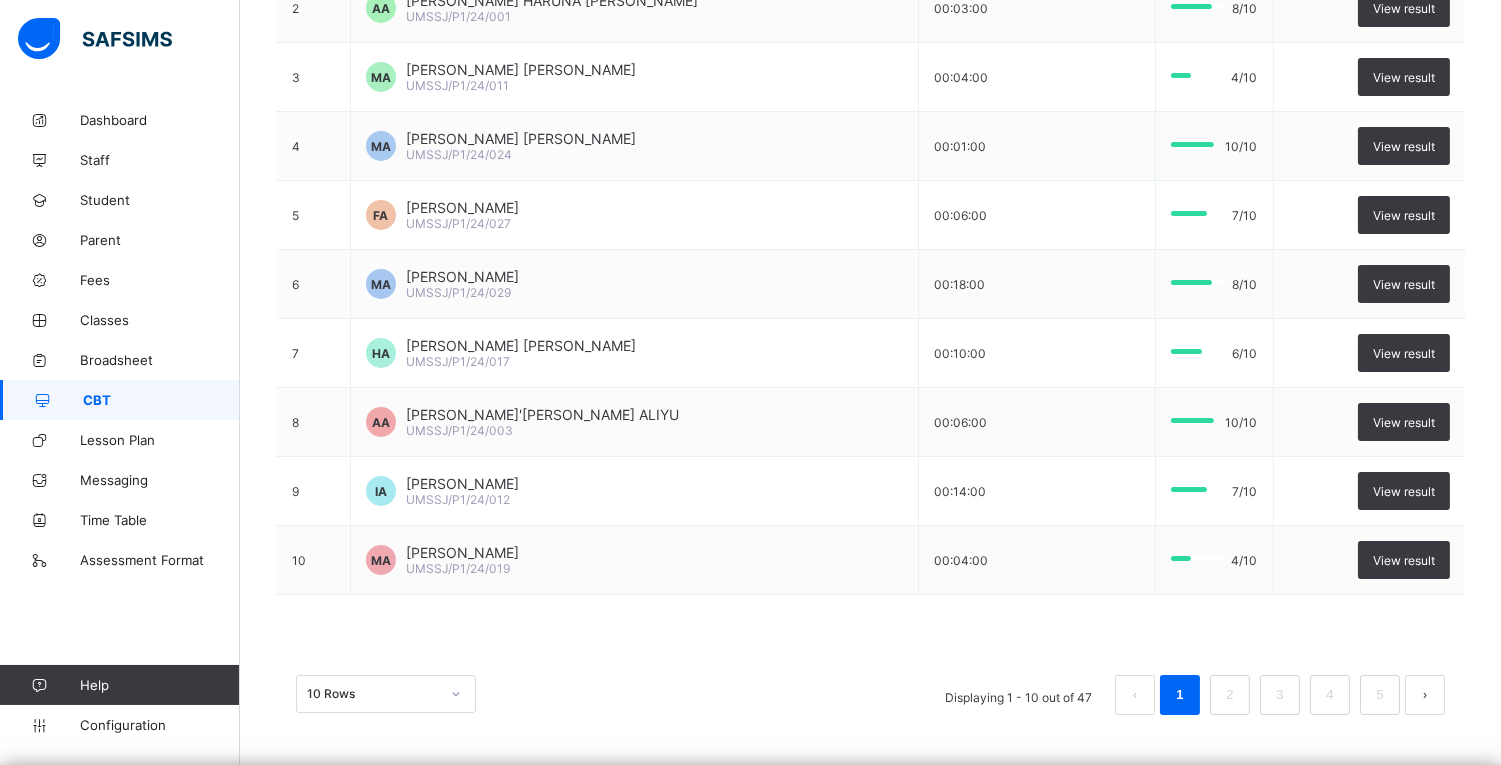 click on "10 Rows" at bounding box center (386, 694) 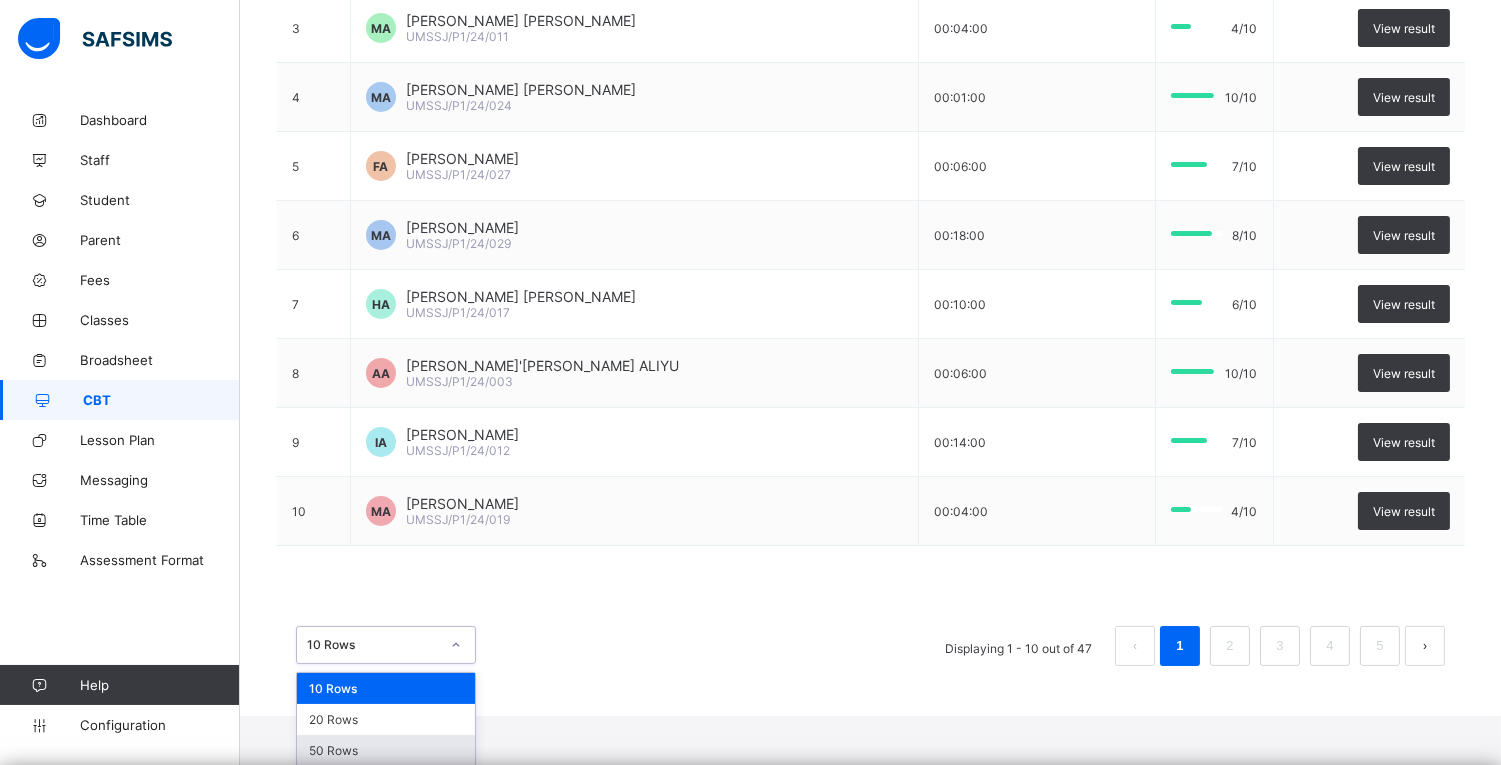click on "50 Rows" at bounding box center [386, 750] 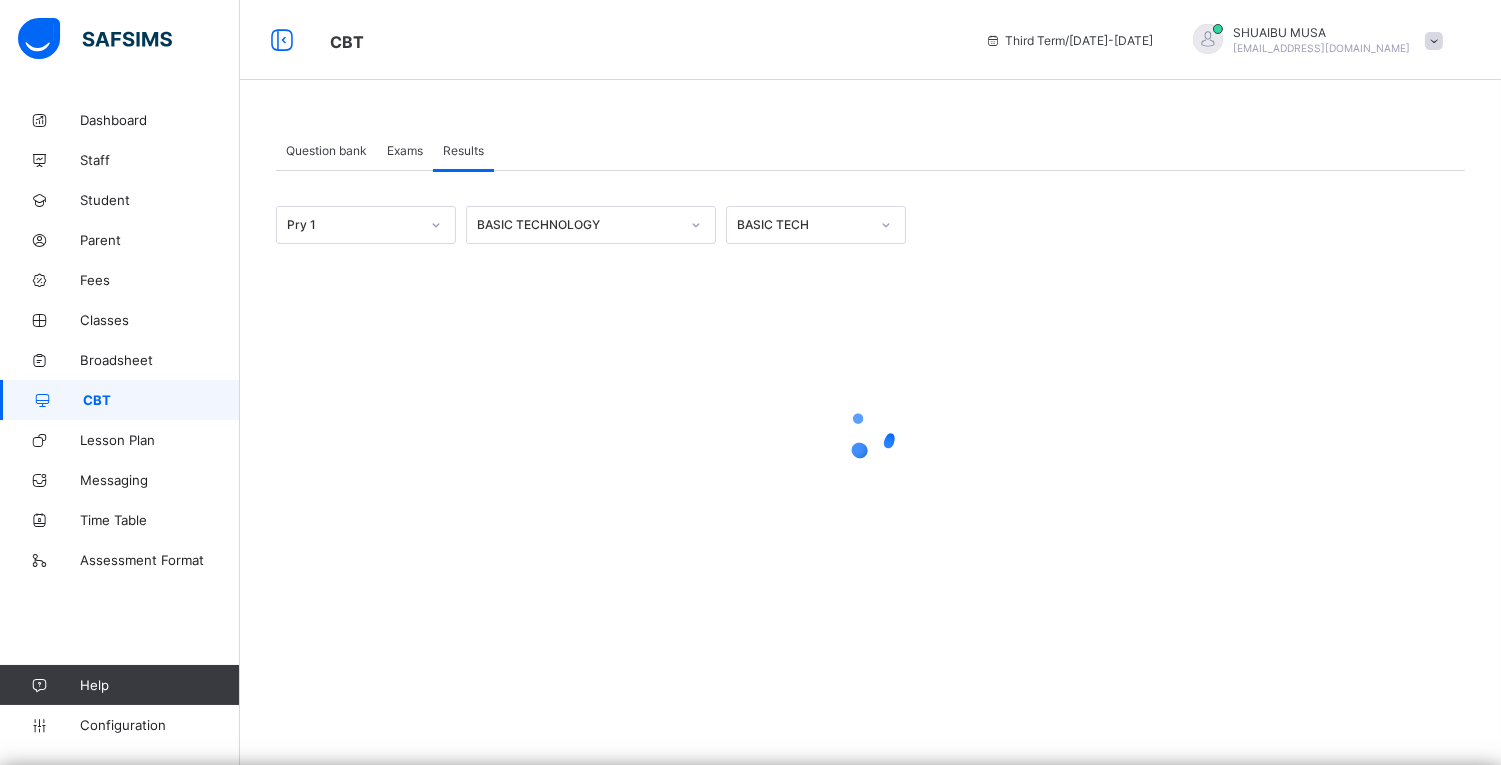 scroll, scrollTop: 0, scrollLeft: 0, axis: both 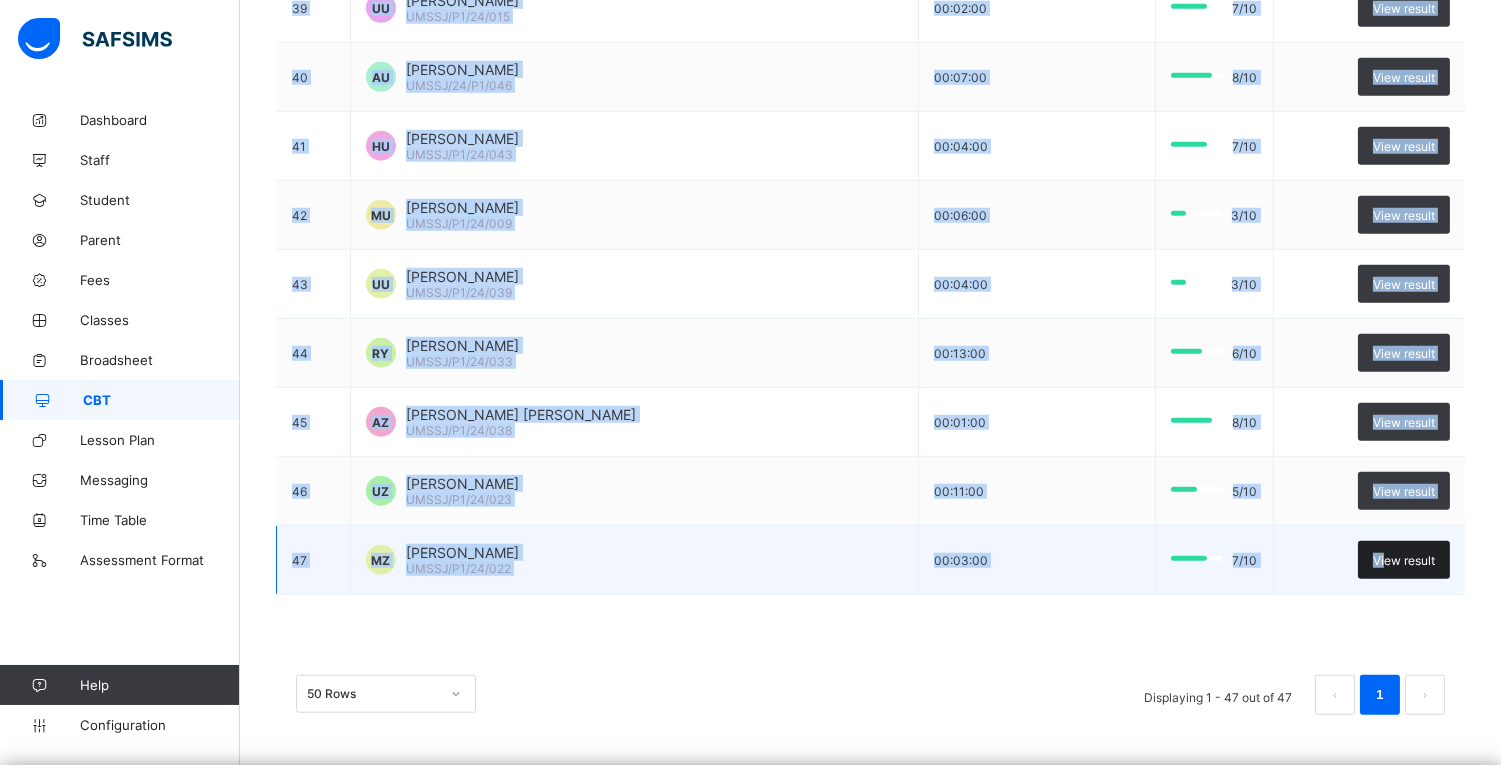 drag, startPoint x: 247, startPoint y: 267, endPoint x: 1401, endPoint y: 557, distance: 1189.8806 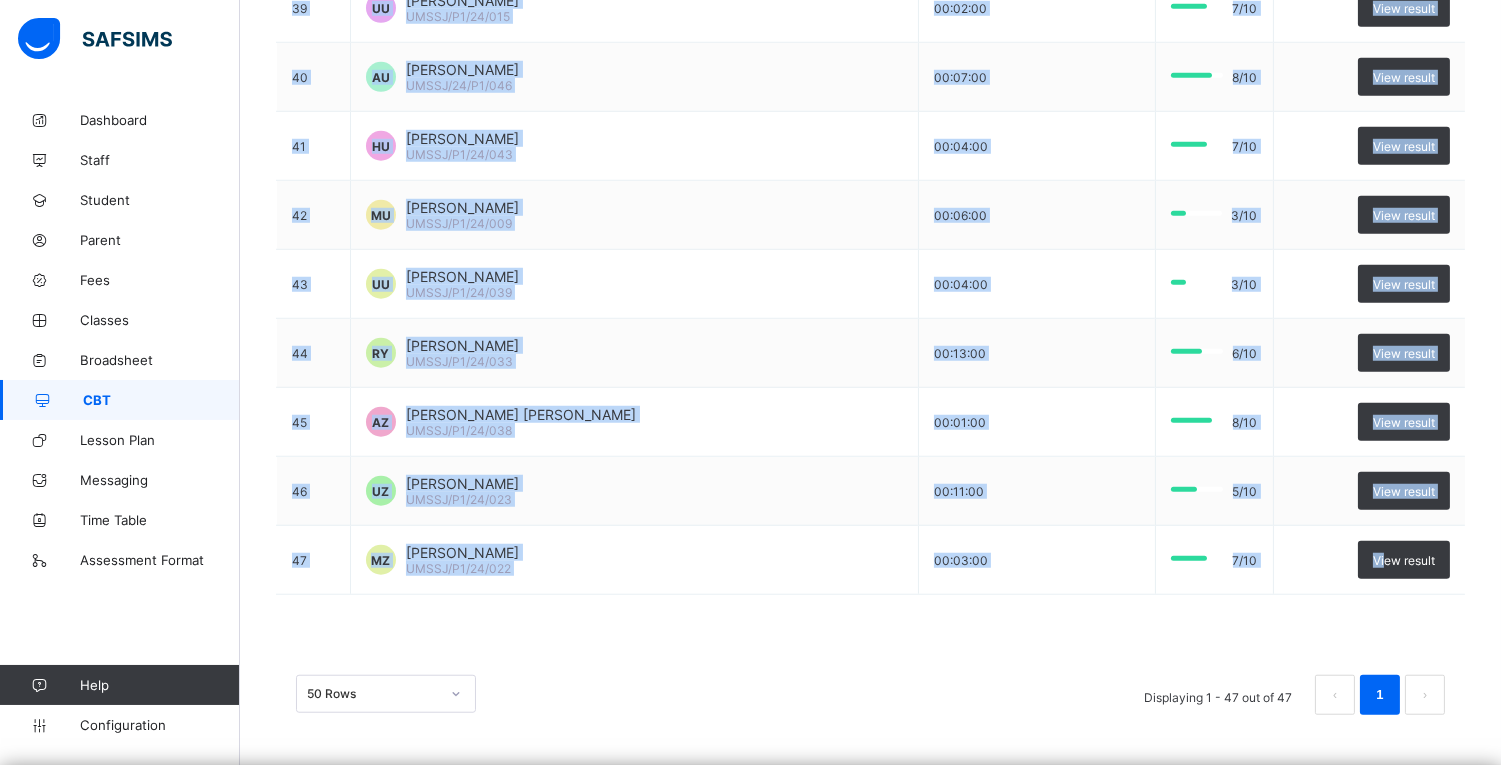 click on "CBT" at bounding box center [161, 400] 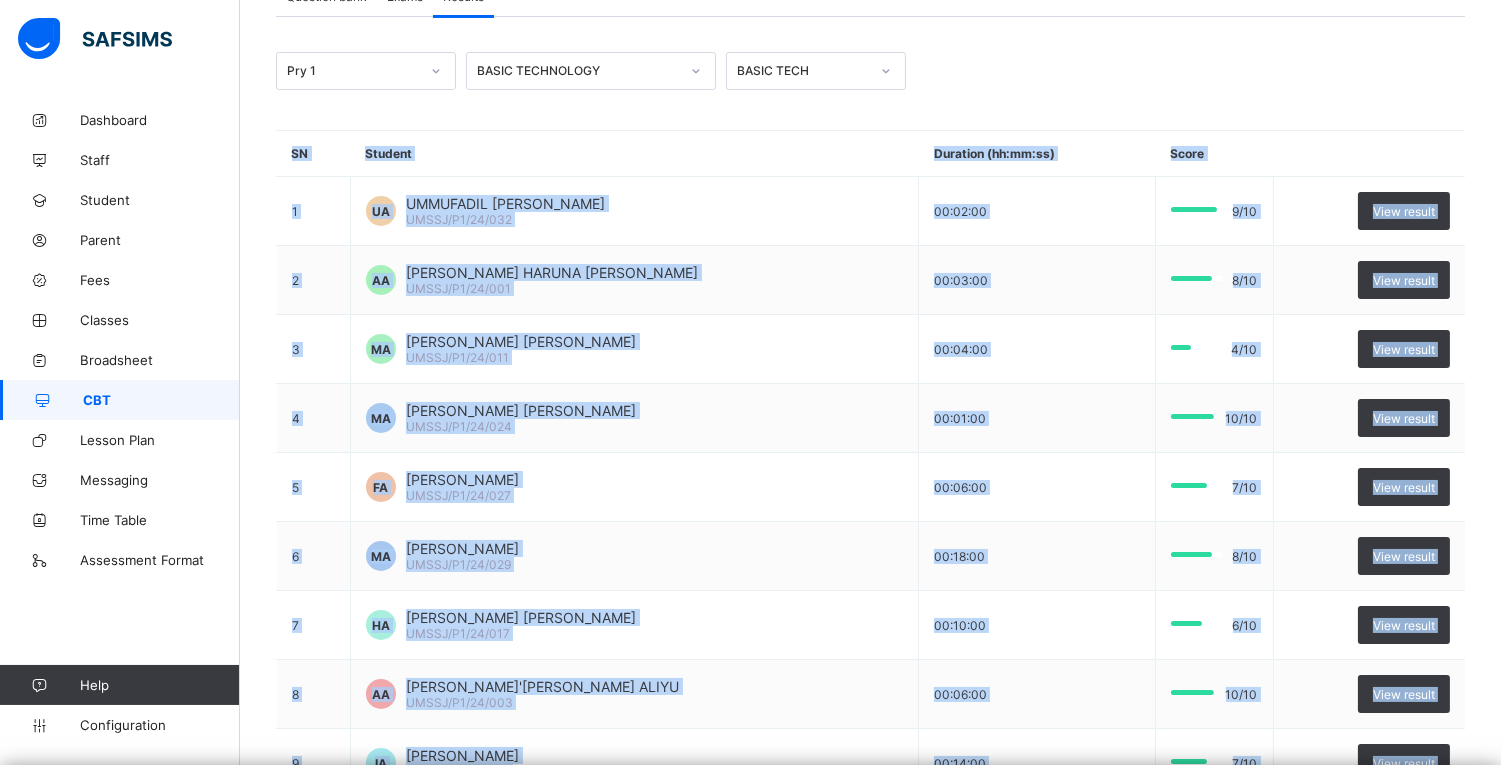scroll, scrollTop: 0, scrollLeft: 0, axis: both 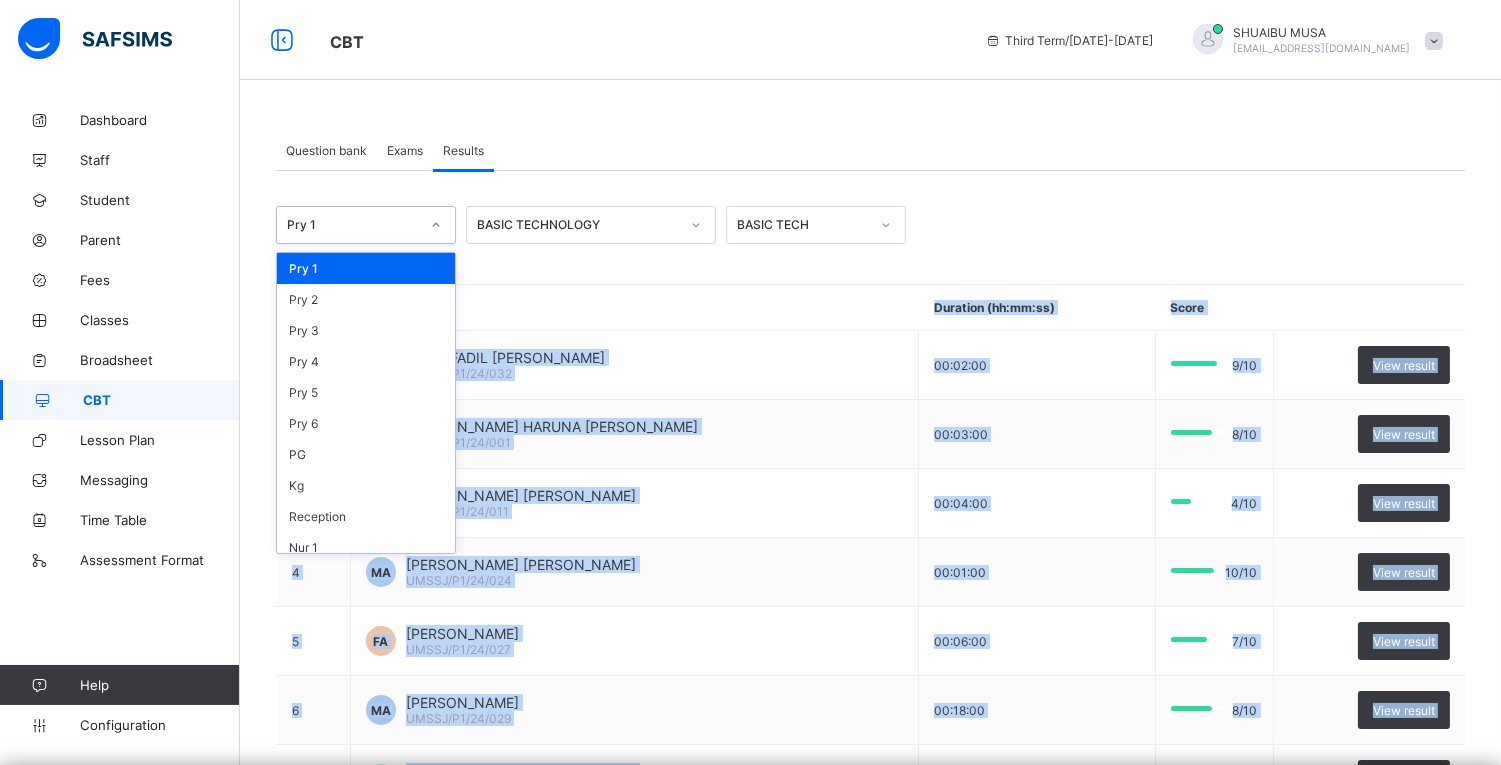 click 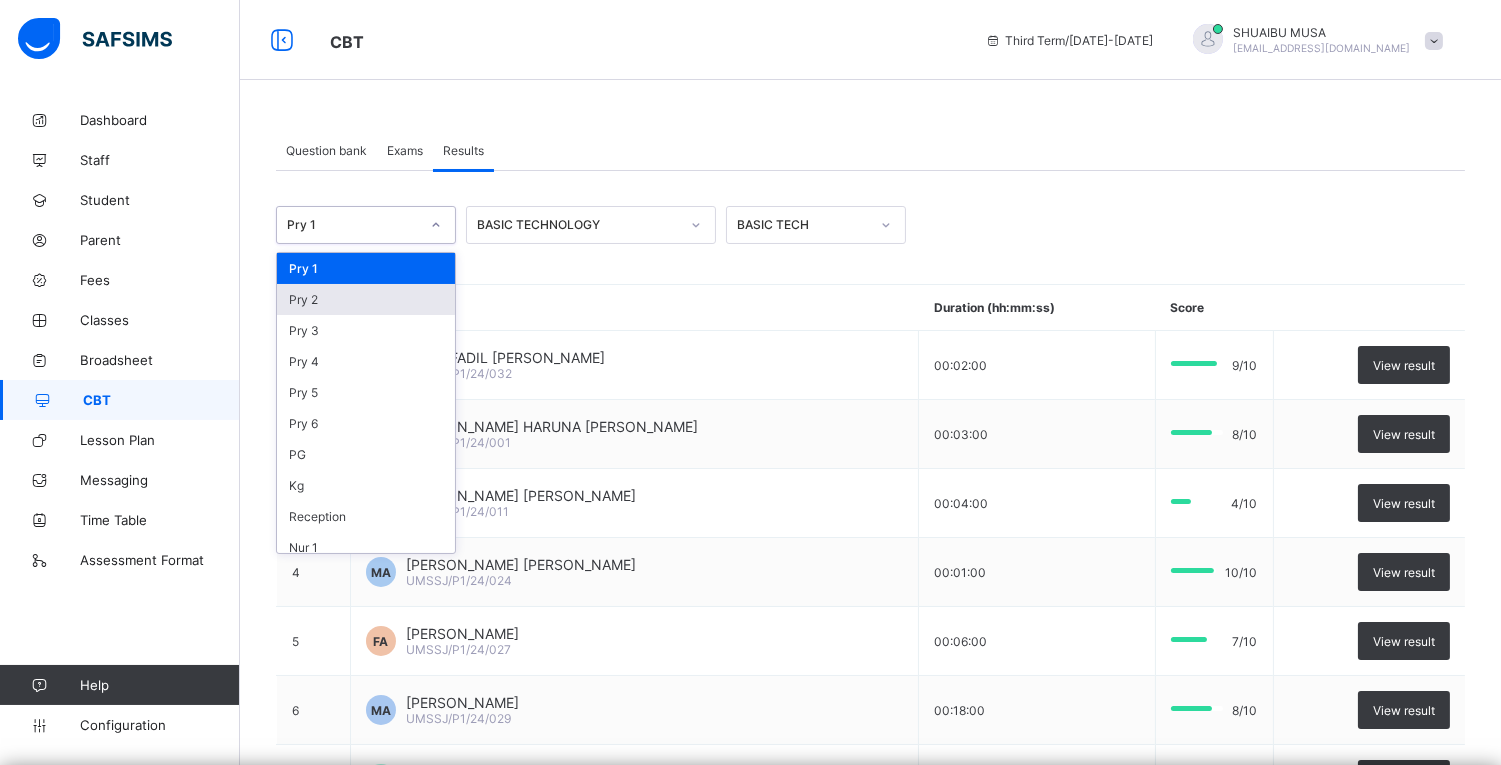 click on "Pry 2" at bounding box center [366, 299] 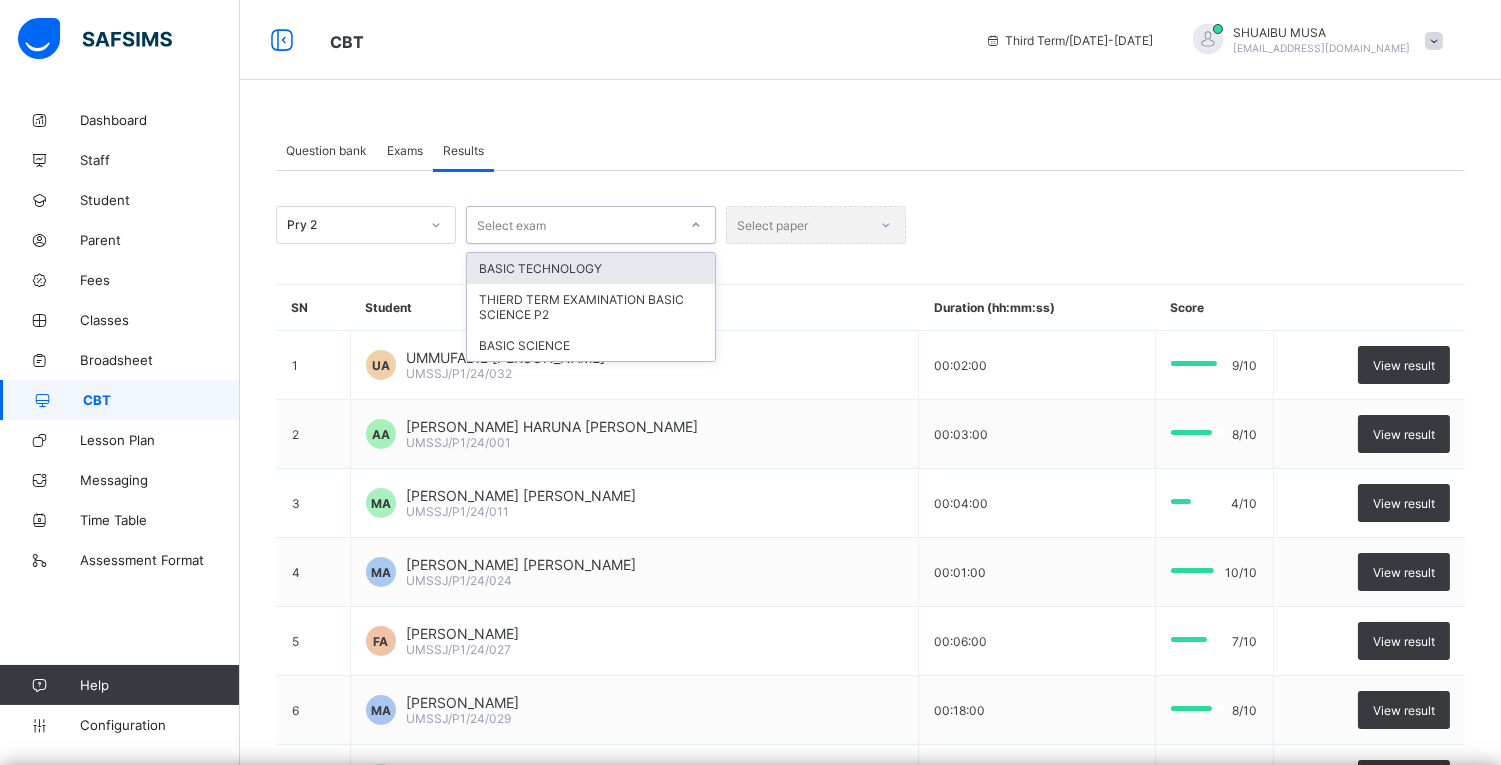 click on "Select exam" at bounding box center (572, 225) 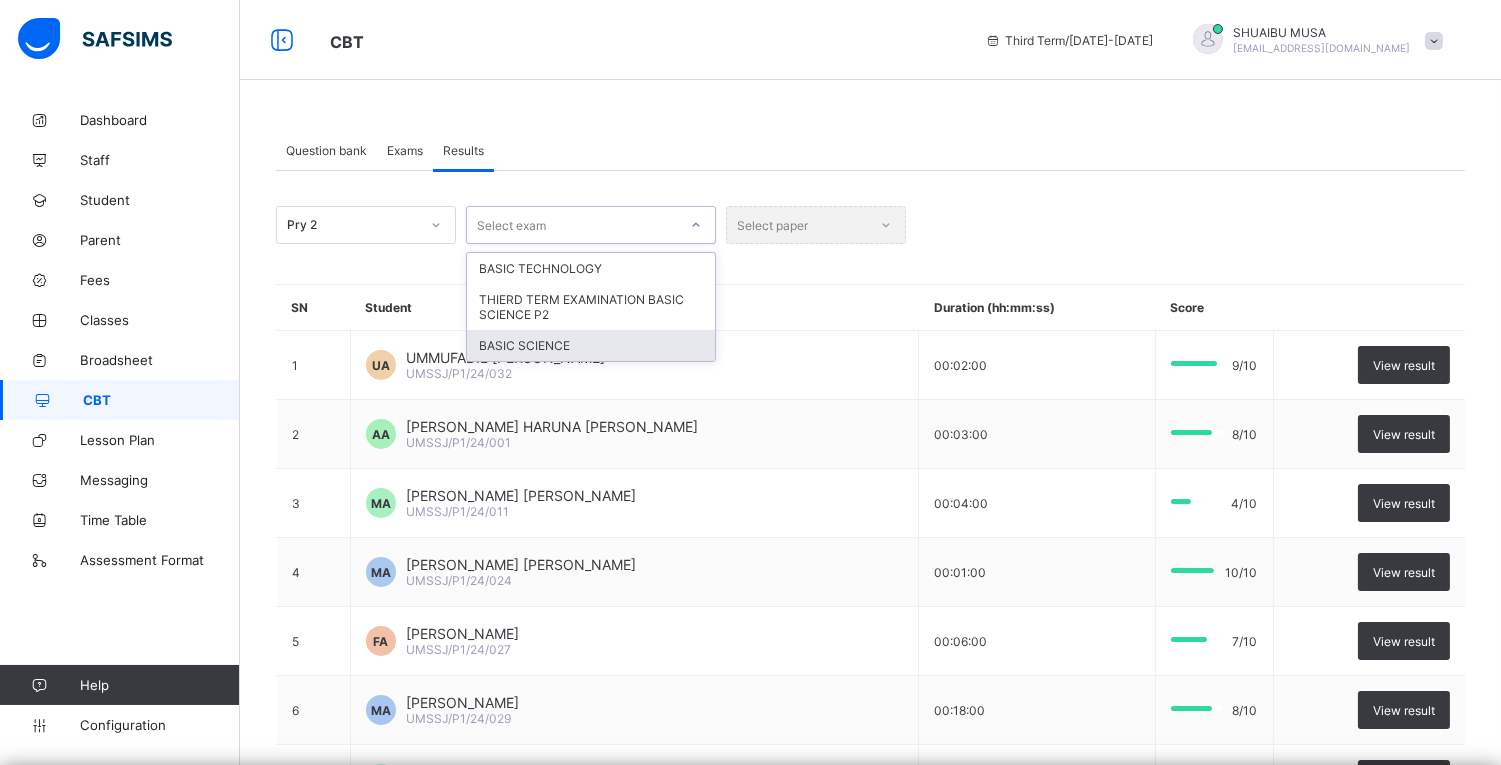 click on "BASIC SCIENCE" at bounding box center [591, 345] 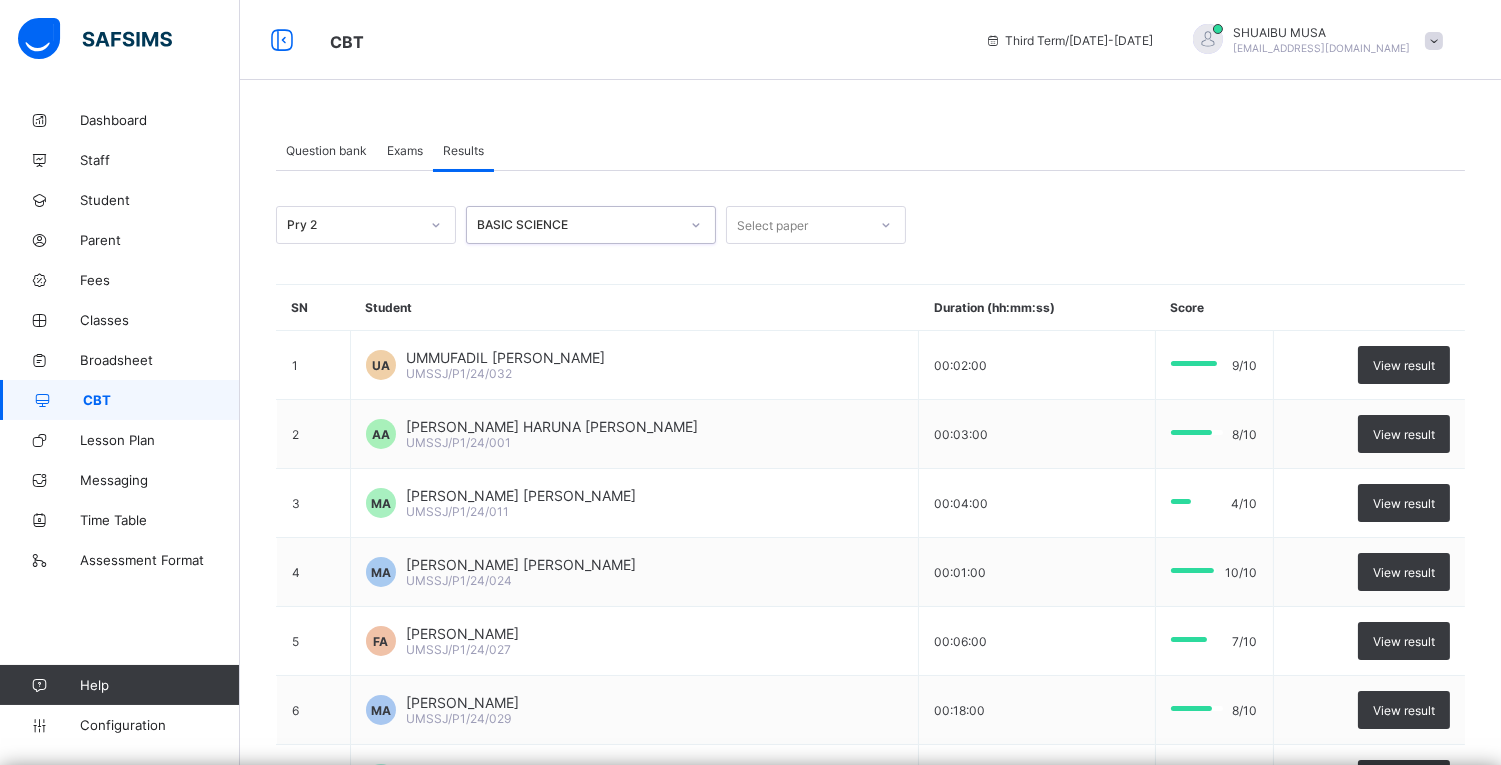 click on "Select paper" at bounding box center (797, 225) 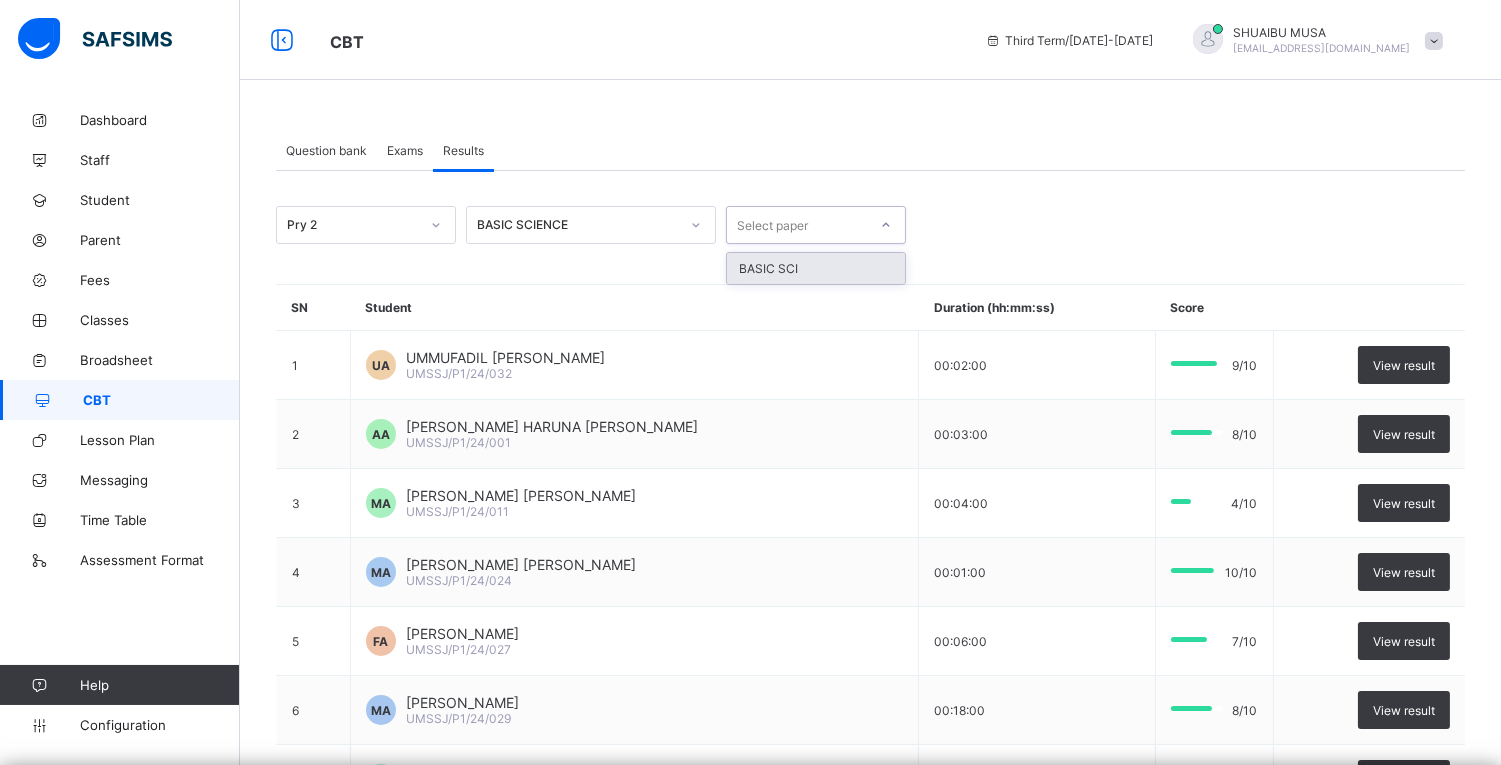 click on "BASIC SCI" at bounding box center [816, 268] 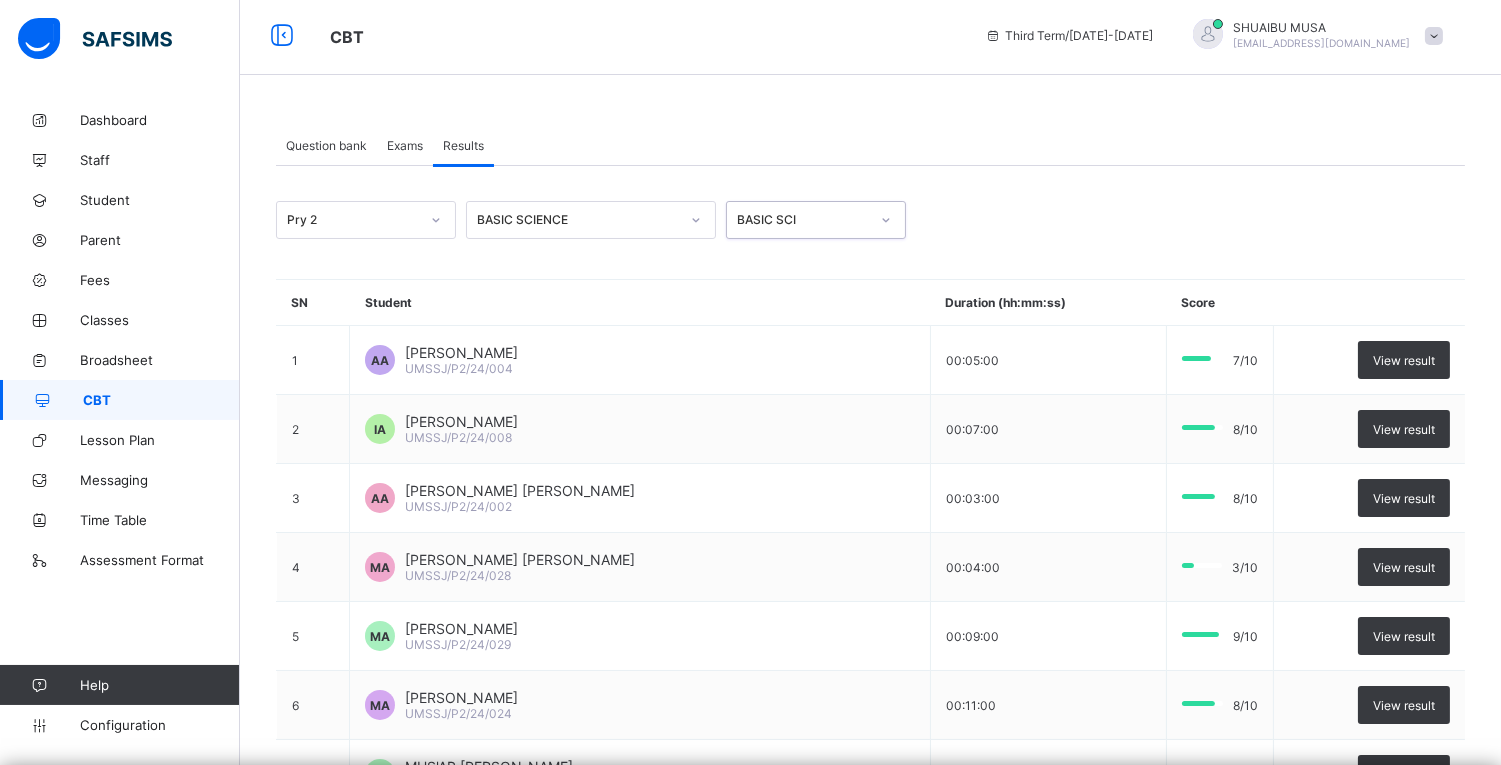 scroll, scrollTop: 0, scrollLeft: 0, axis: both 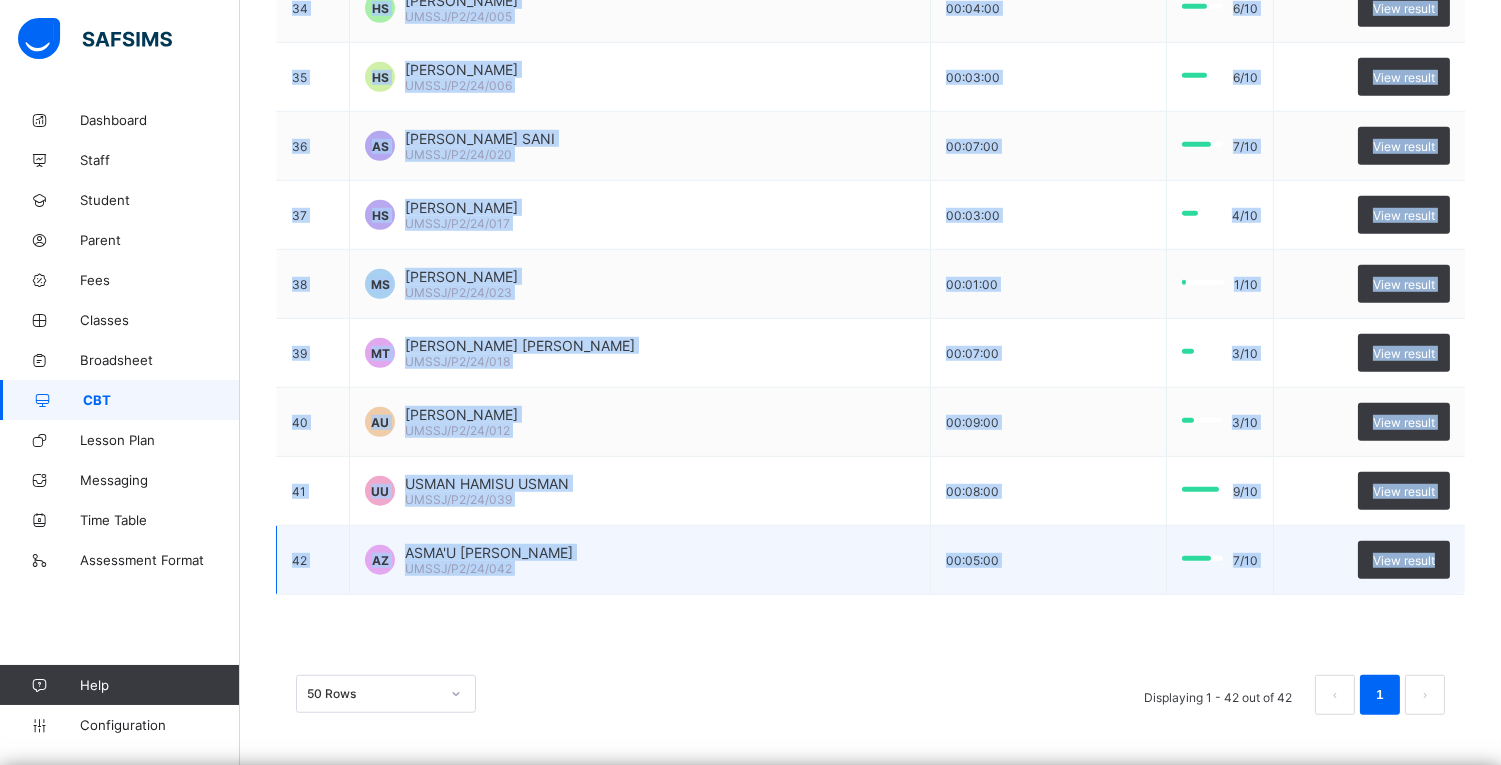 drag, startPoint x: 285, startPoint y: 271, endPoint x: 1468, endPoint y: 570, distance: 1220.2008 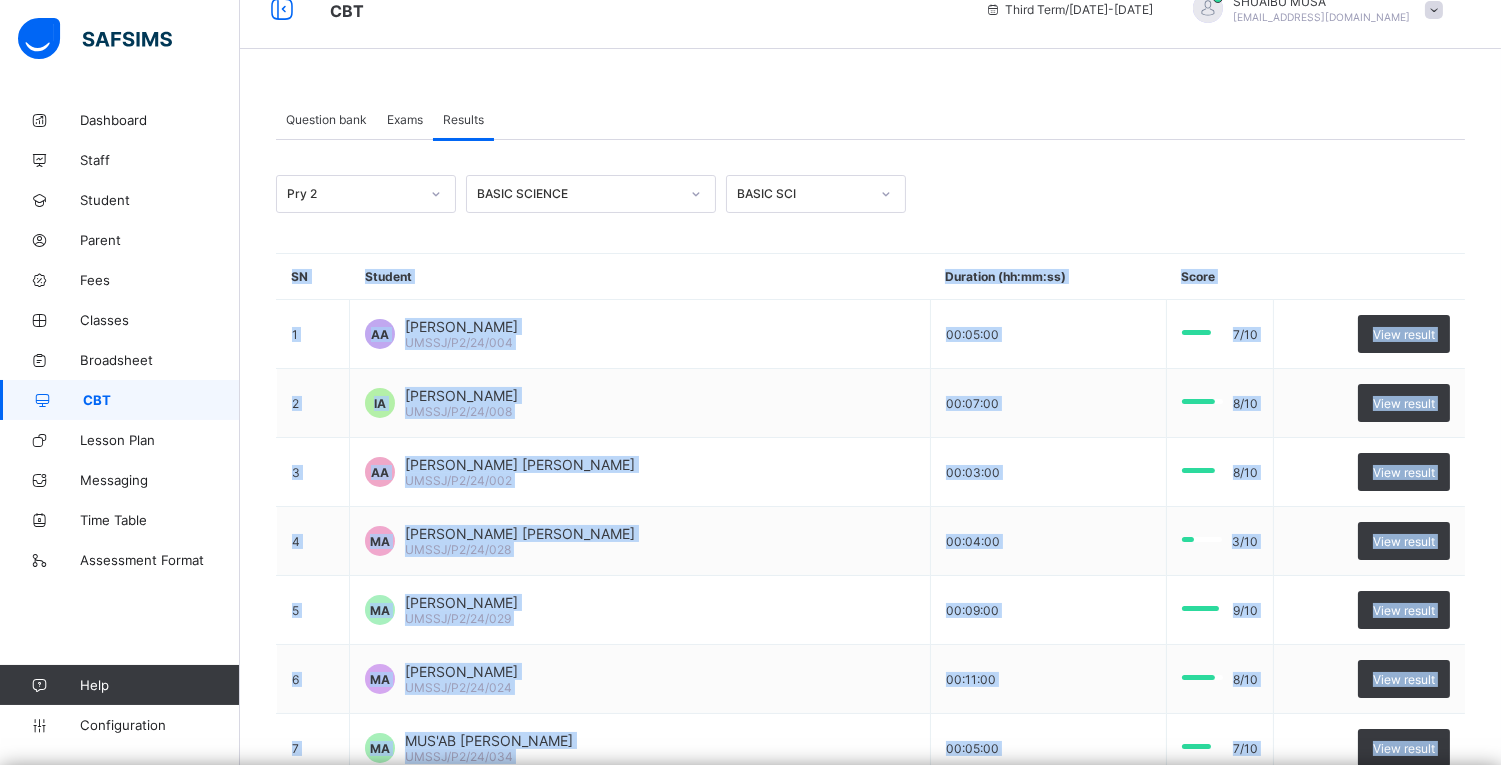 scroll, scrollTop: 0, scrollLeft: 0, axis: both 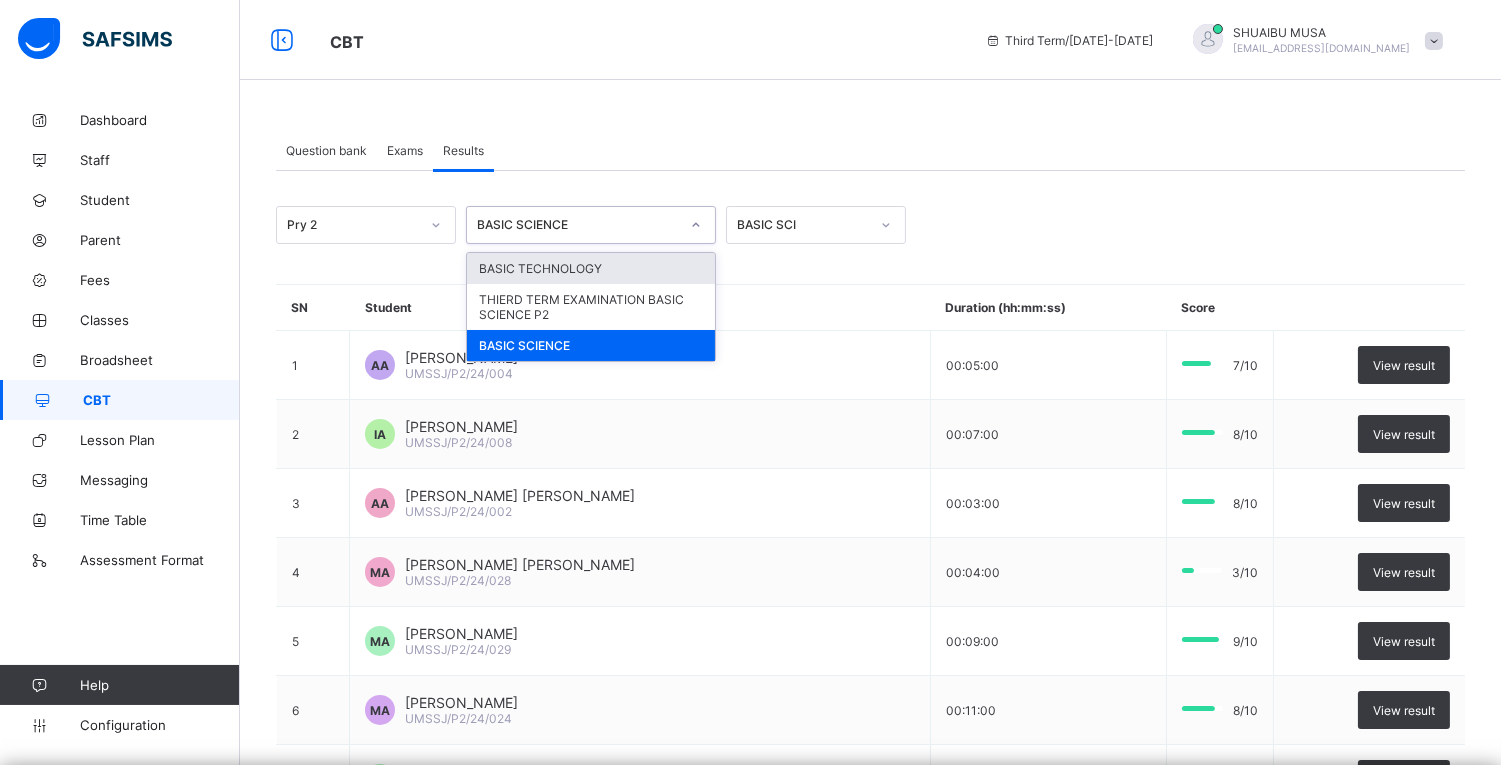 click at bounding box center [696, 225] 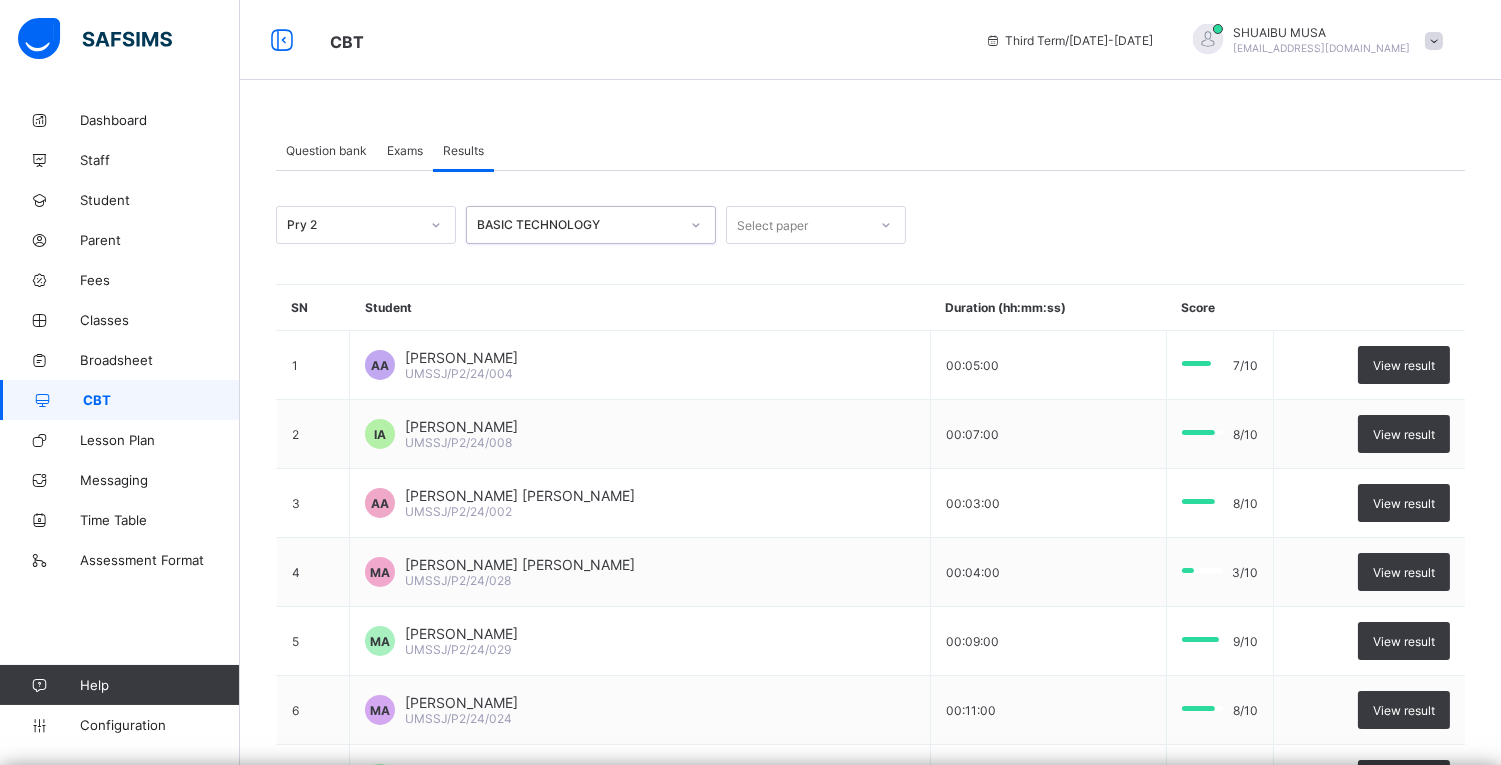 click on "Select paper" at bounding box center [797, 225] 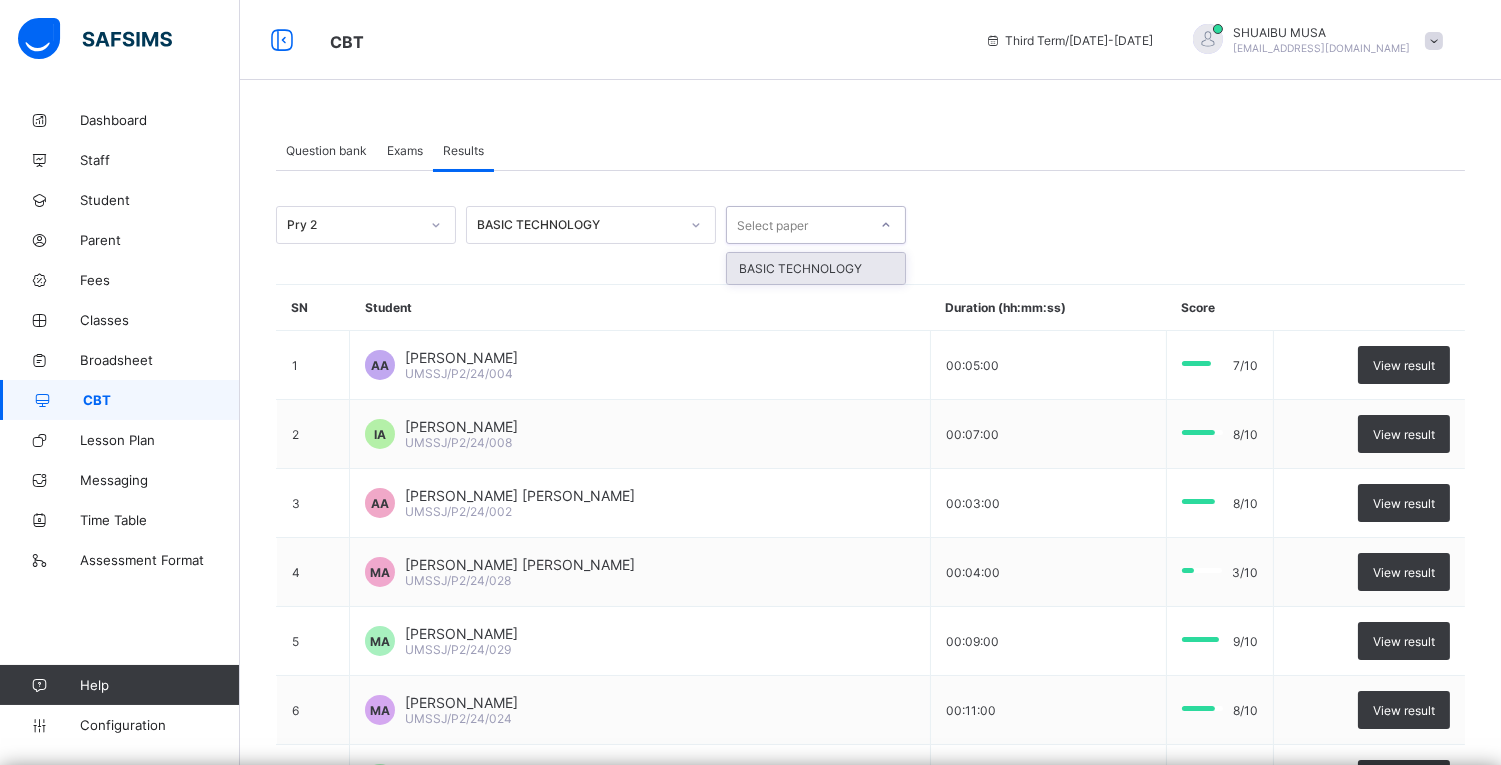 click on "BASIC TECHNOLOGY" at bounding box center (816, 268) 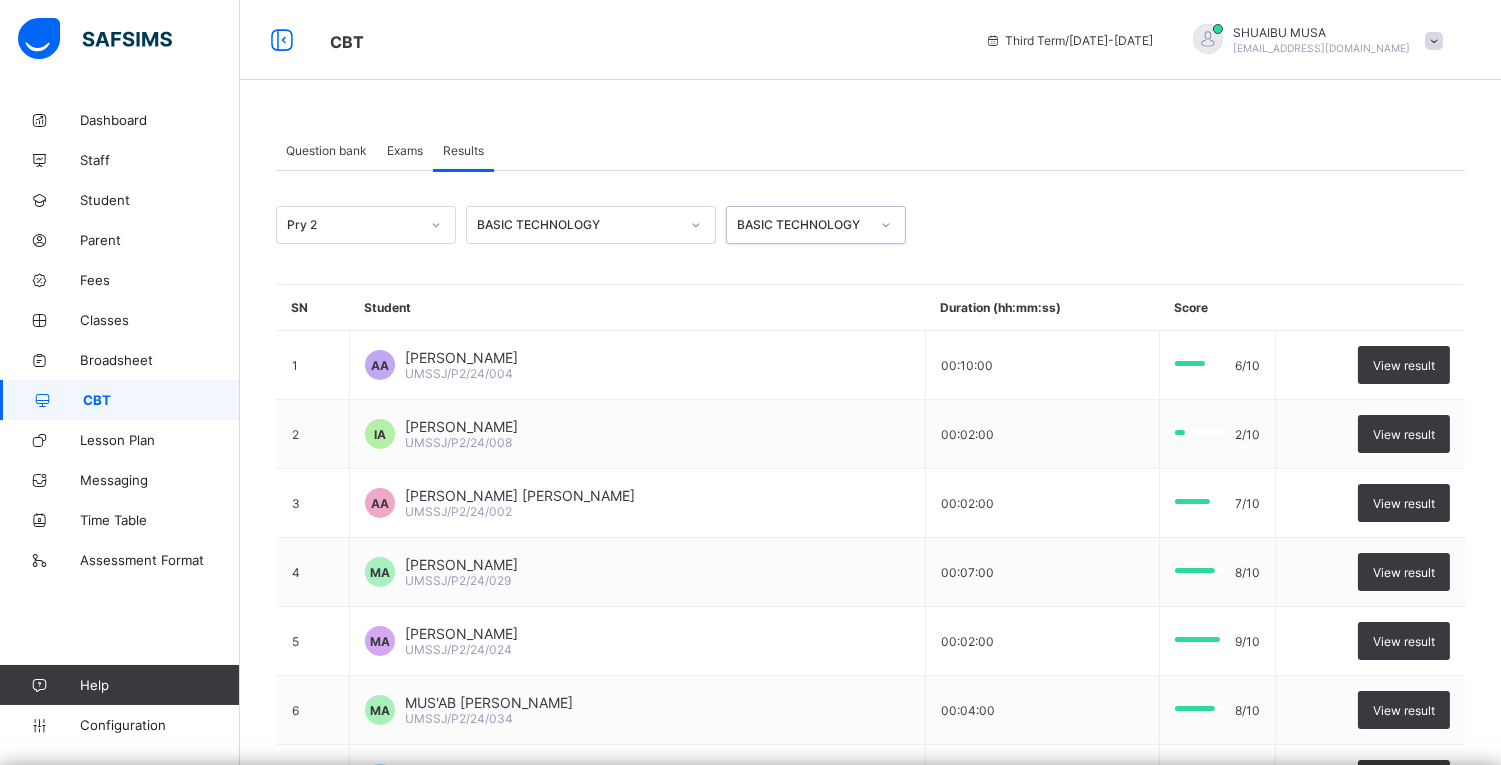 scroll, scrollTop: 668, scrollLeft: 0, axis: vertical 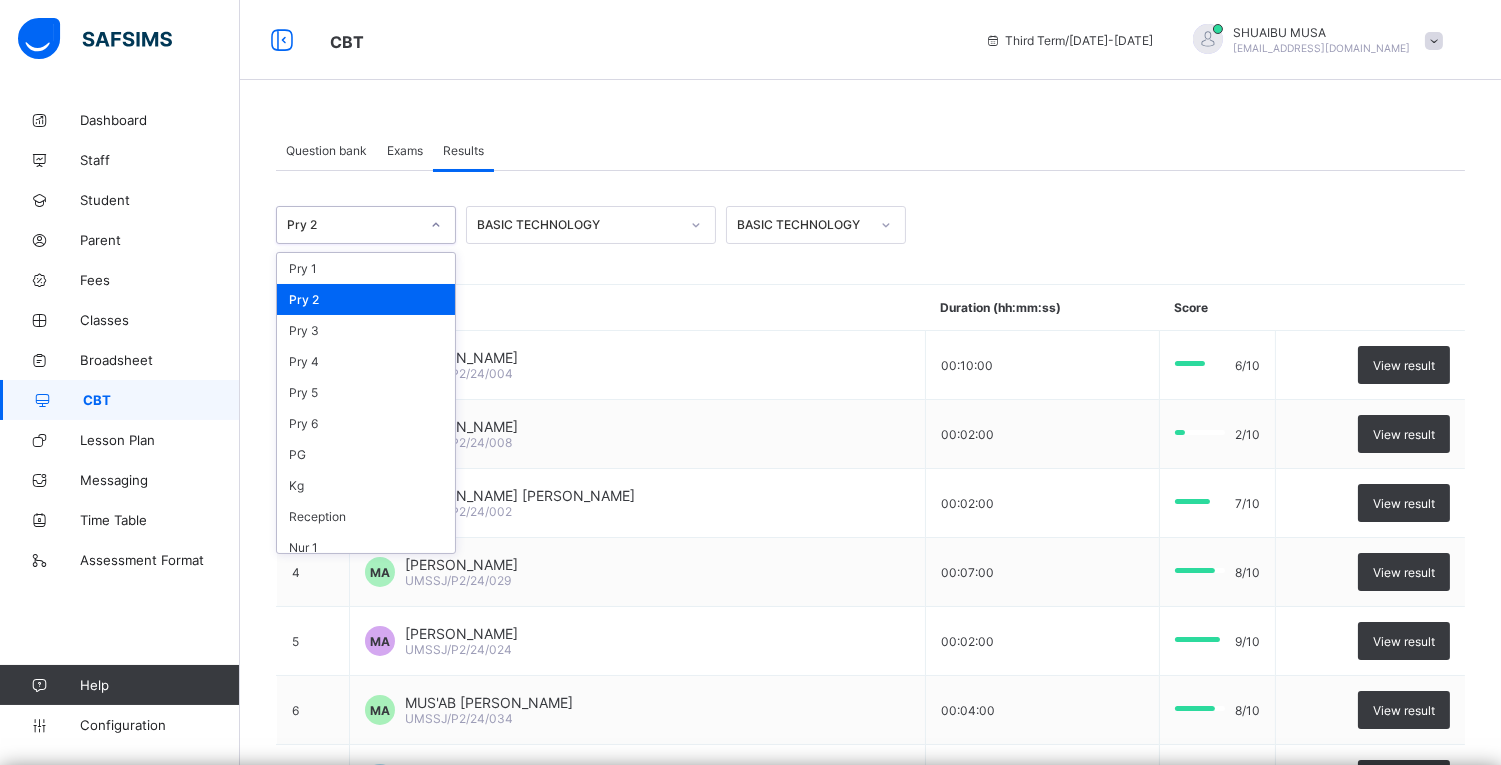click on "Pry 2" at bounding box center [366, 299] 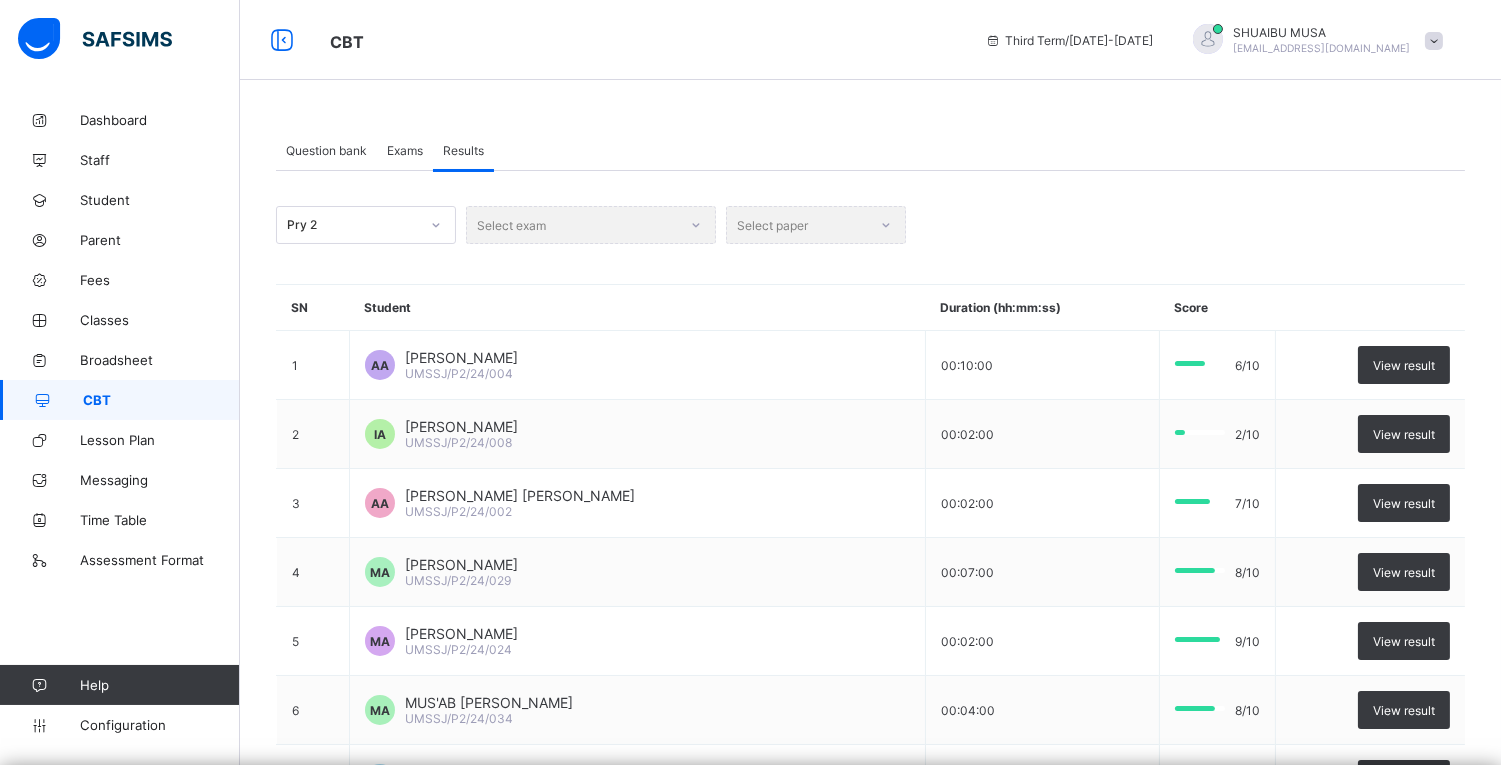 click on "Select exam" at bounding box center [591, 225] 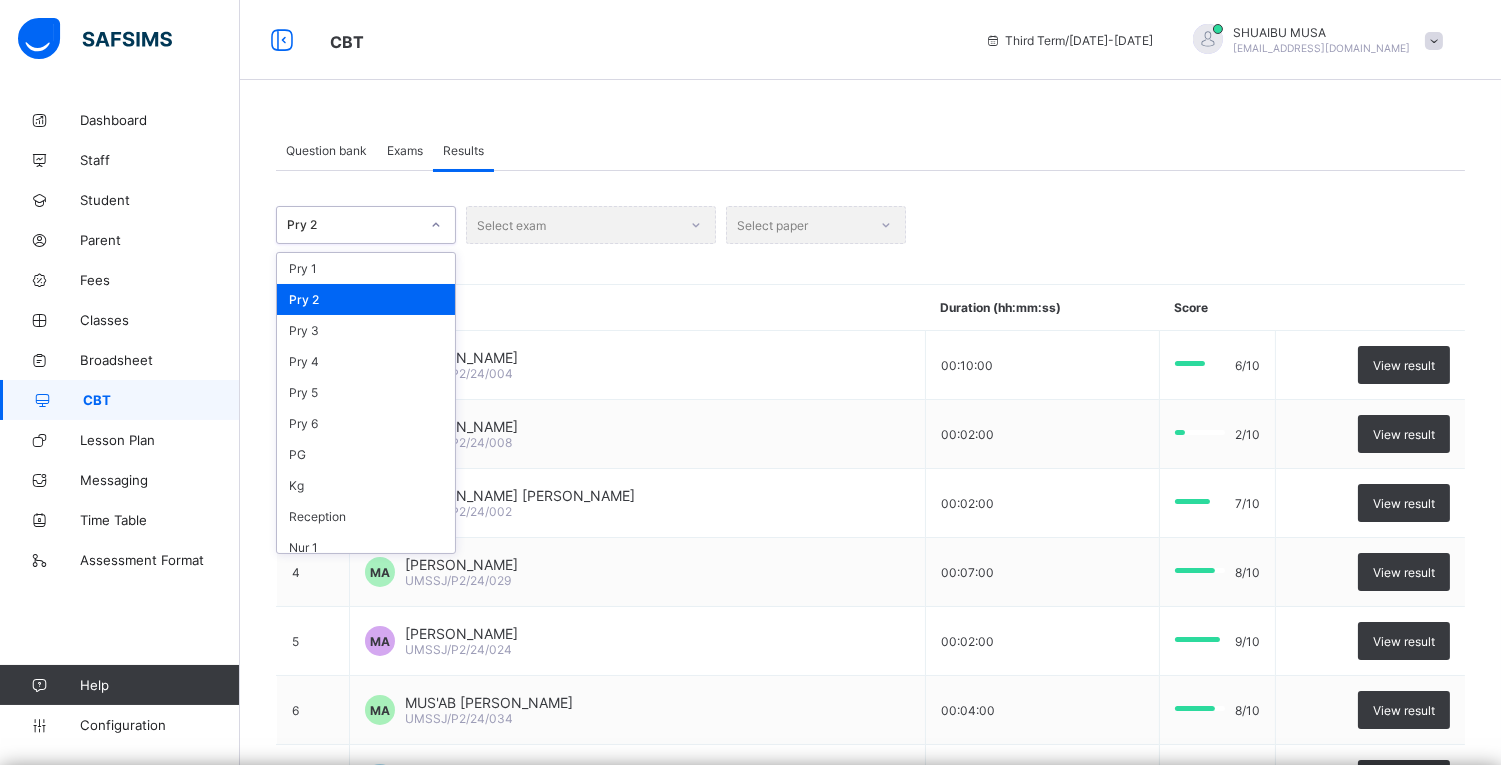 click on "Pry 2" at bounding box center [366, 299] 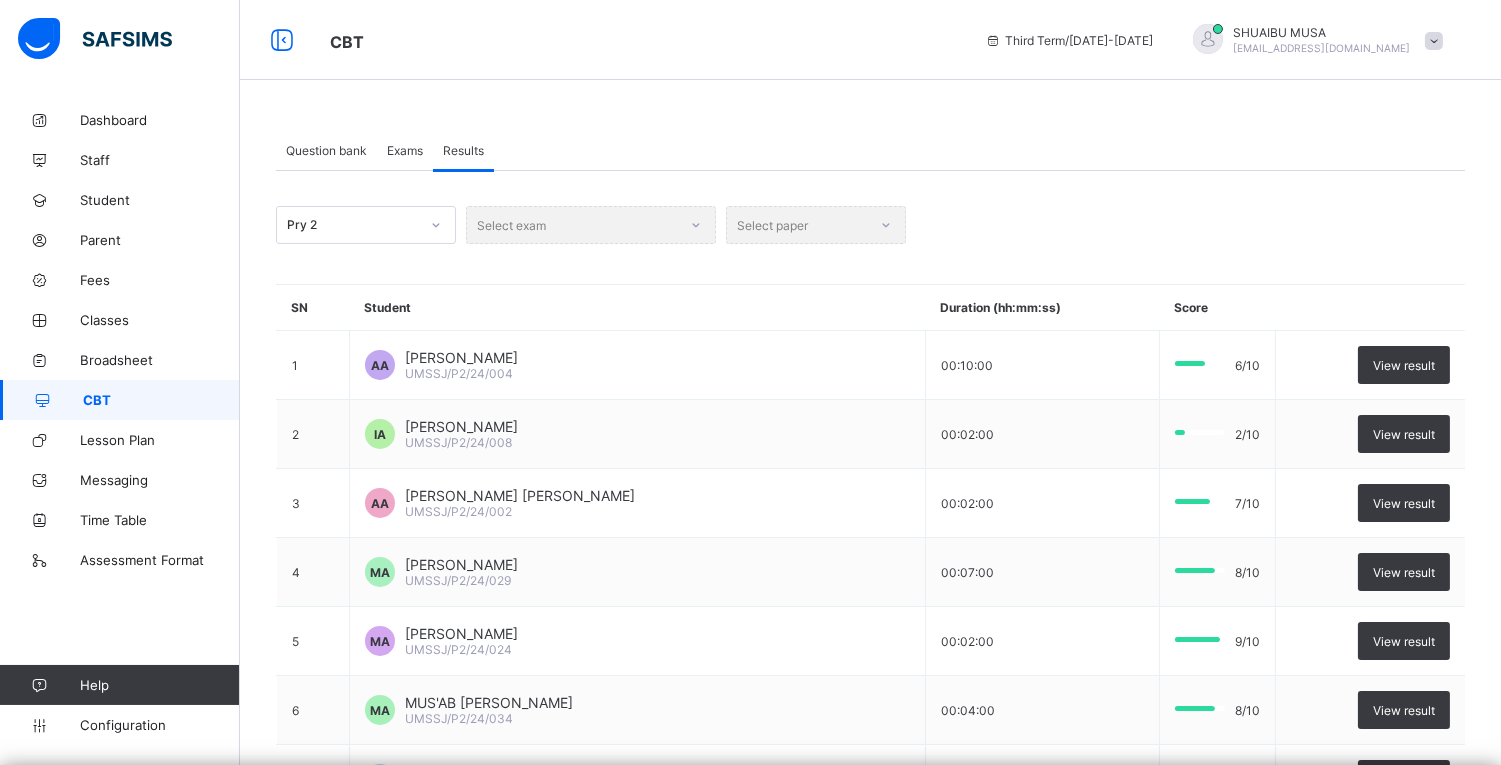 click on "Select exam" at bounding box center (591, 225) 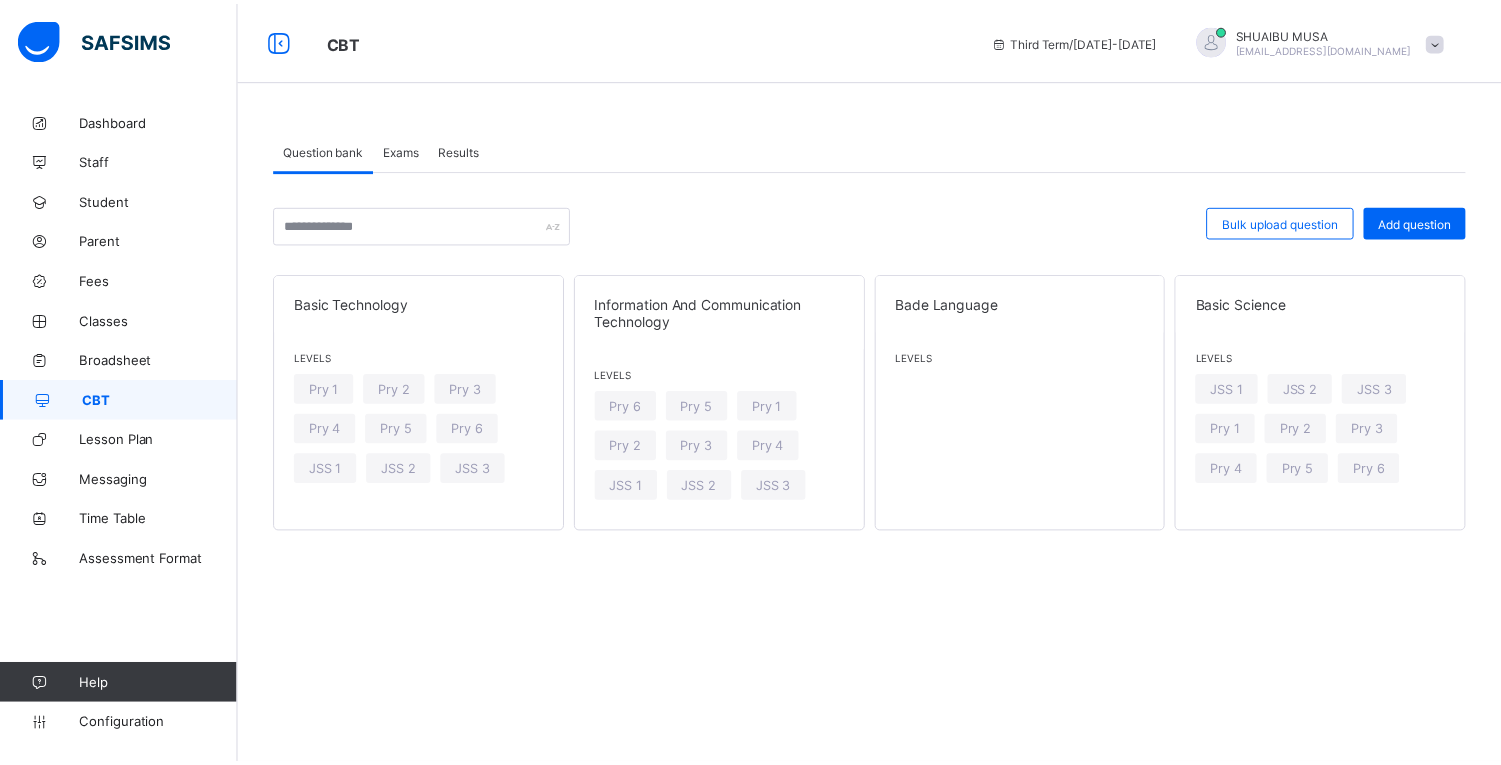 scroll, scrollTop: 0, scrollLeft: 0, axis: both 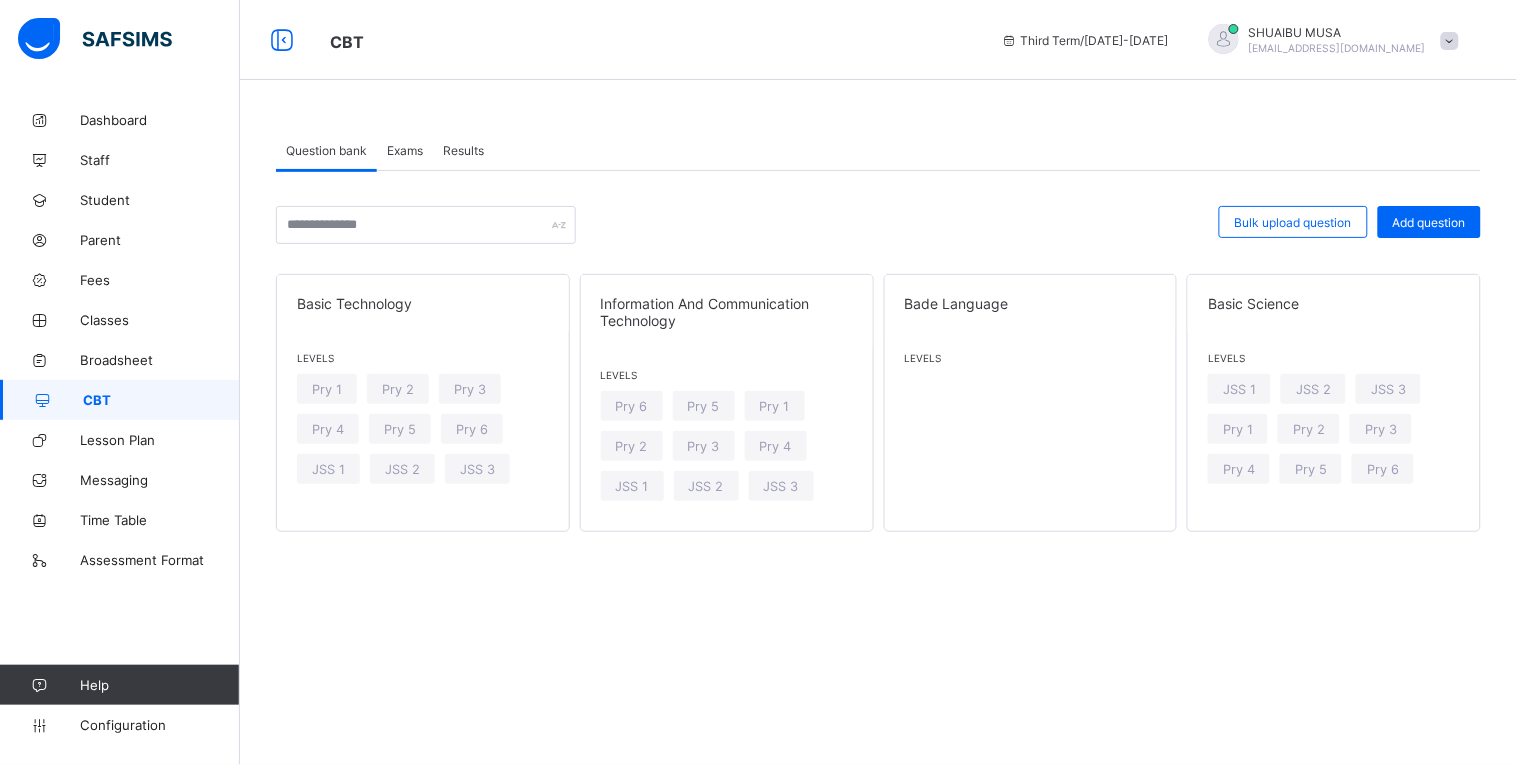 click on "Results" at bounding box center [463, 150] 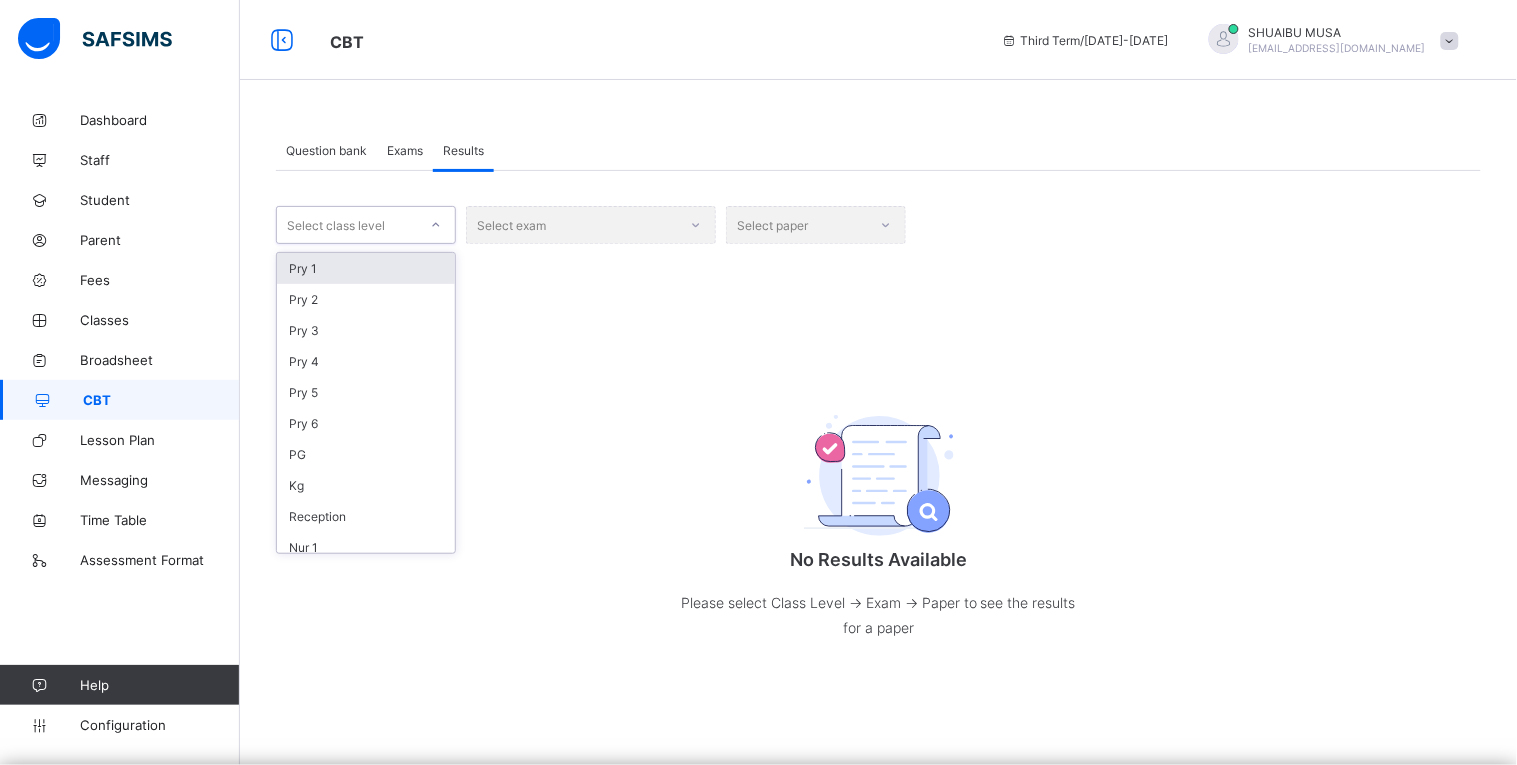 click on "Select class level" at bounding box center [347, 225] 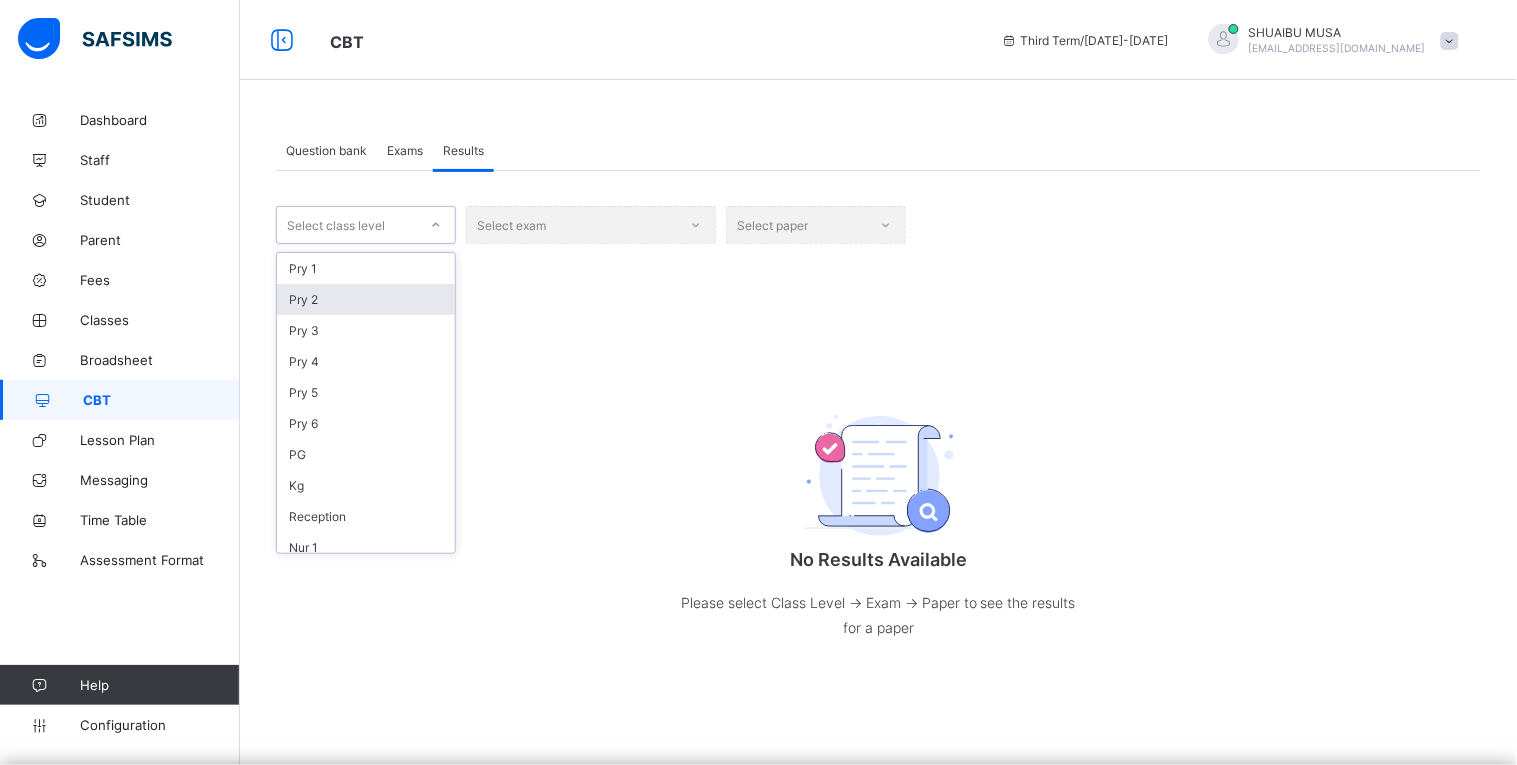 click on "Pry 2" at bounding box center (366, 299) 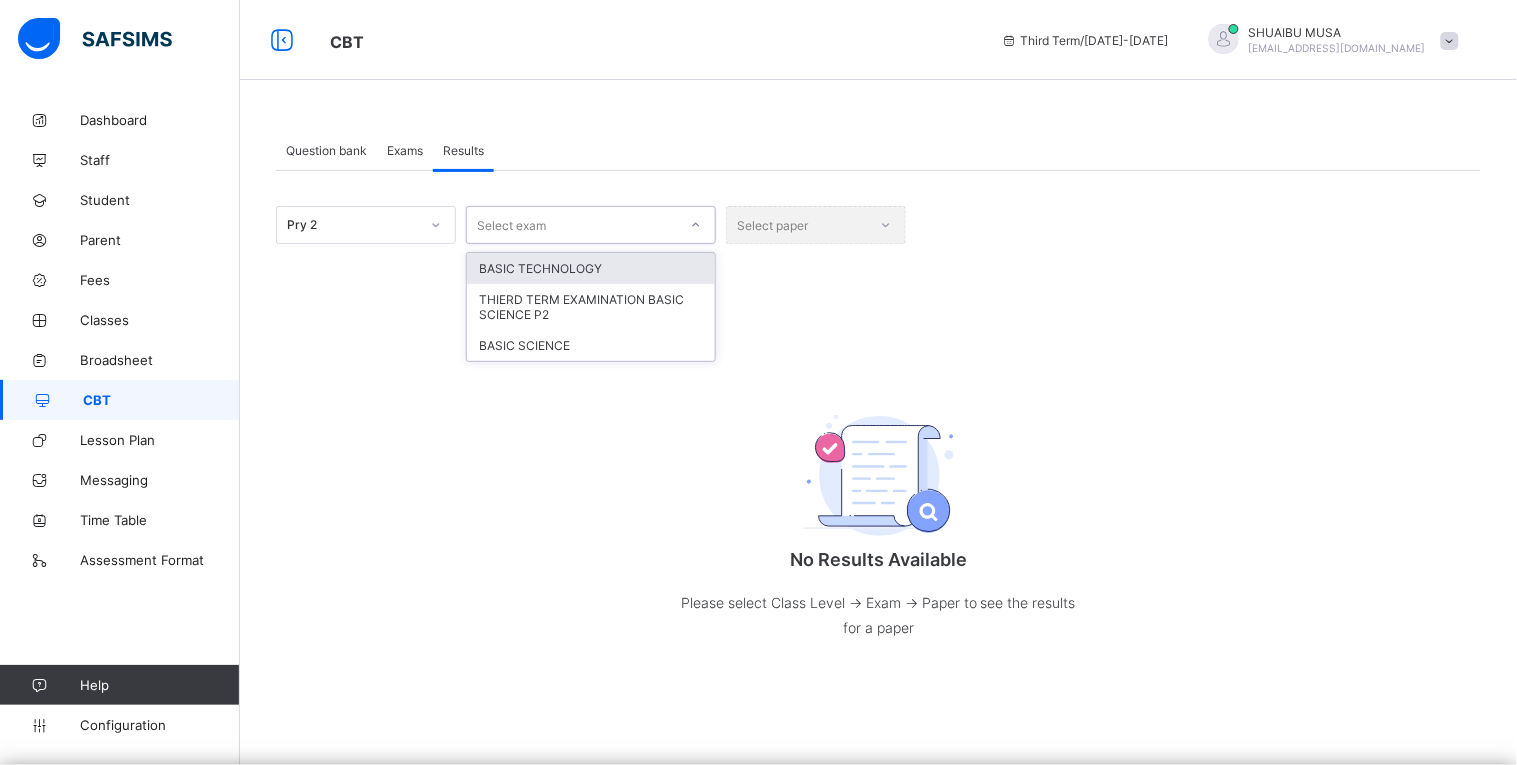 click on "Select exam" at bounding box center [572, 225] 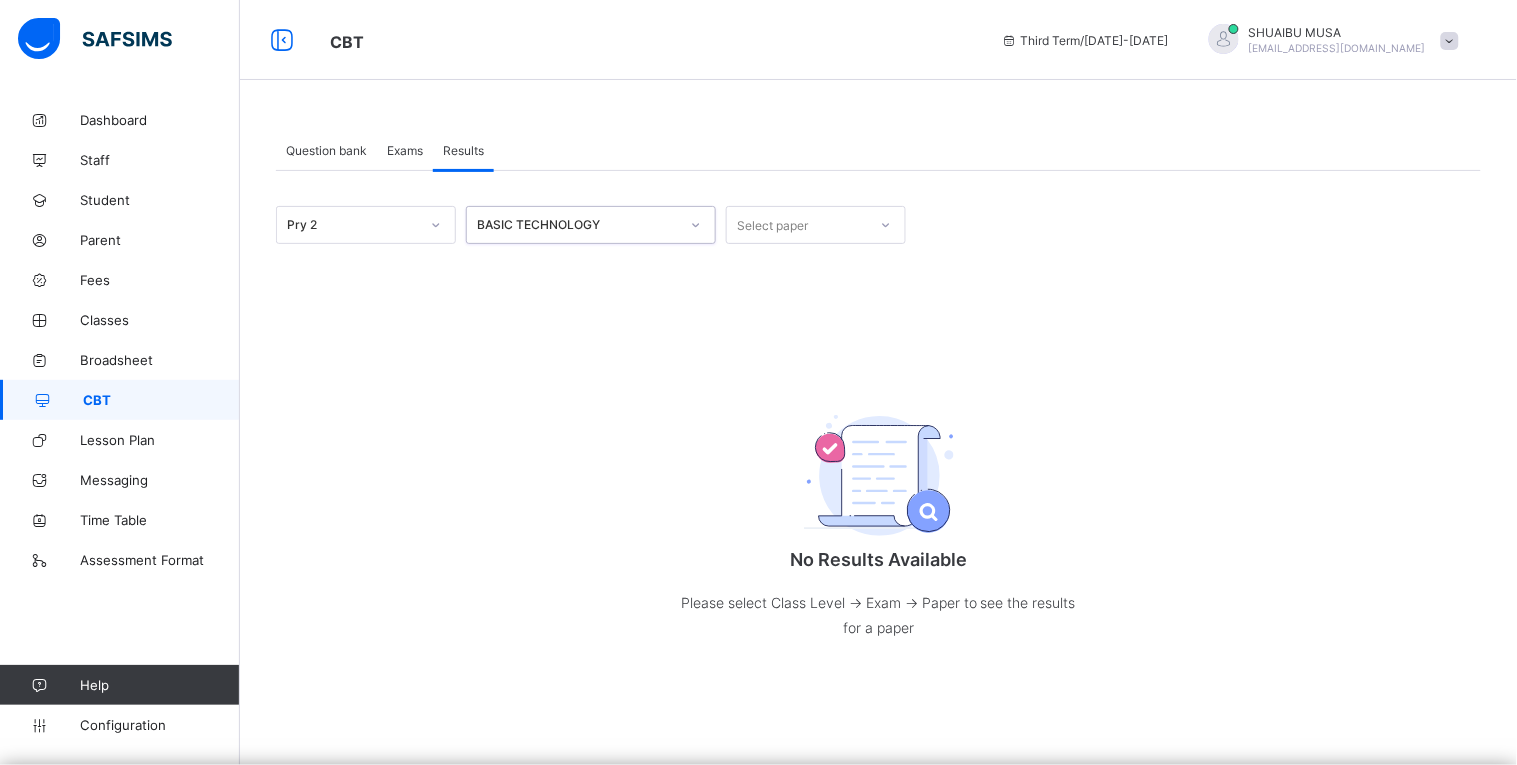 click on "Select paper" at bounding box center [772, 225] 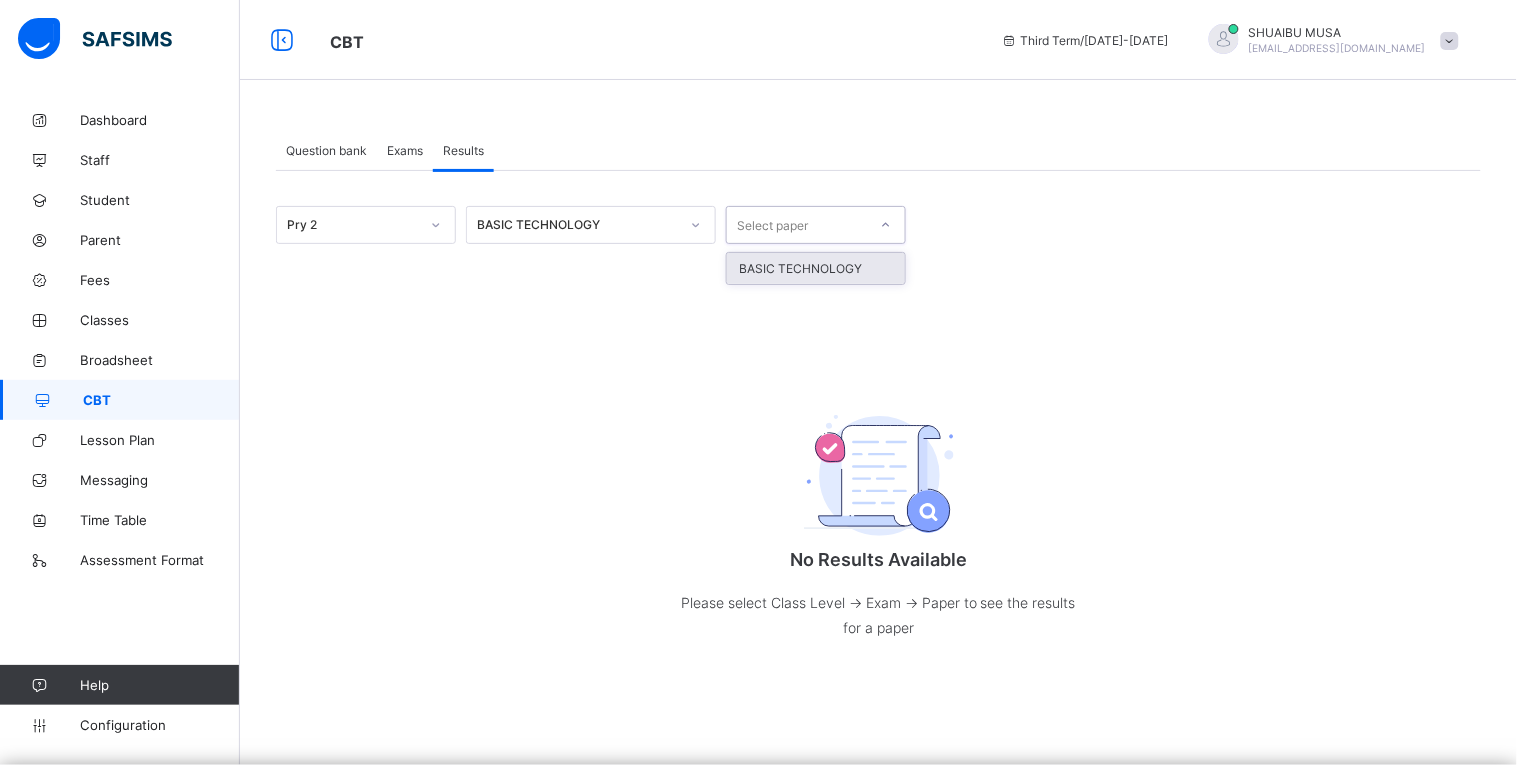 click on "BASIC TECHNOLOGY" at bounding box center (816, 268) 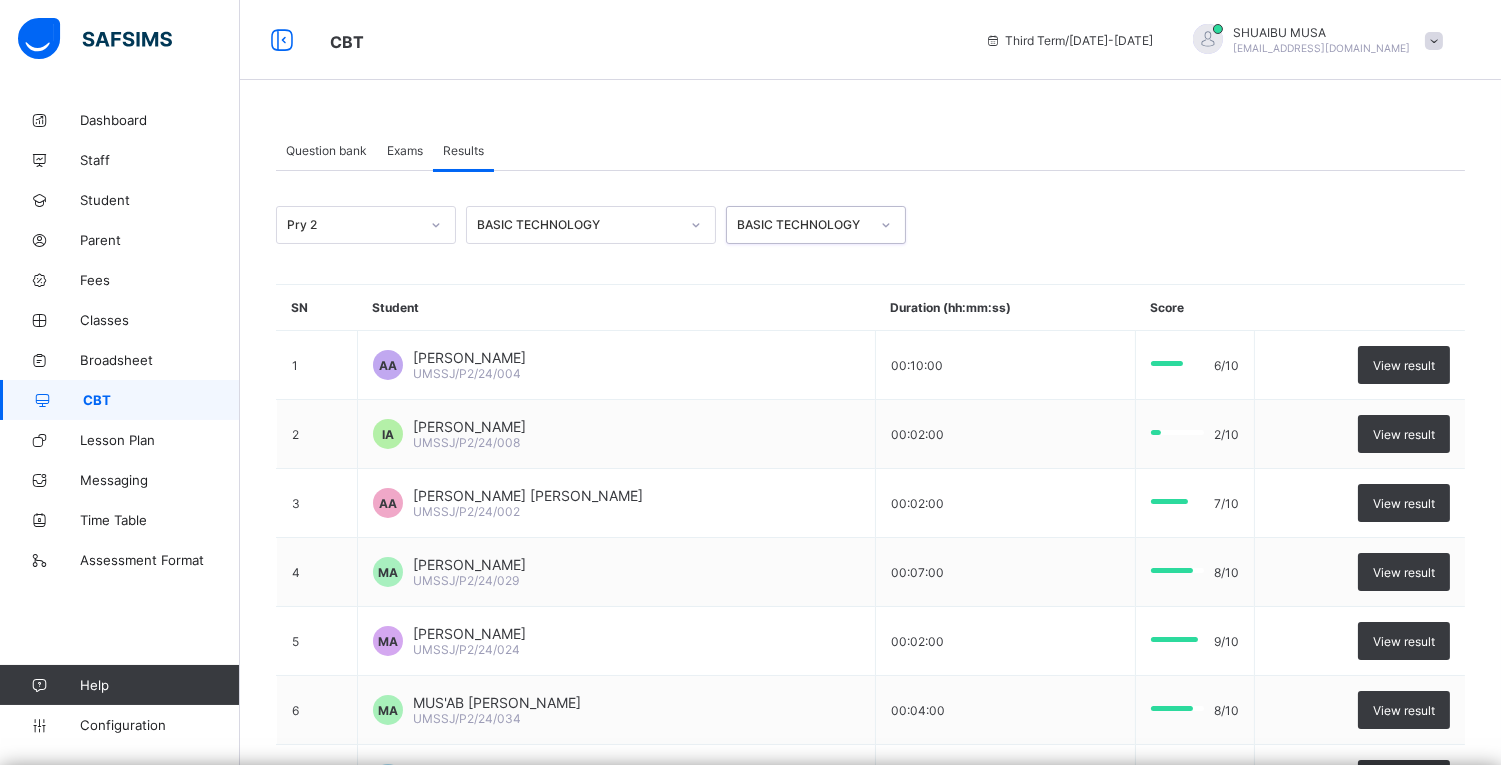 scroll, scrollTop: 426, scrollLeft: 0, axis: vertical 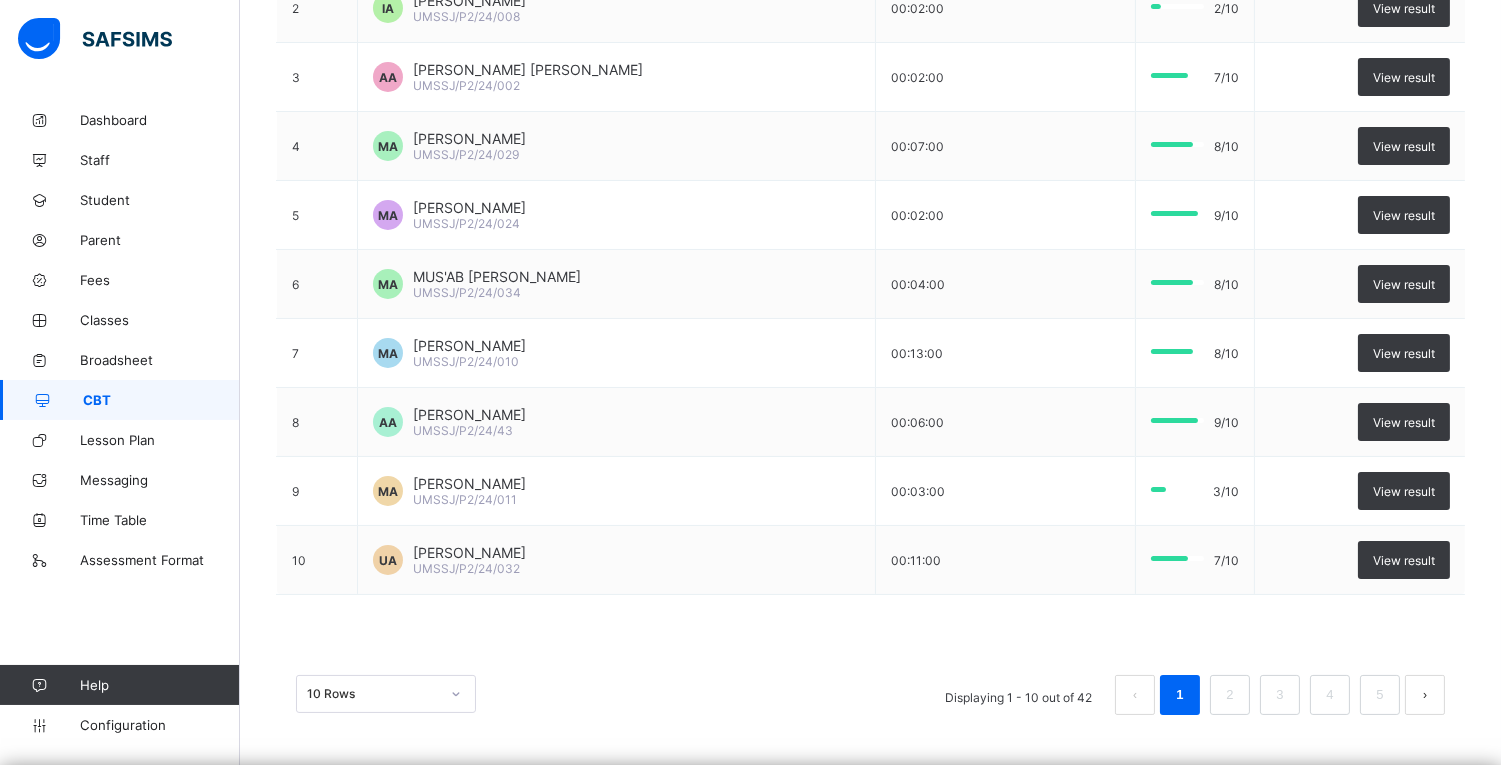 click on "10 Rows" at bounding box center (386, 694) 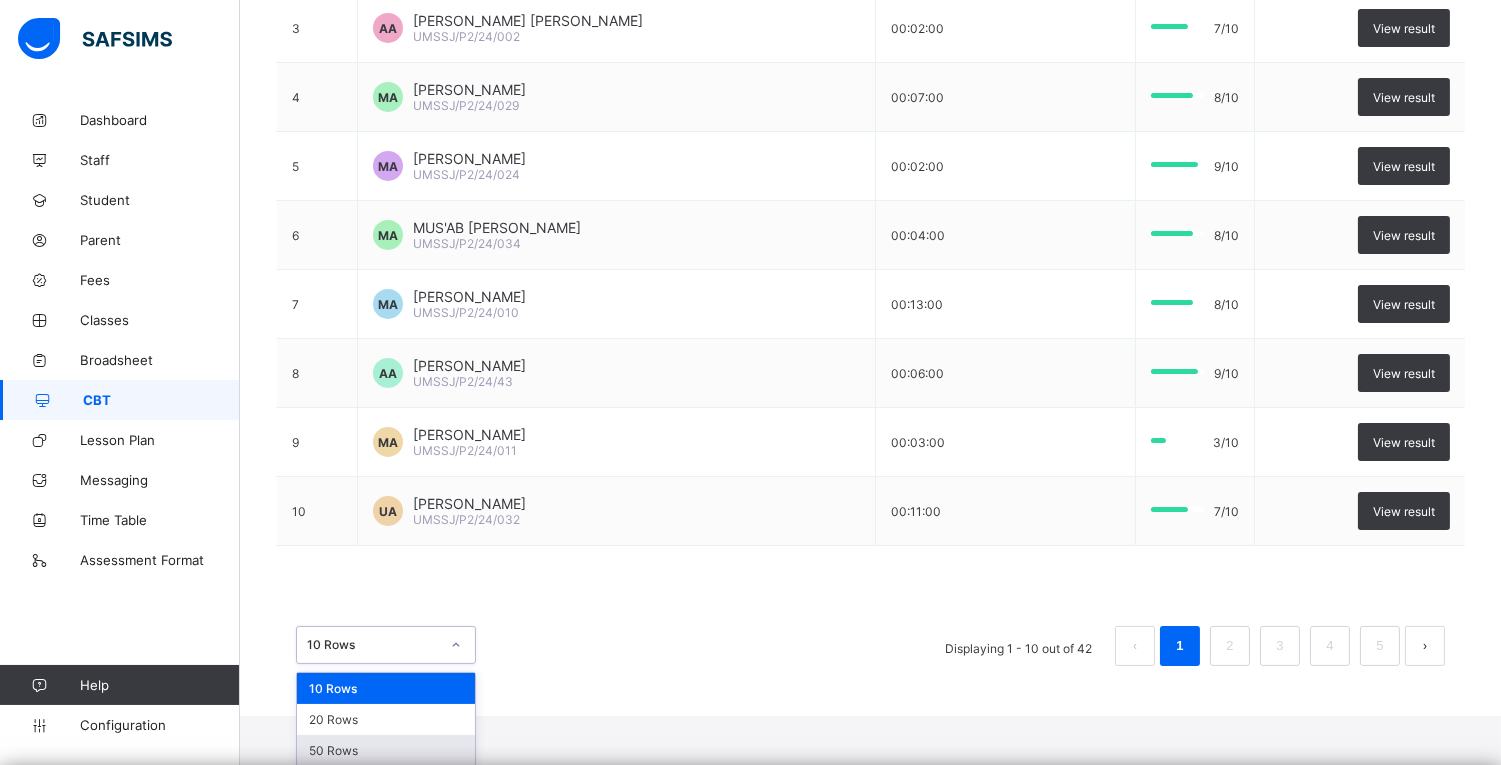 click on "50 Rows" at bounding box center (386, 750) 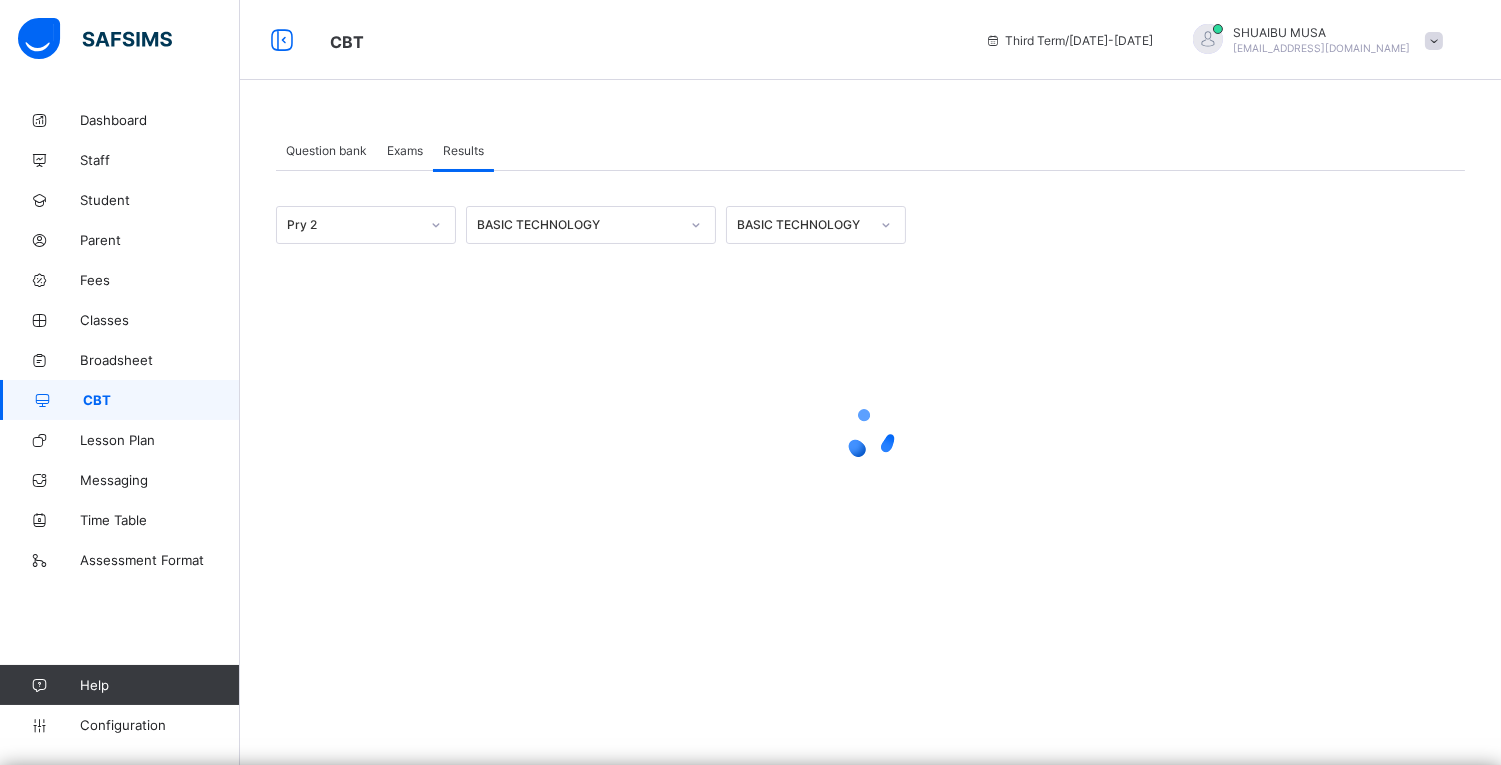 scroll, scrollTop: 0, scrollLeft: 0, axis: both 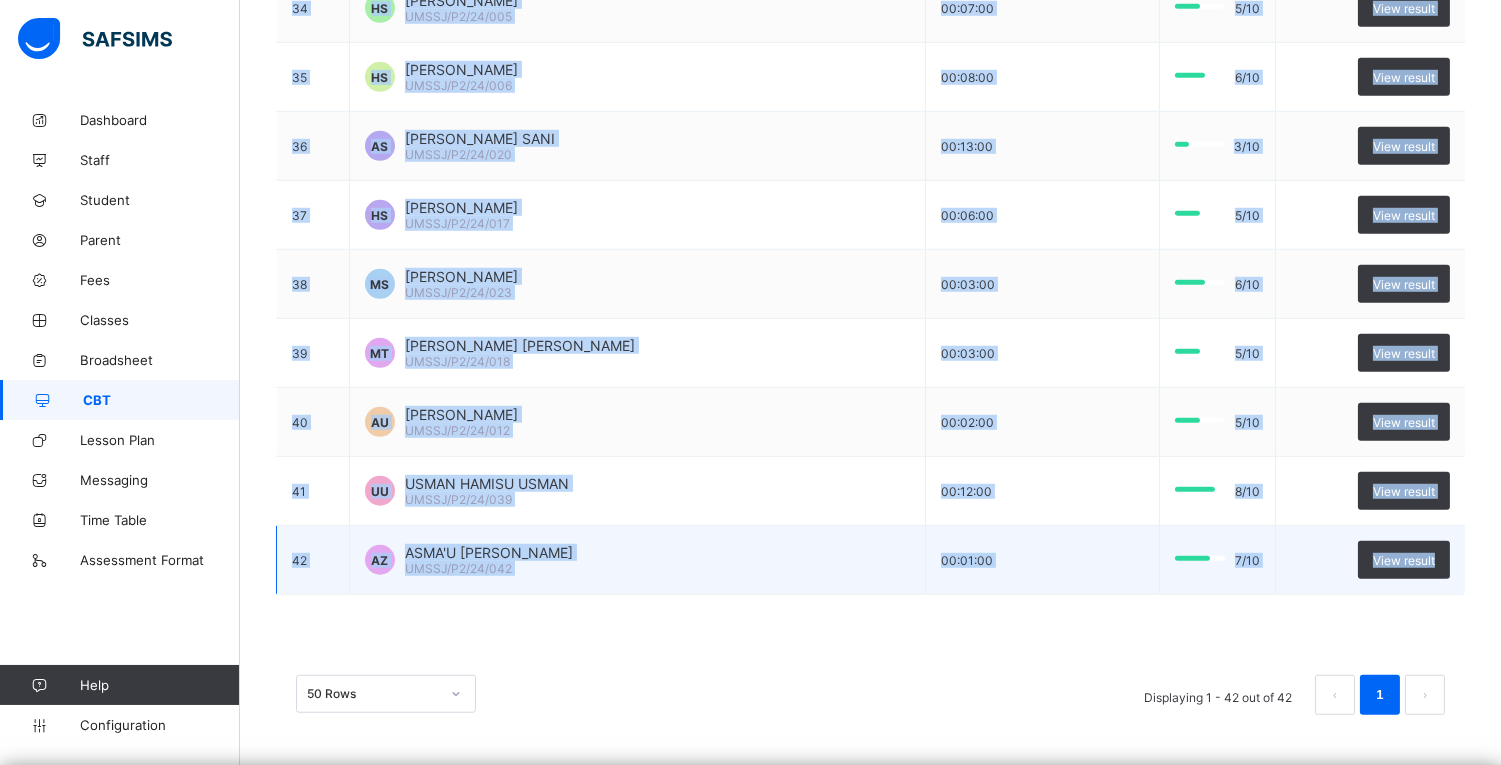 drag, startPoint x: 276, startPoint y: 276, endPoint x: 1475, endPoint y: 577, distance: 1236.2047 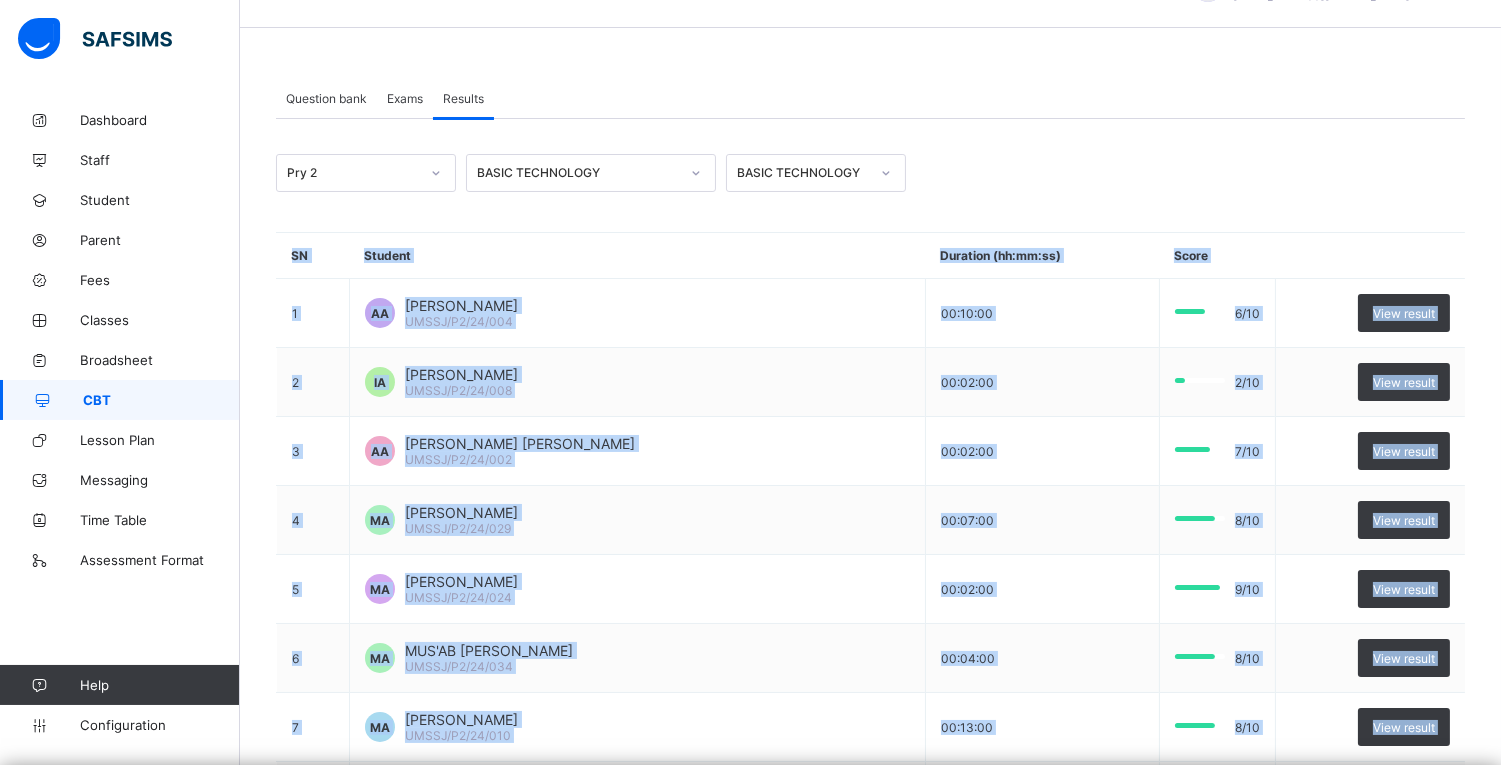 scroll, scrollTop: 0, scrollLeft: 0, axis: both 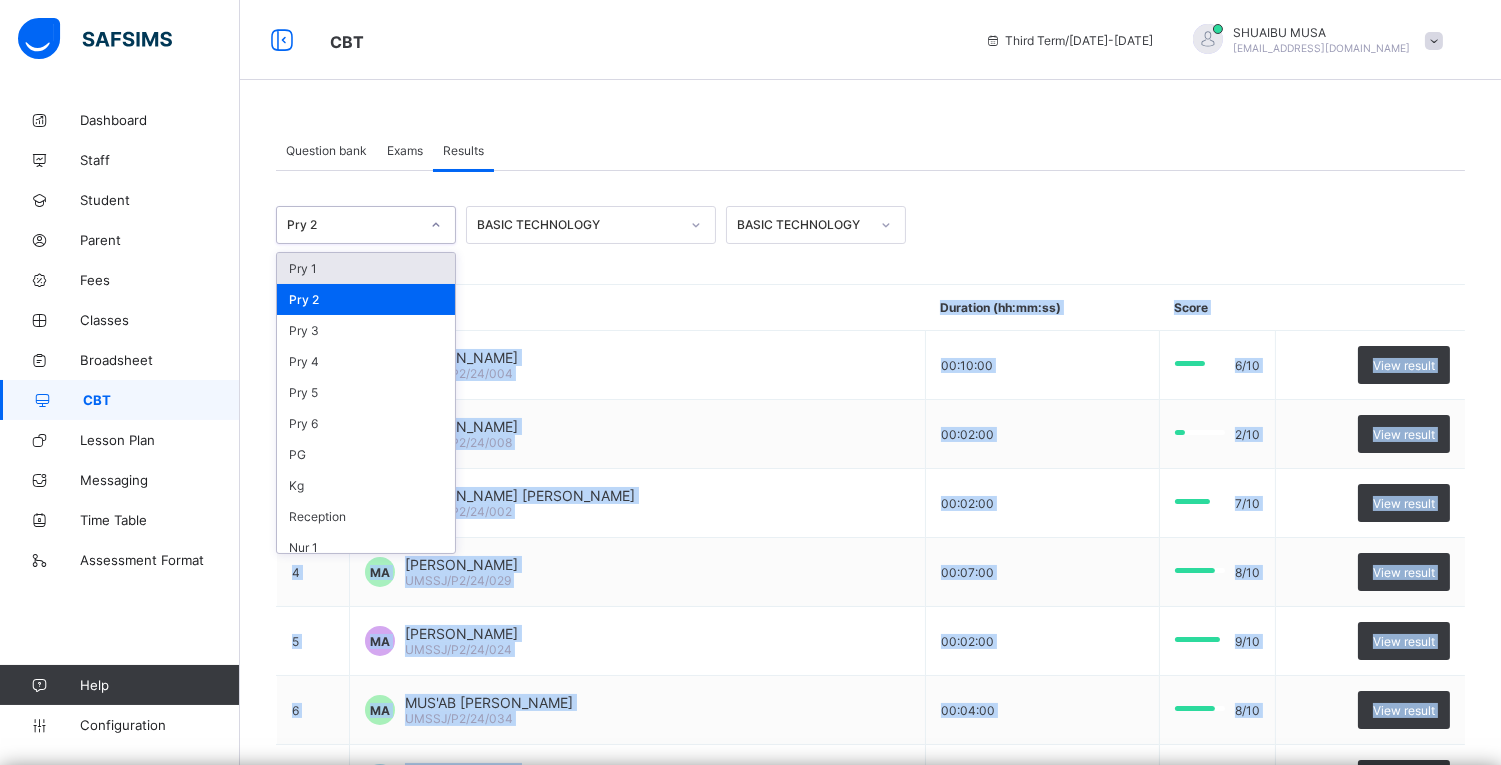 click on "Pry 2" at bounding box center (353, 225) 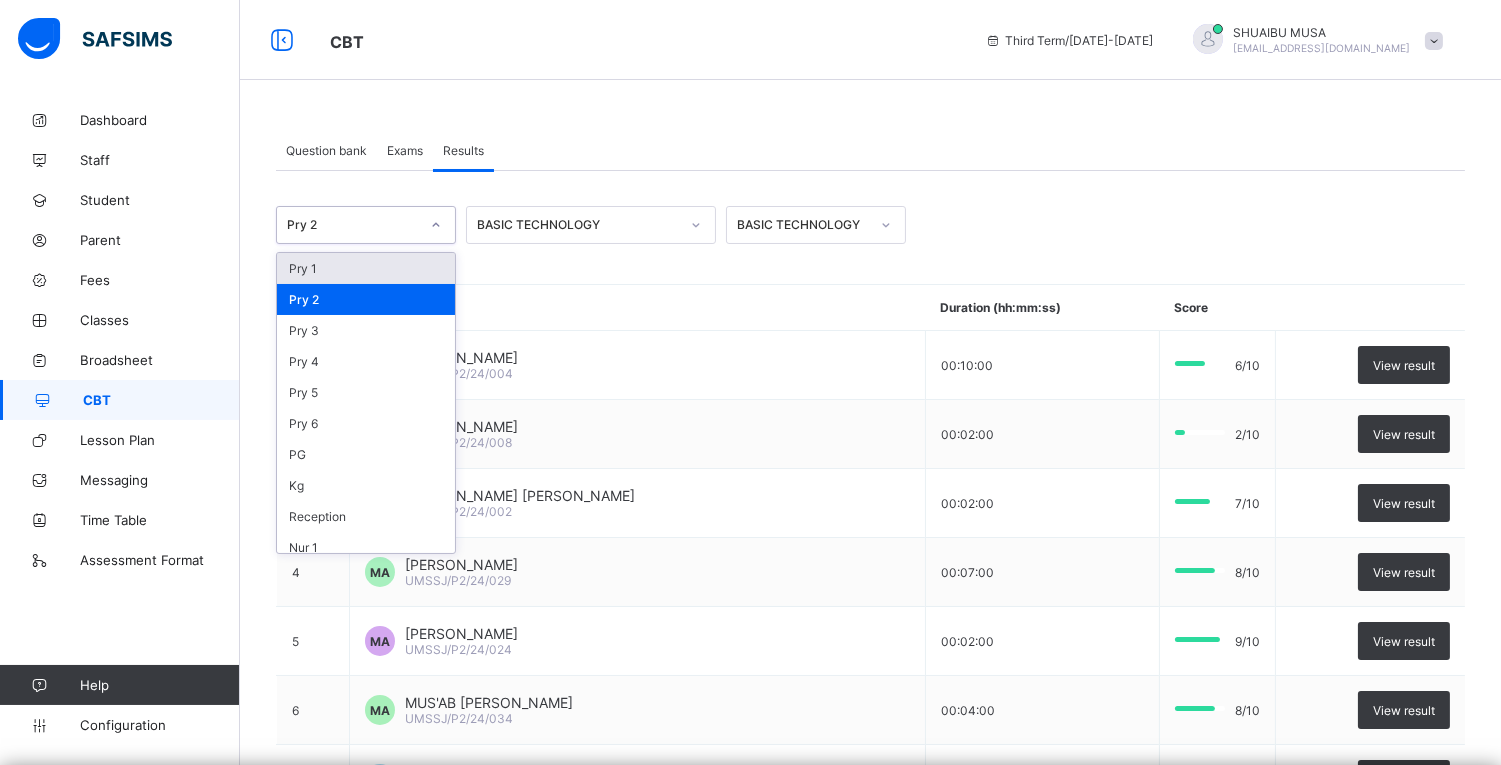 click on "Pry 2" at bounding box center (353, 225) 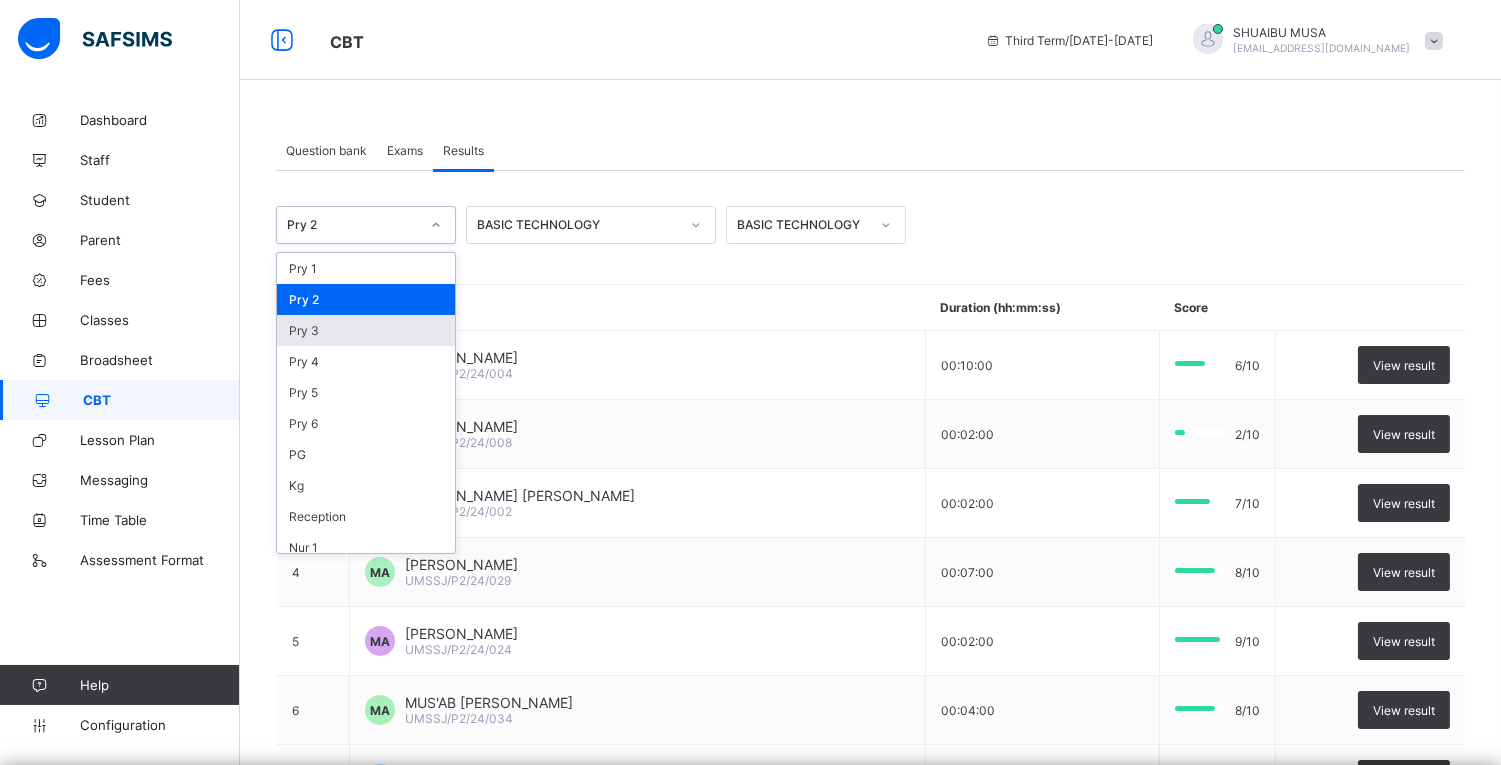 click on "Pry 3" at bounding box center (366, 330) 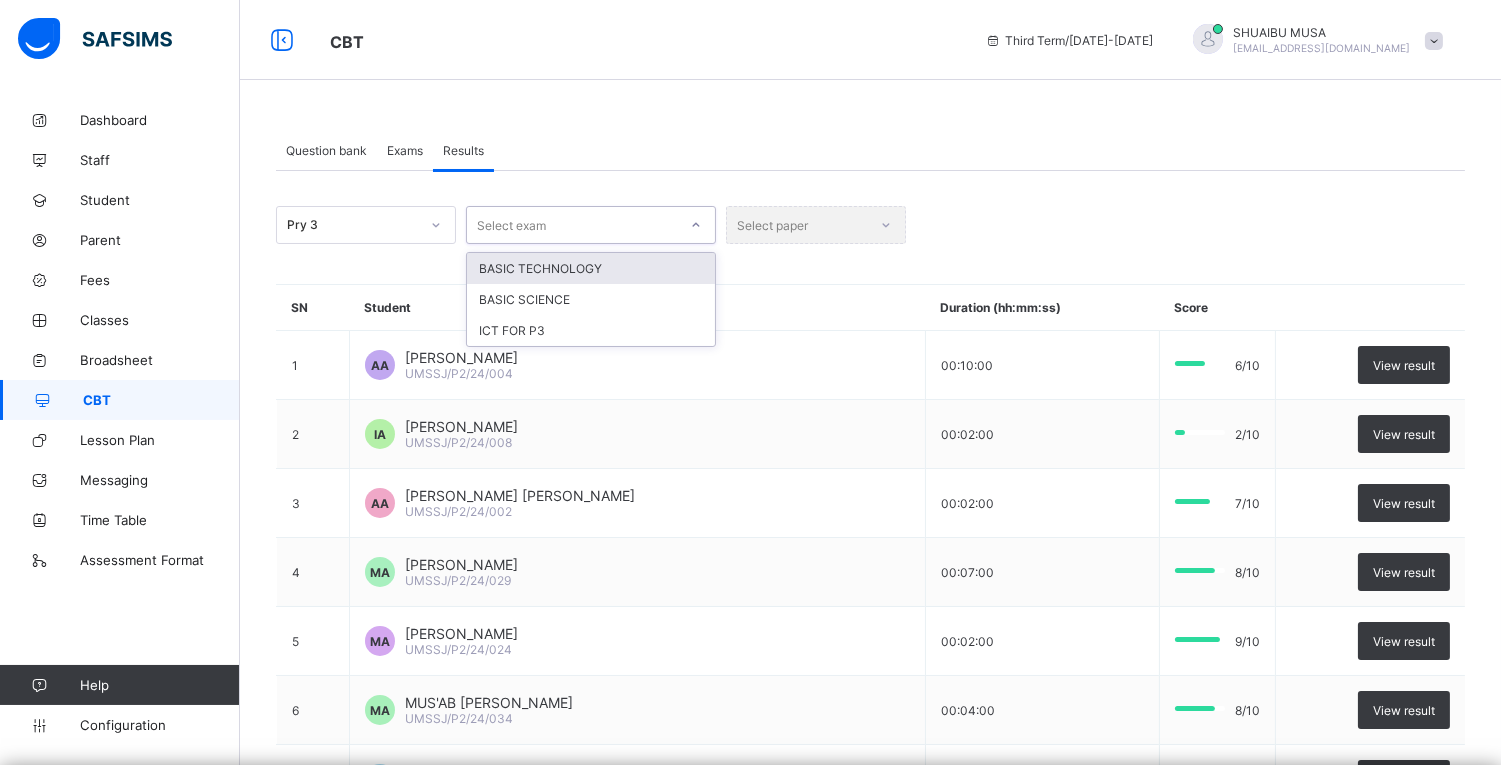 click at bounding box center (696, 225) 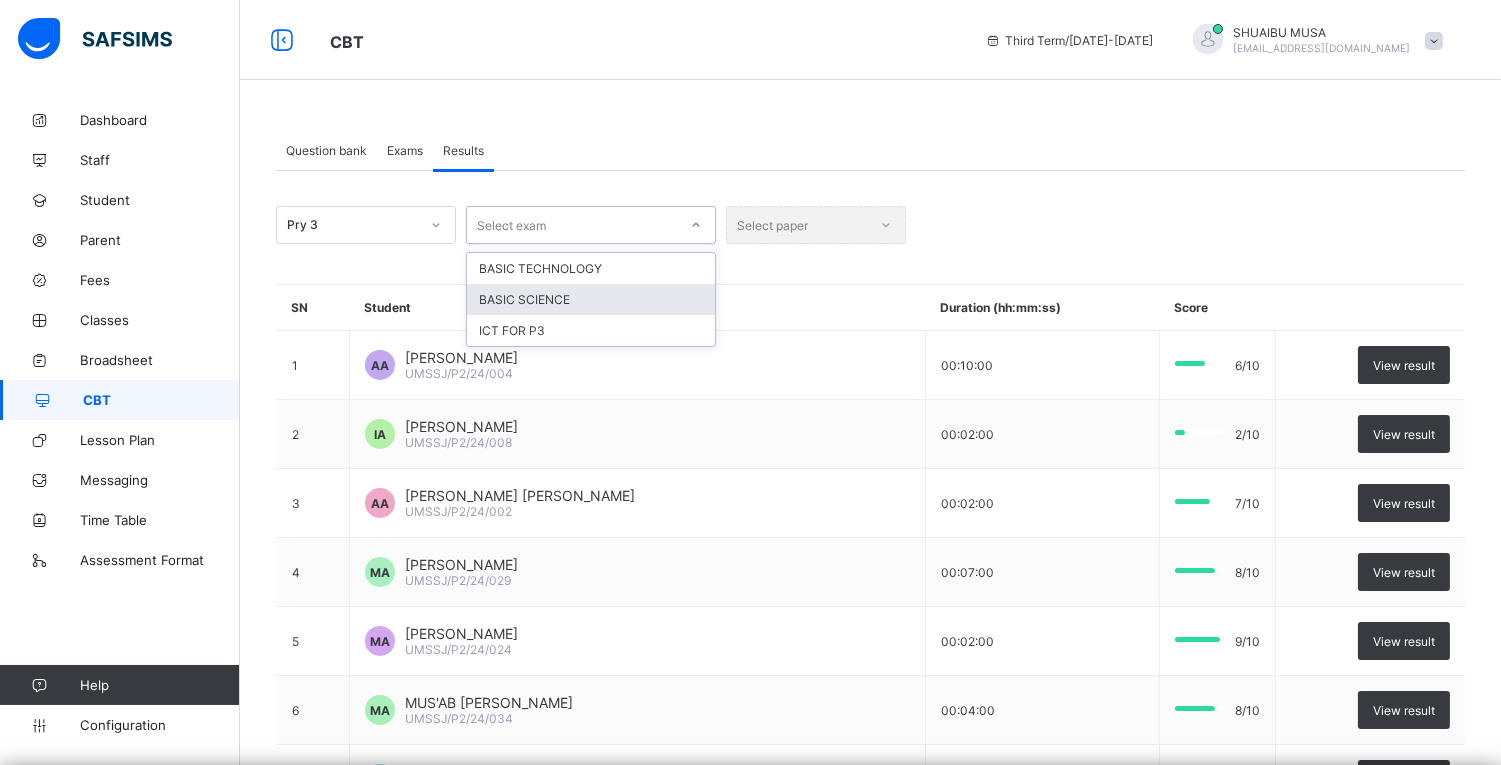 click on "BASIC SCIENCE" at bounding box center (591, 299) 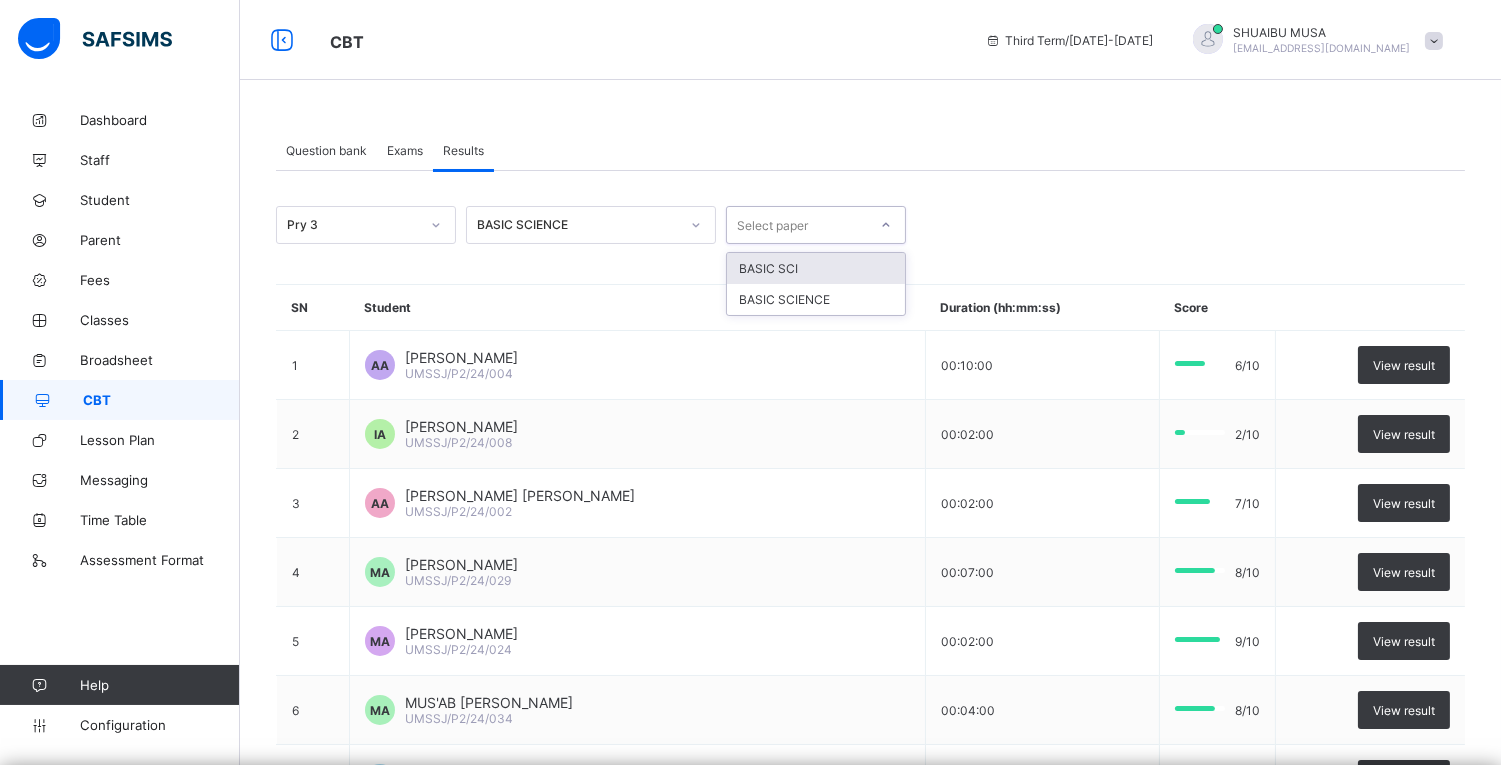 click on "Select paper" at bounding box center [797, 225] 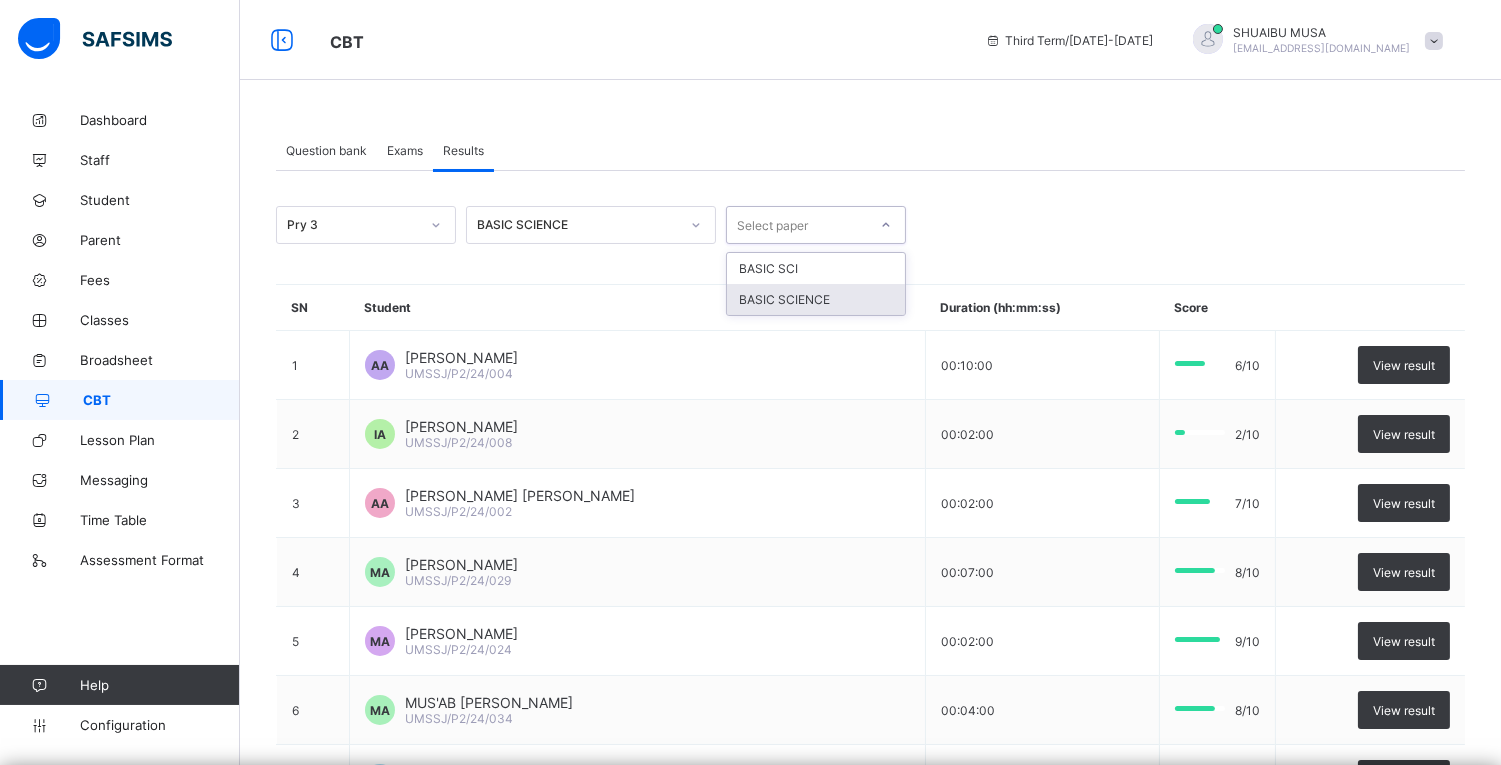 click on "BASIC SCIENCE" at bounding box center (816, 299) 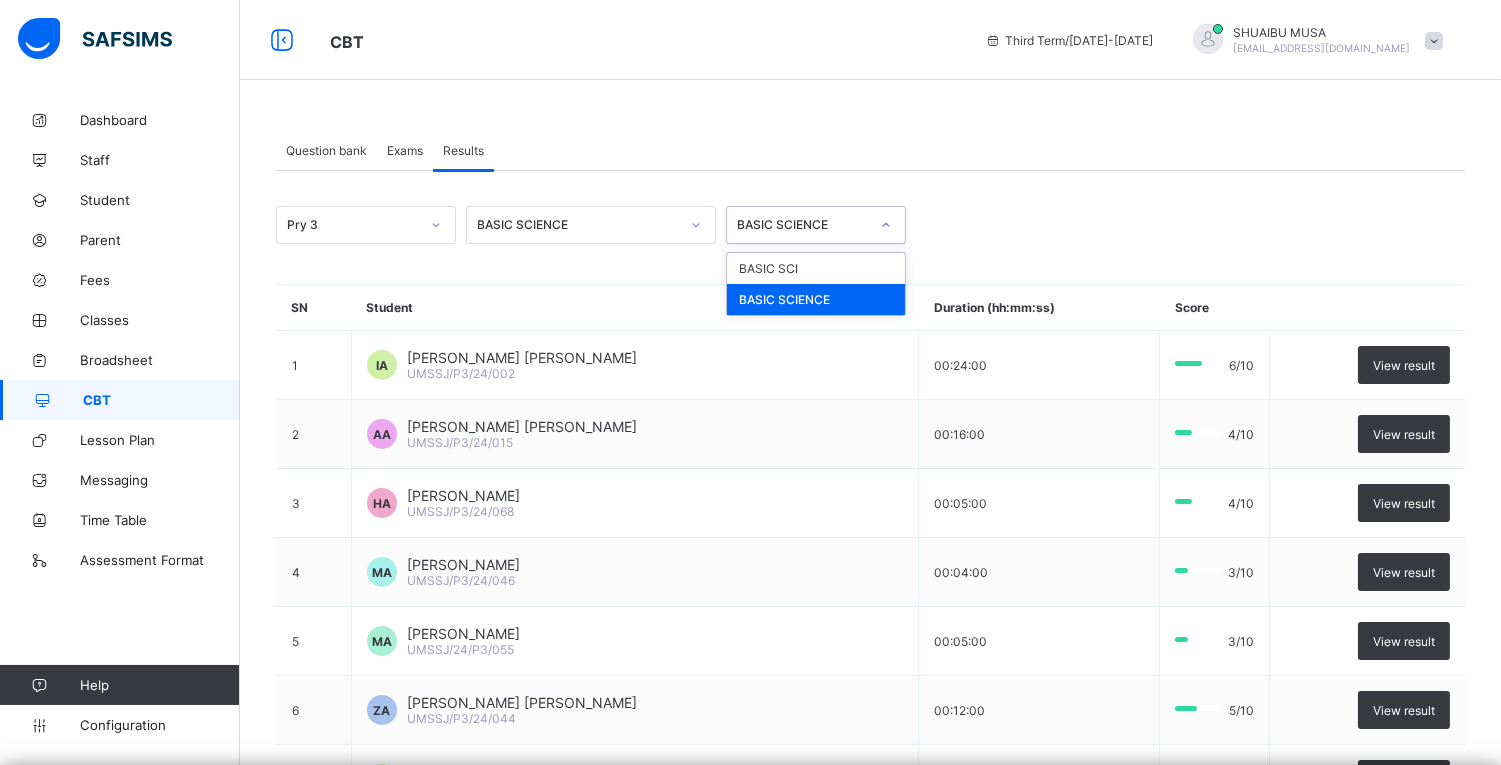 click on "BASIC SCIENCE" at bounding box center (803, 225) 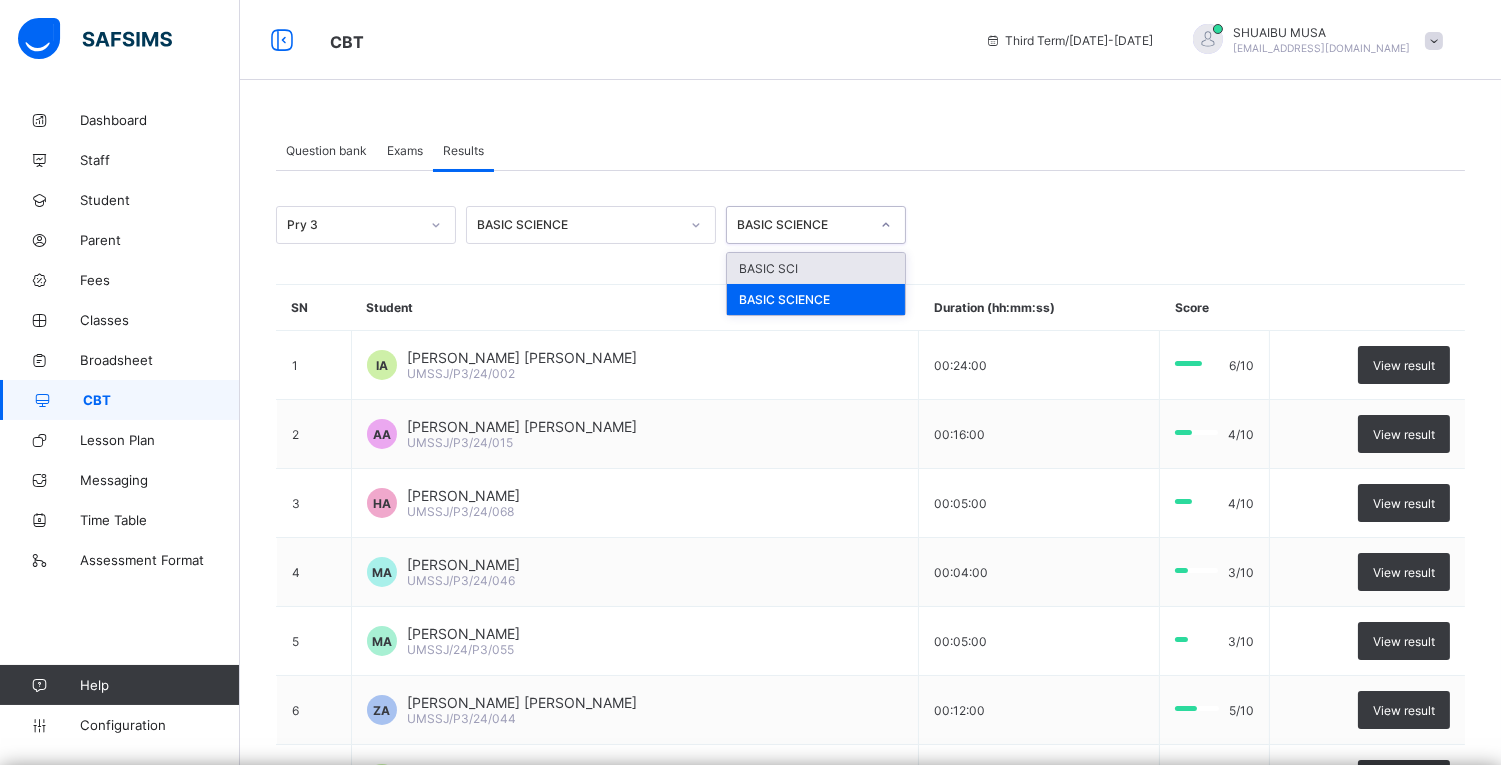 click on "BASIC SCI" at bounding box center (816, 268) 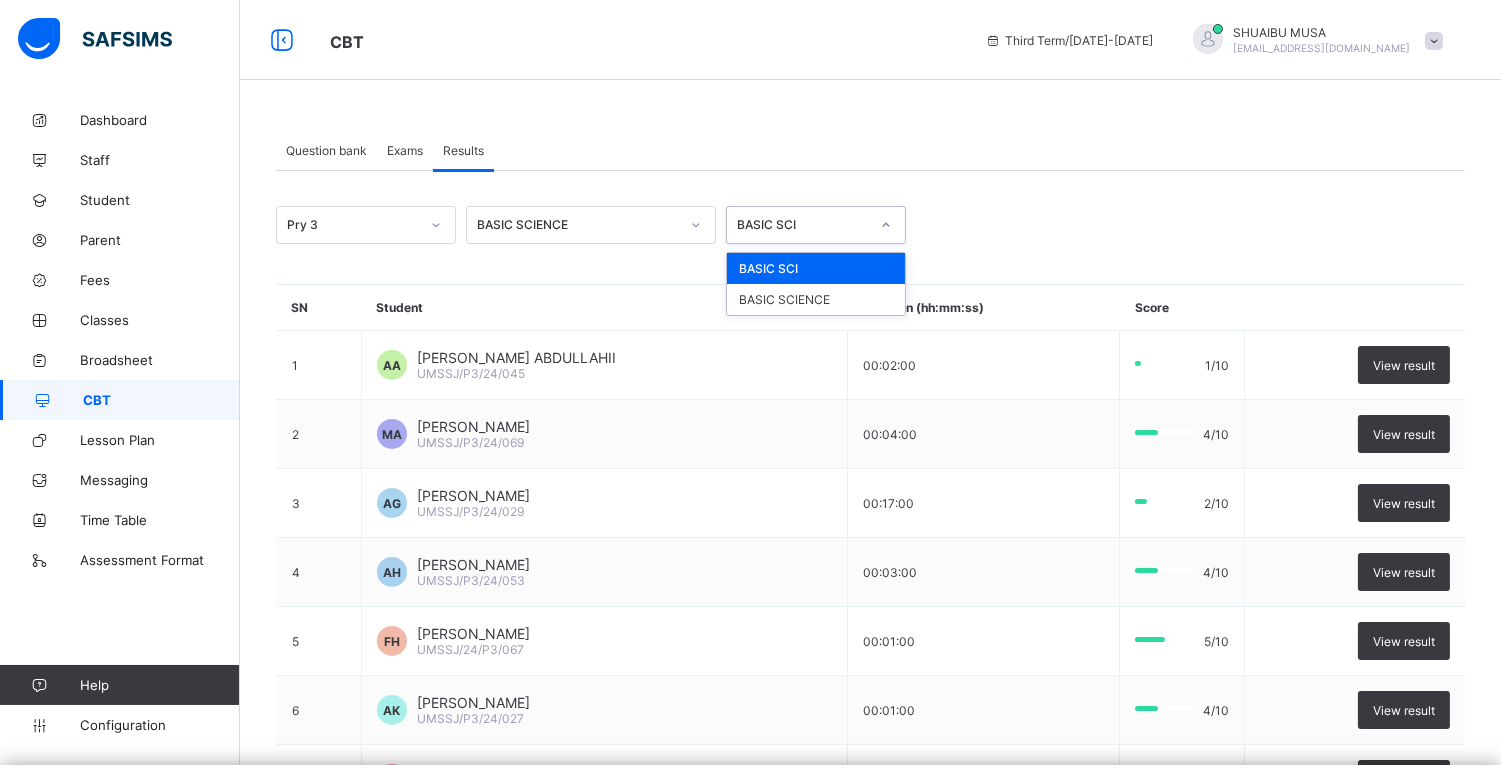 click on "BASIC SCI" at bounding box center (803, 225) 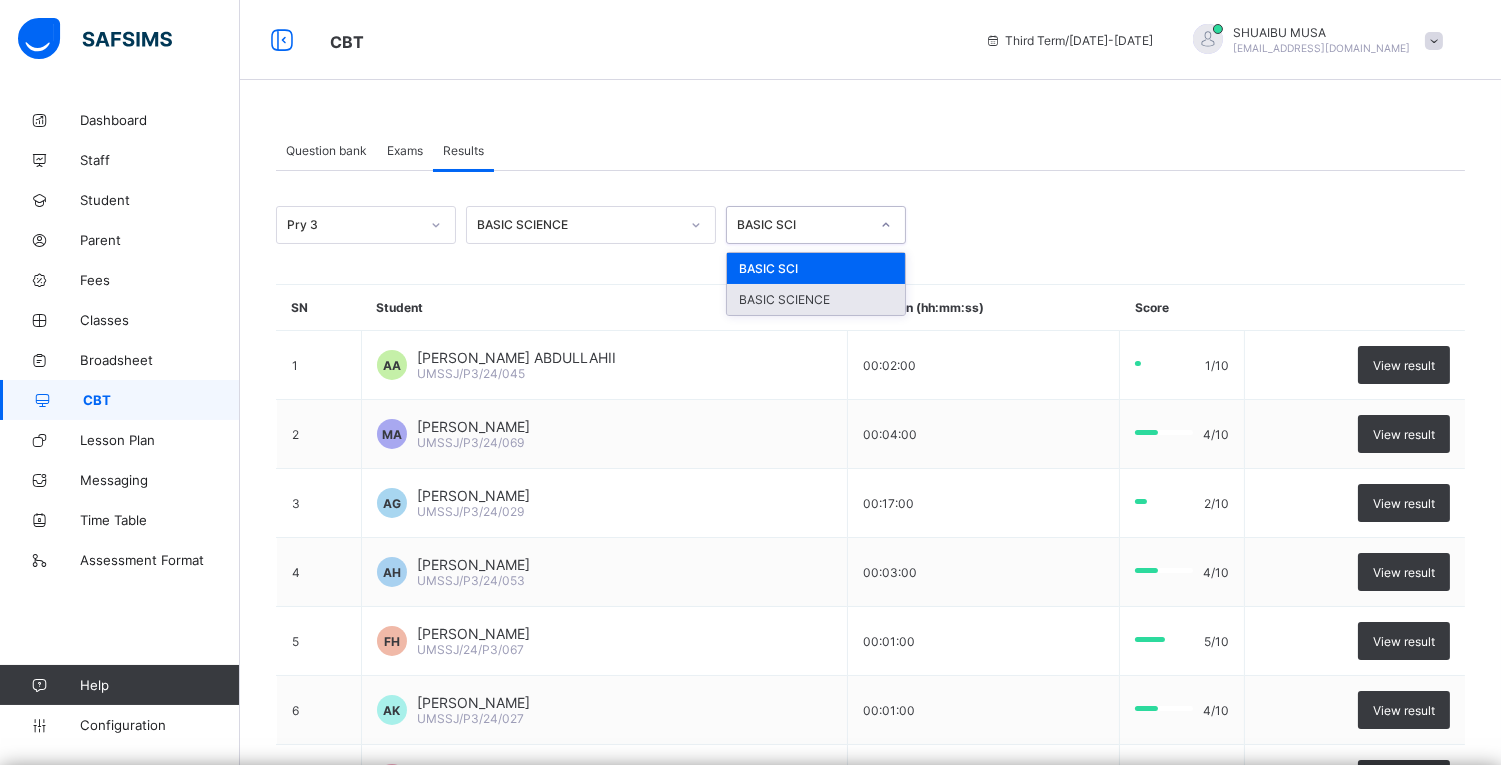 click on "BASIC SCIENCE" at bounding box center [816, 299] 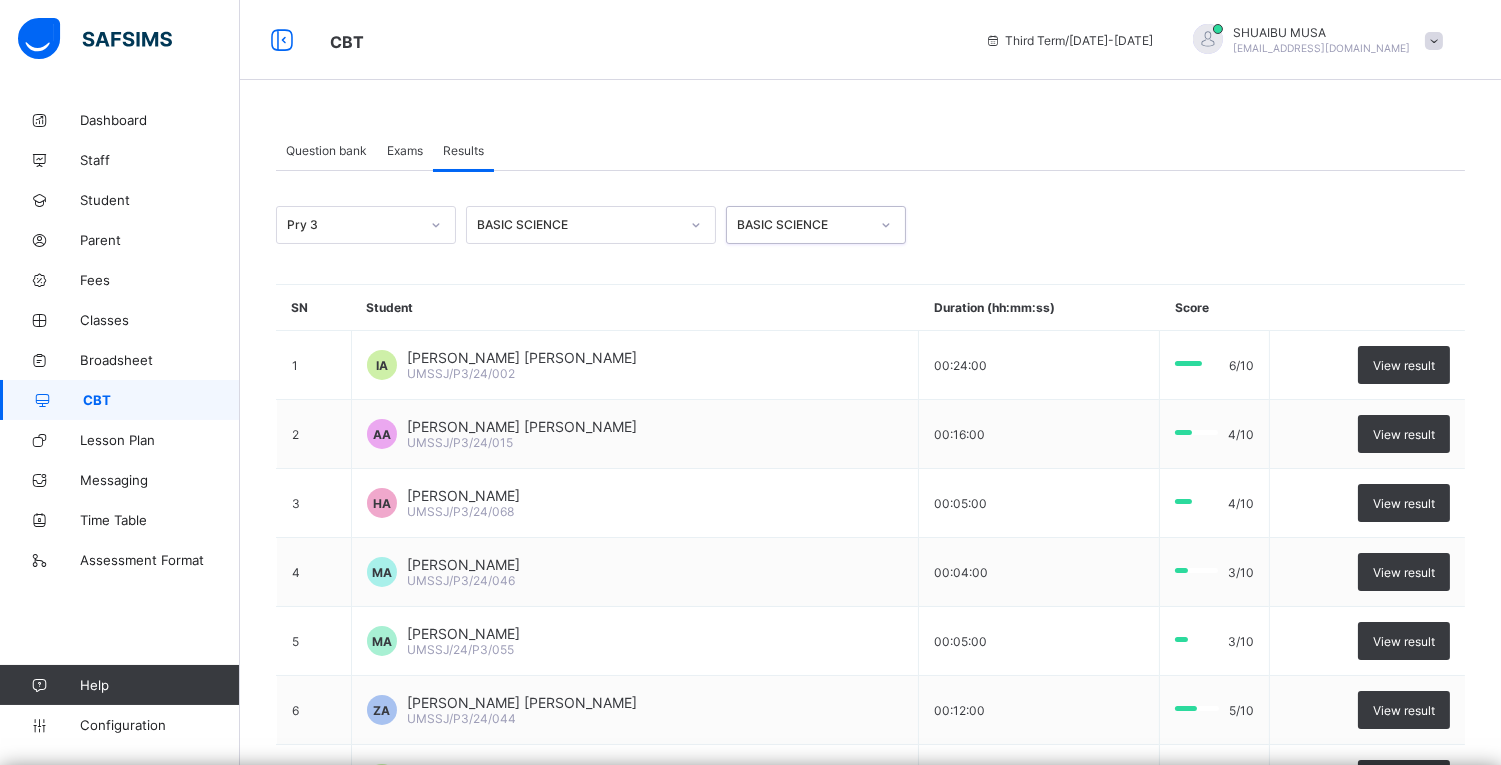scroll, scrollTop: 2905, scrollLeft: 0, axis: vertical 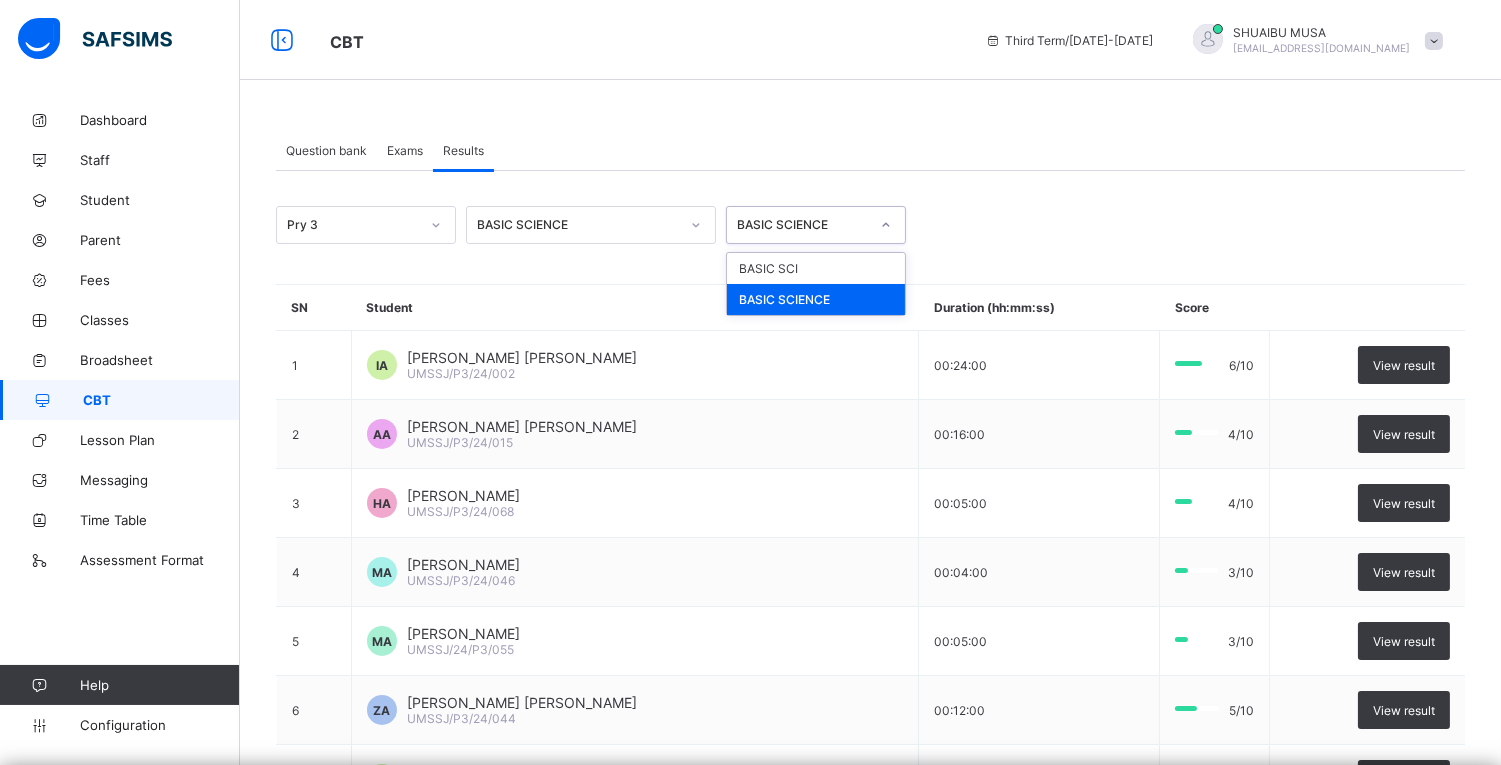 click on "BASIC SCIENCE" at bounding box center (816, 225) 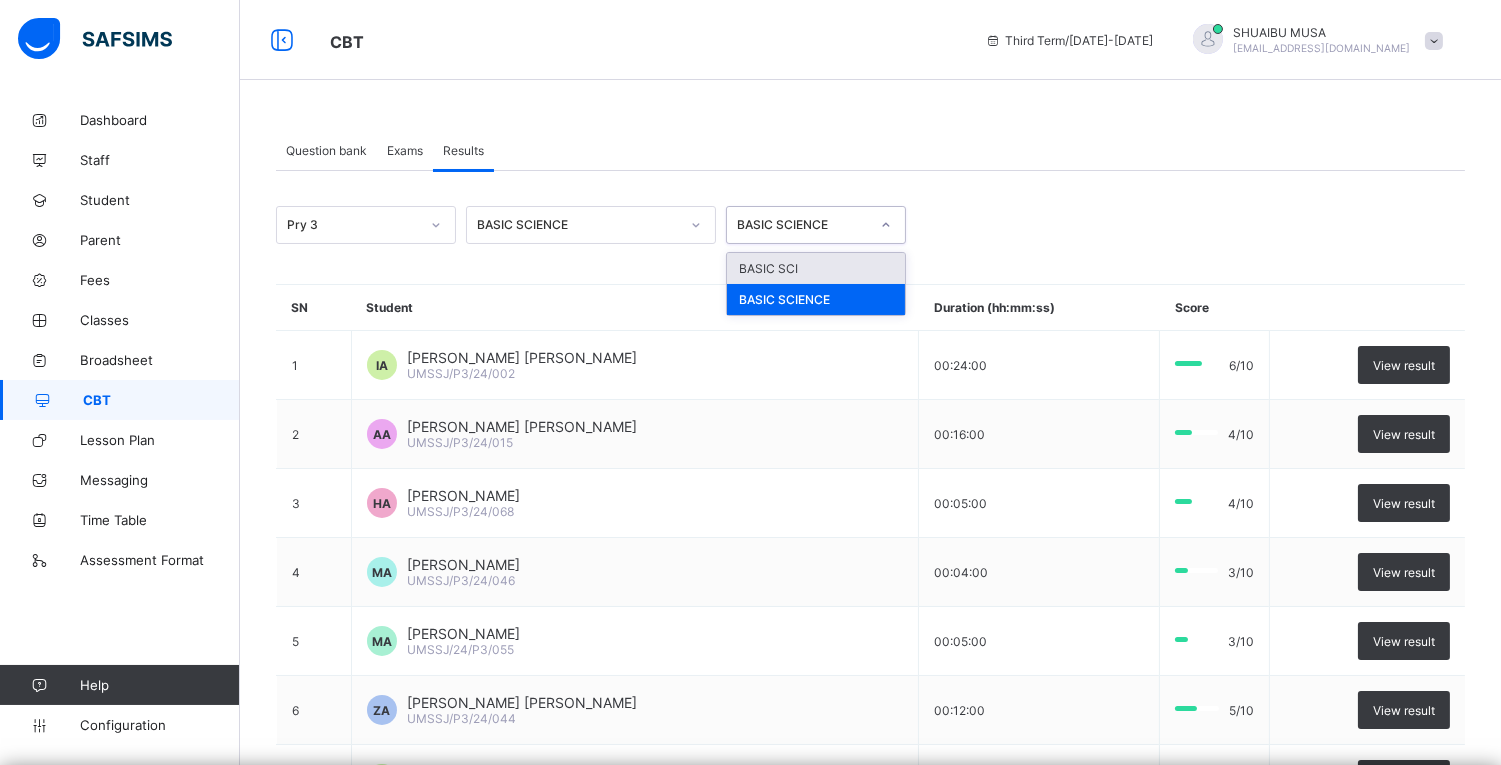 click on "BASIC SCI" at bounding box center (816, 268) 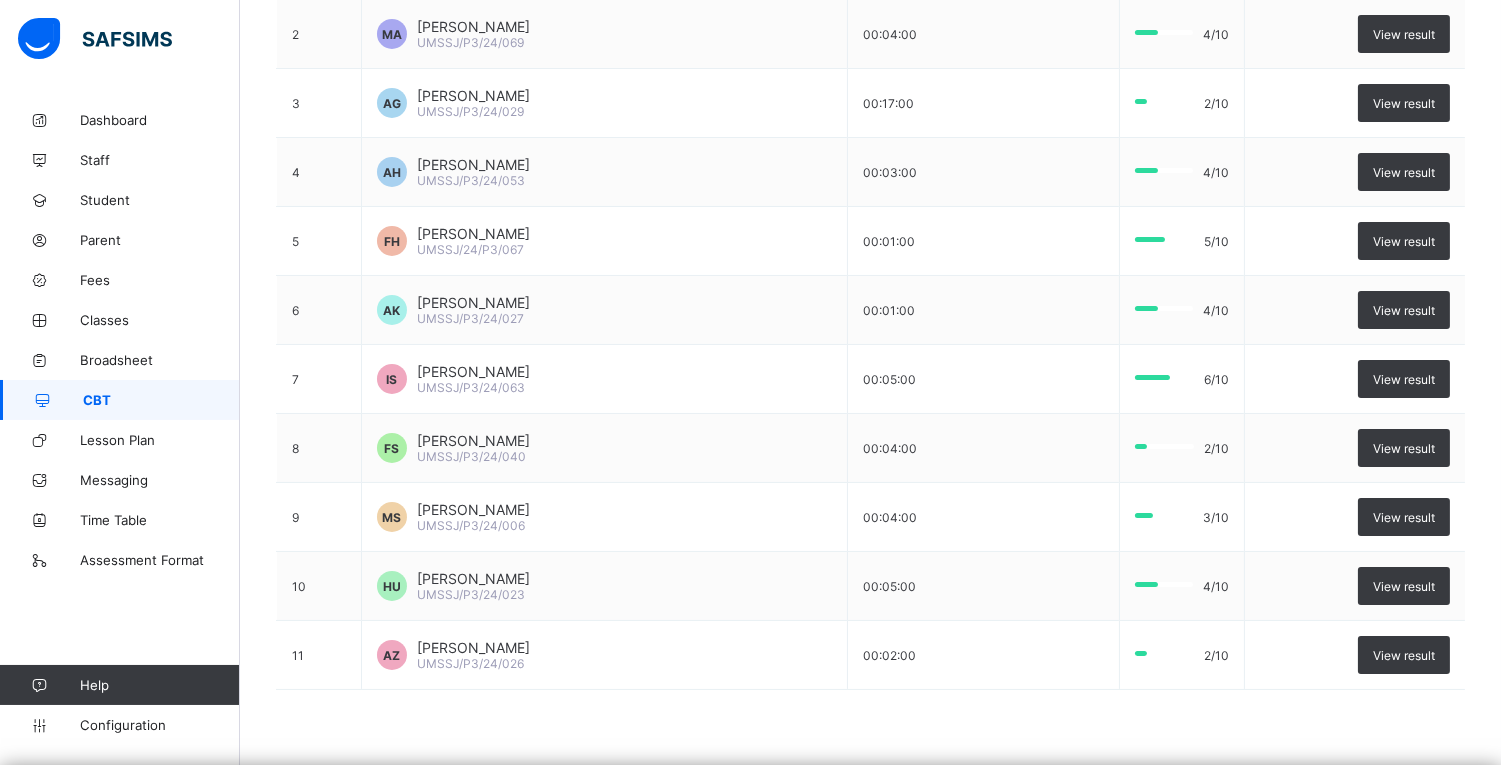 scroll, scrollTop: 495, scrollLeft: 0, axis: vertical 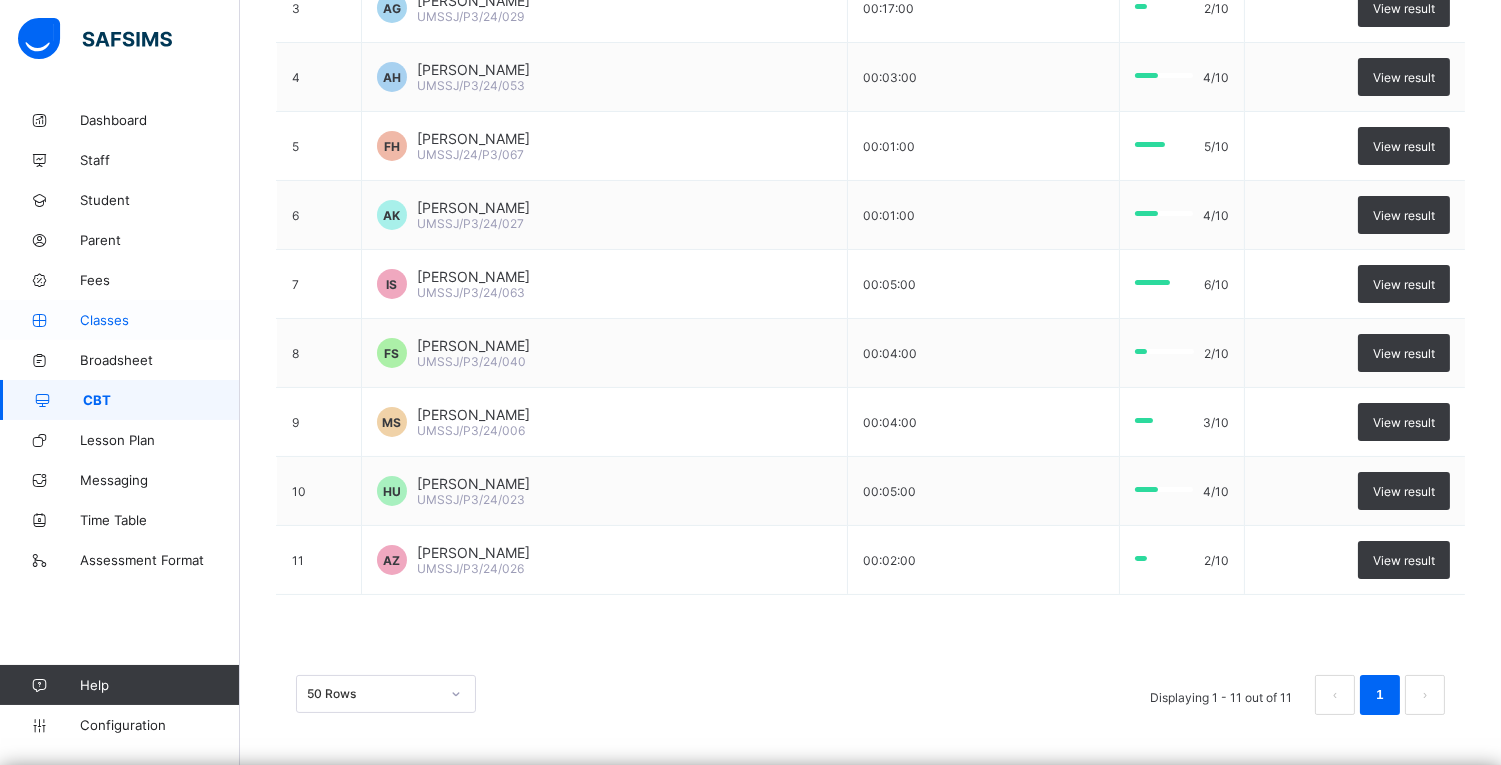 click on "Classes" at bounding box center (160, 320) 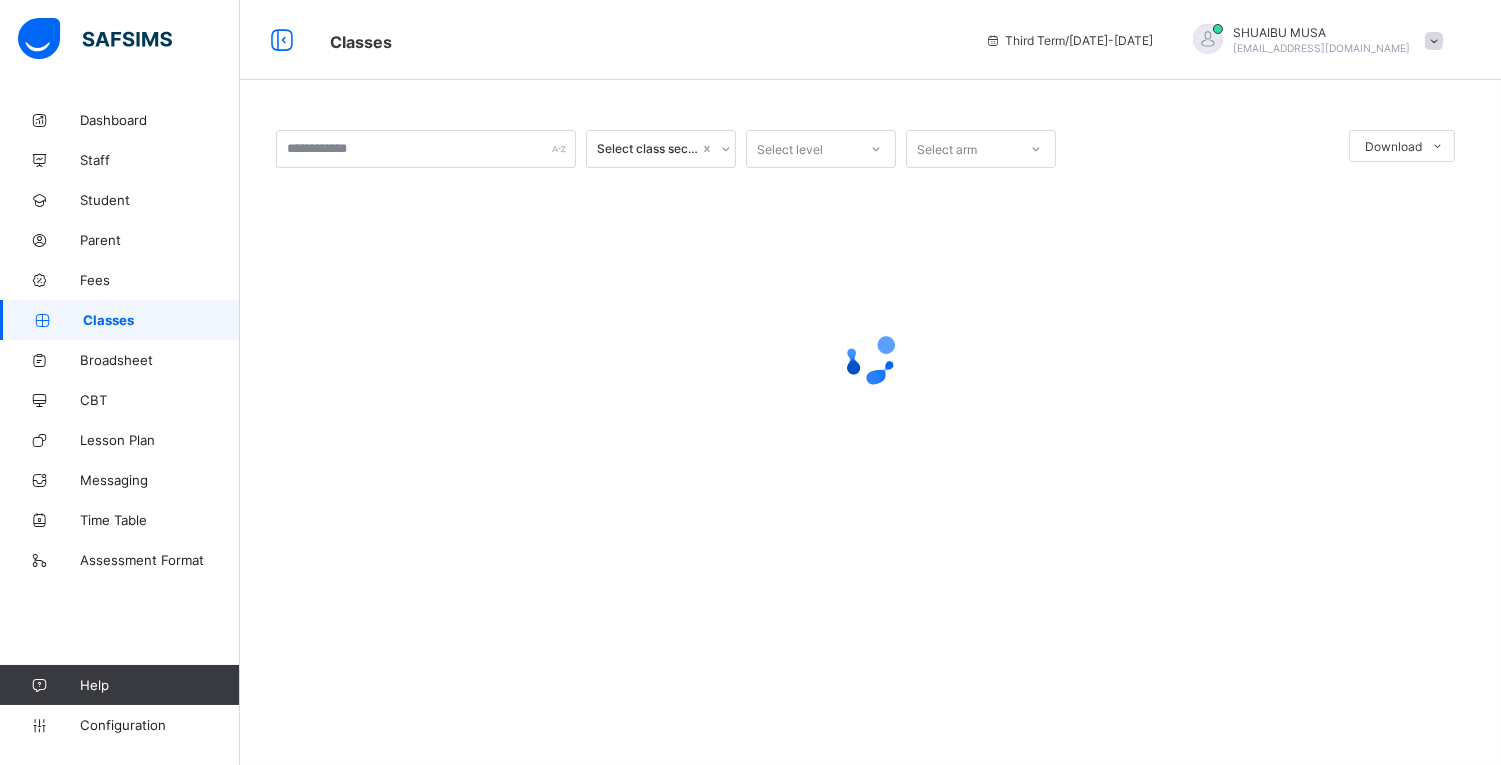 scroll, scrollTop: 0, scrollLeft: 0, axis: both 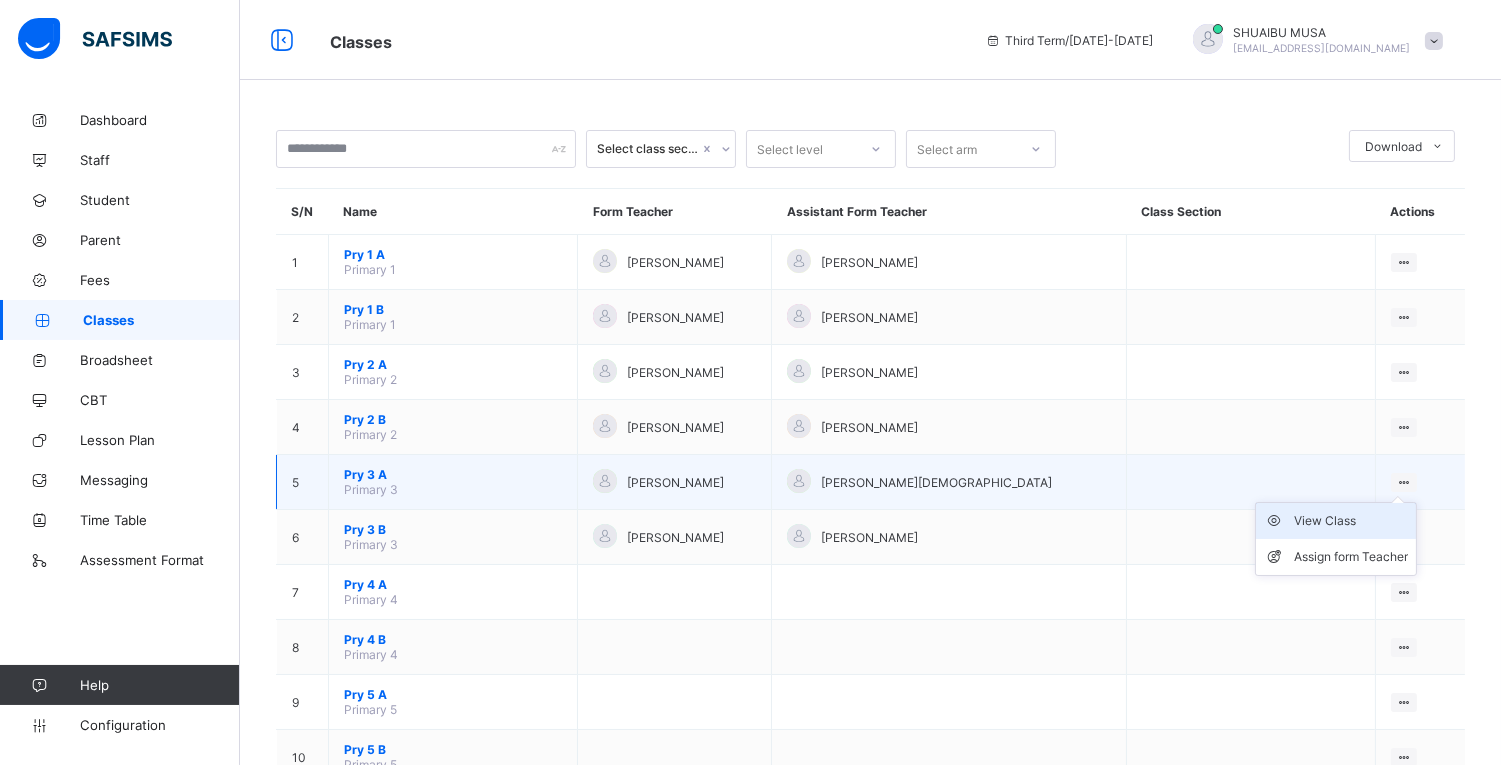 click on "View Class" at bounding box center (1351, 521) 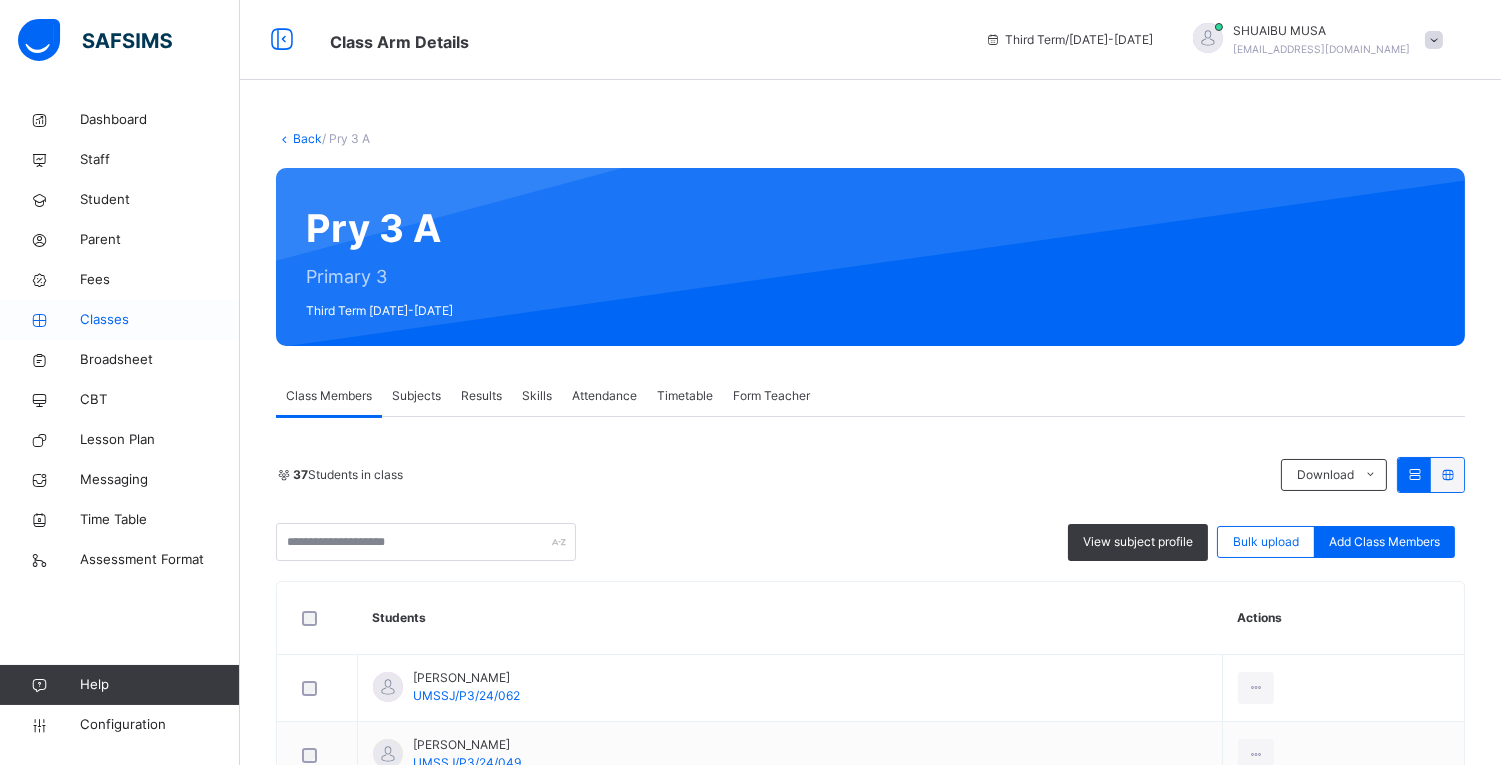 click on "Classes" at bounding box center [160, 320] 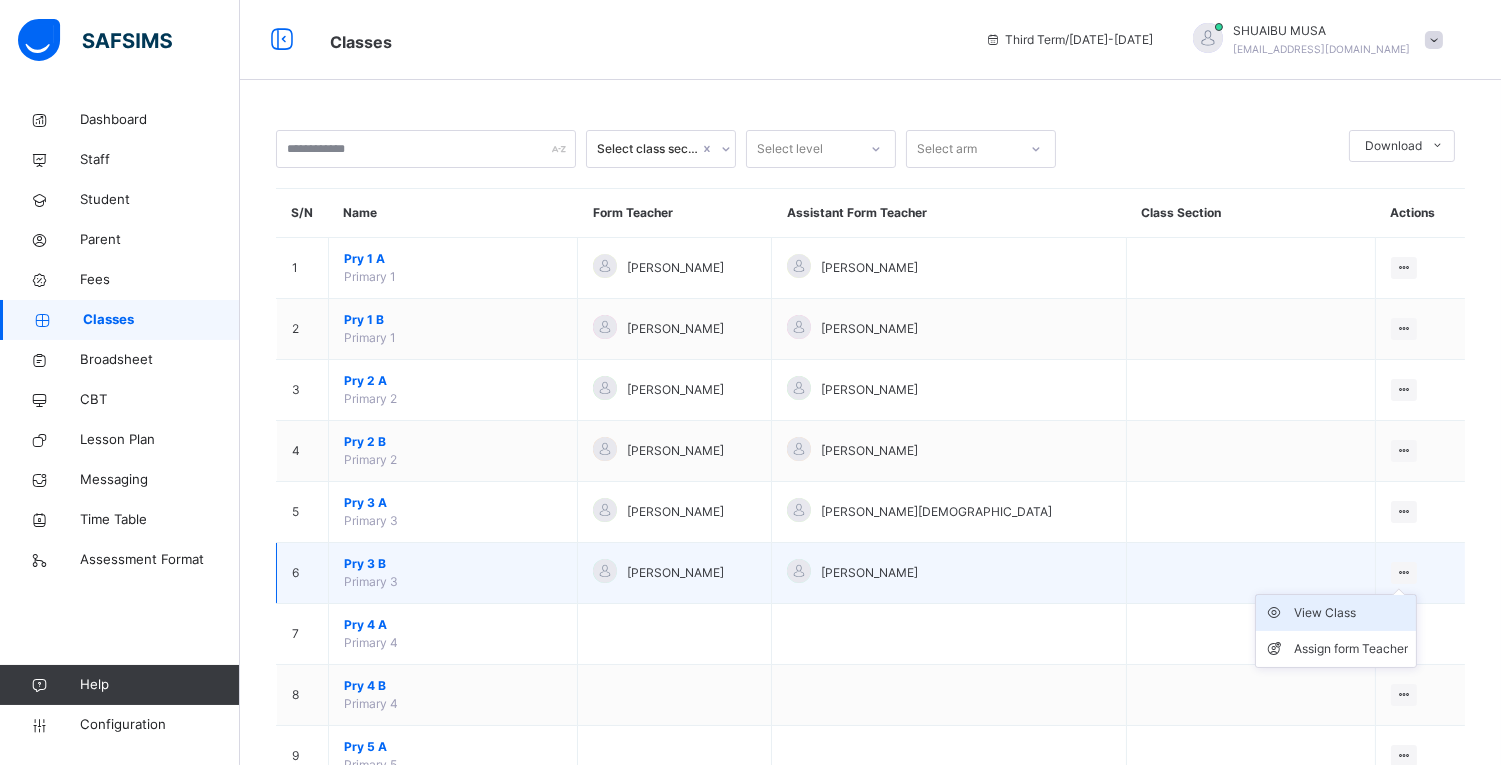 click on "View Class" at bounding box center [1351, 613] 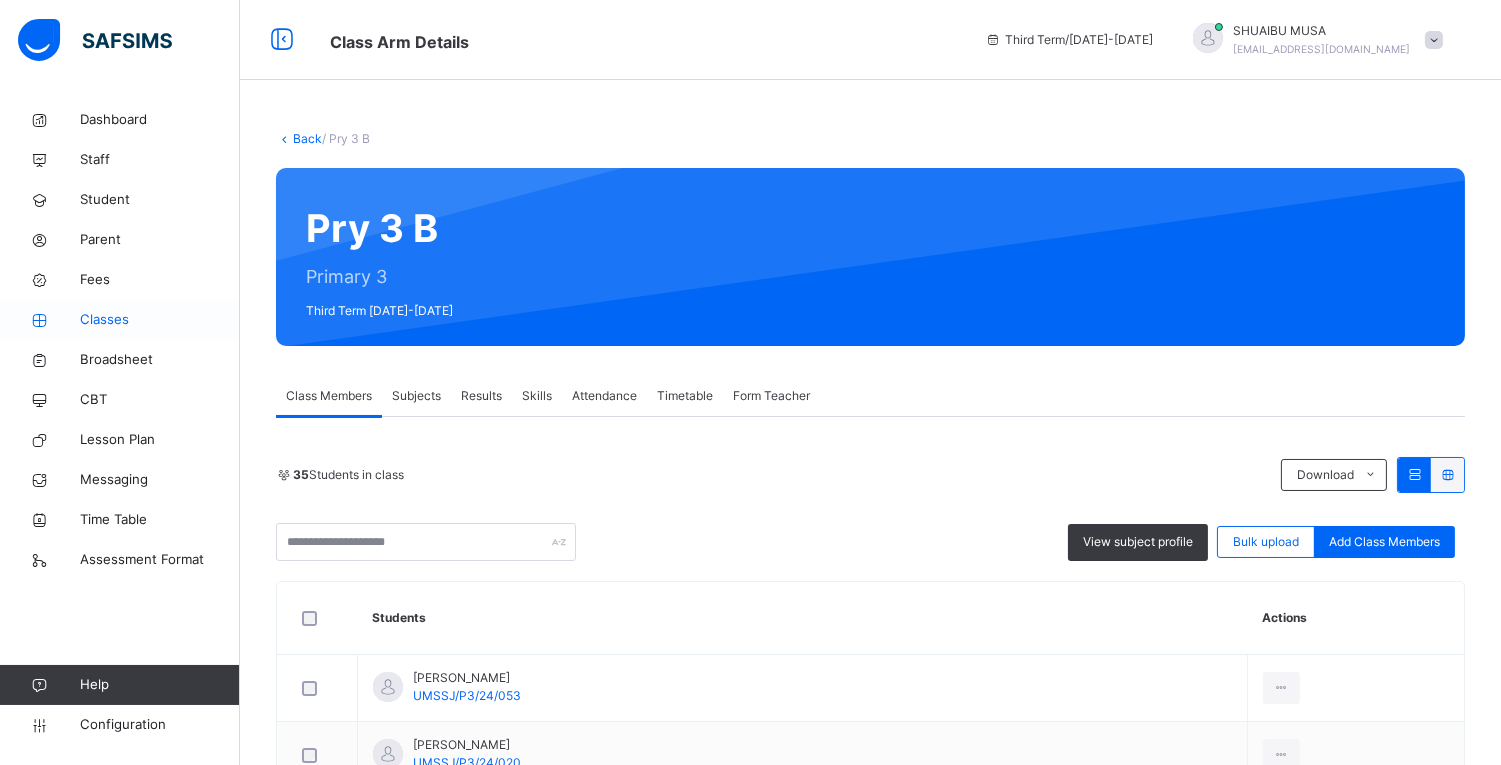 click on "Classes" at bounding box center [160, 320] 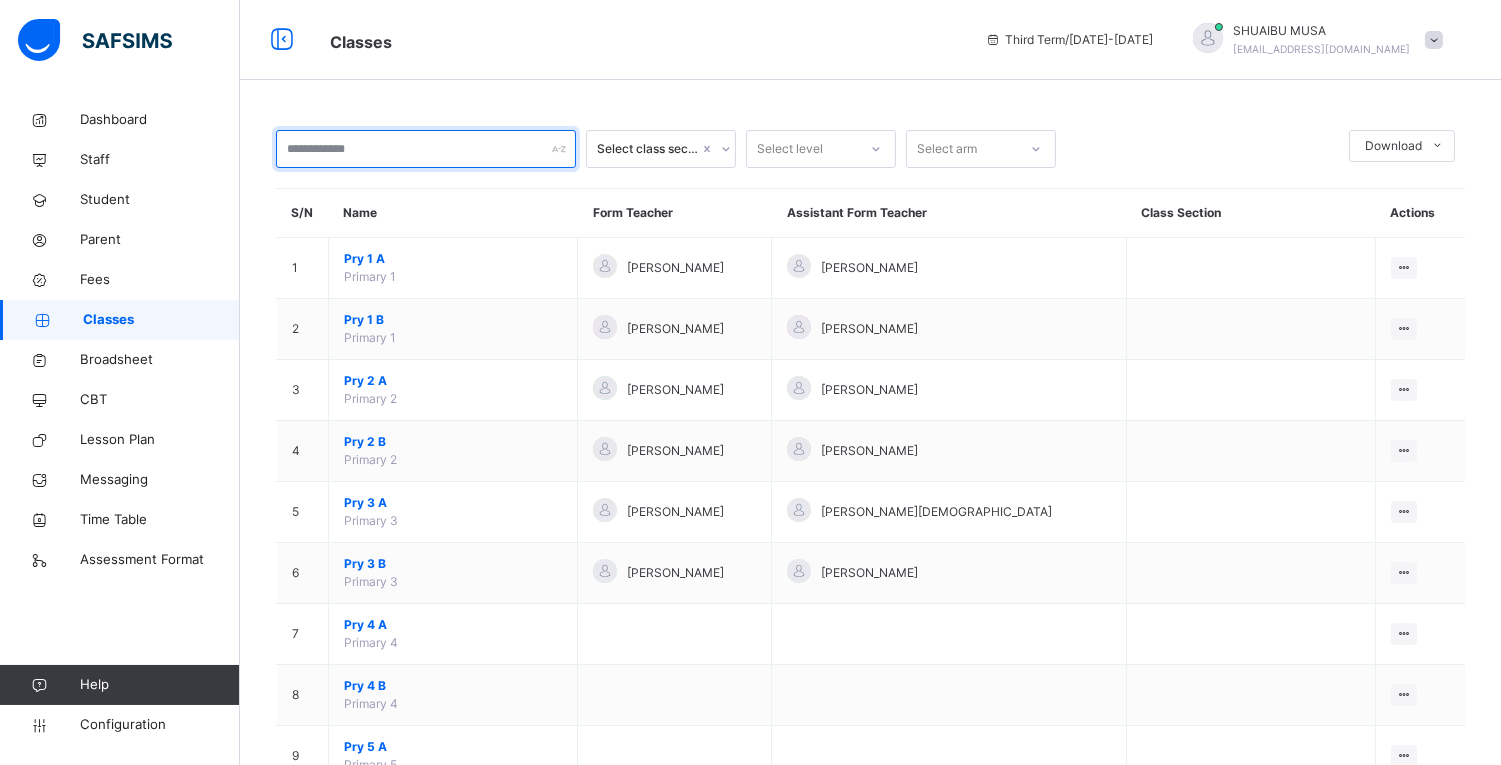 click at bounding box center (426, 149) 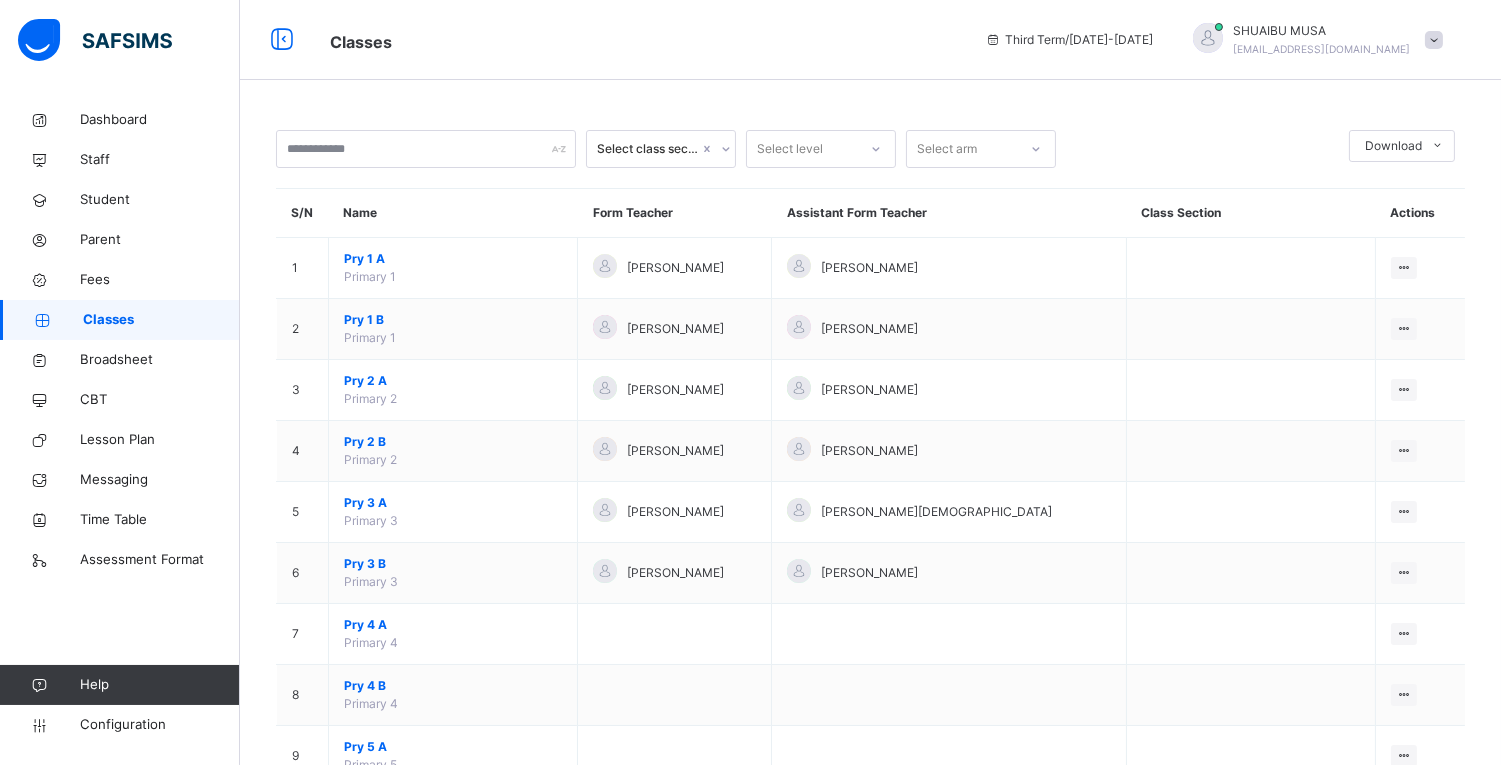click at bounding box center [426, 149] 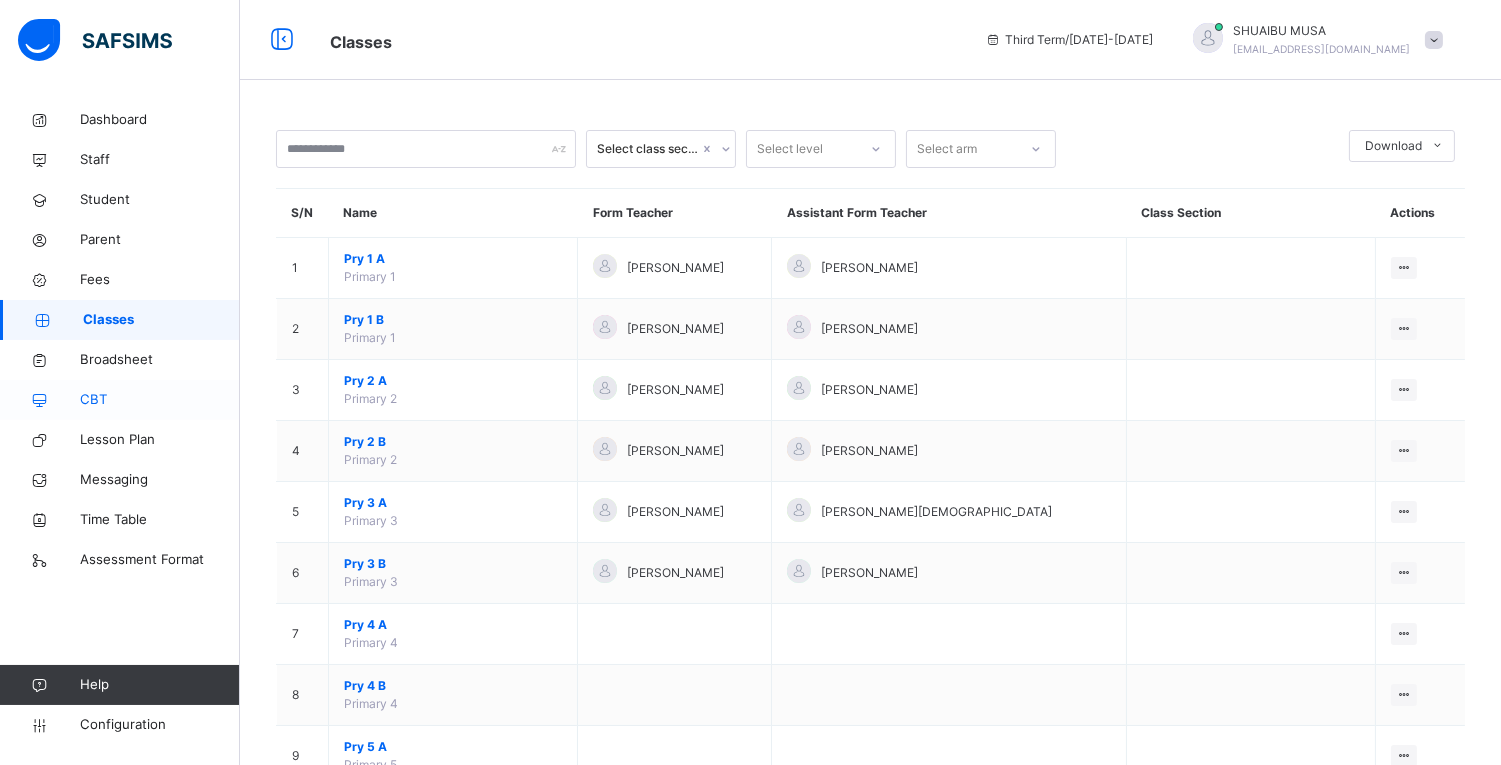 click on "CBT" at bounding box center (160, 400) 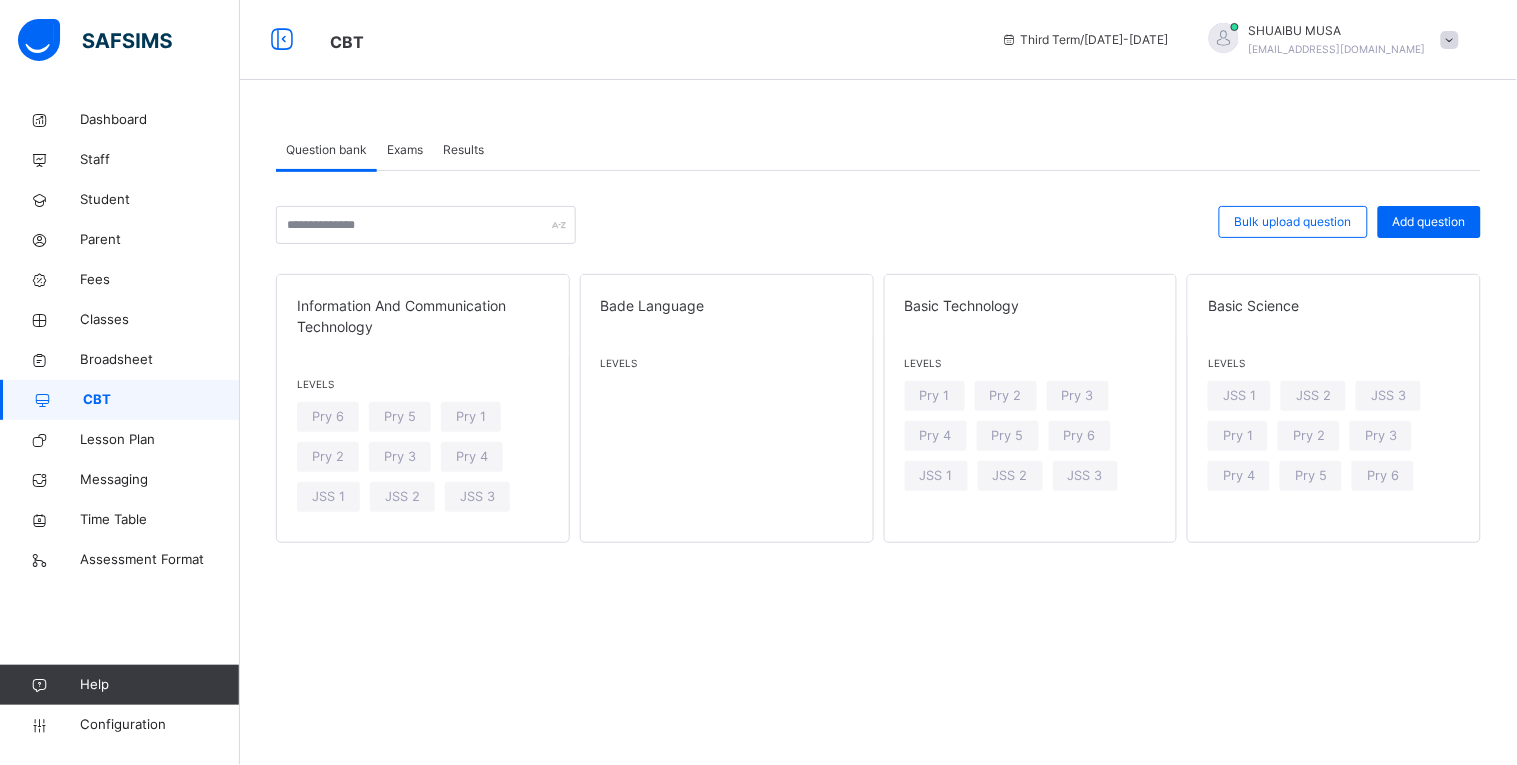 click on "Results" at bounding box center (463, 150) 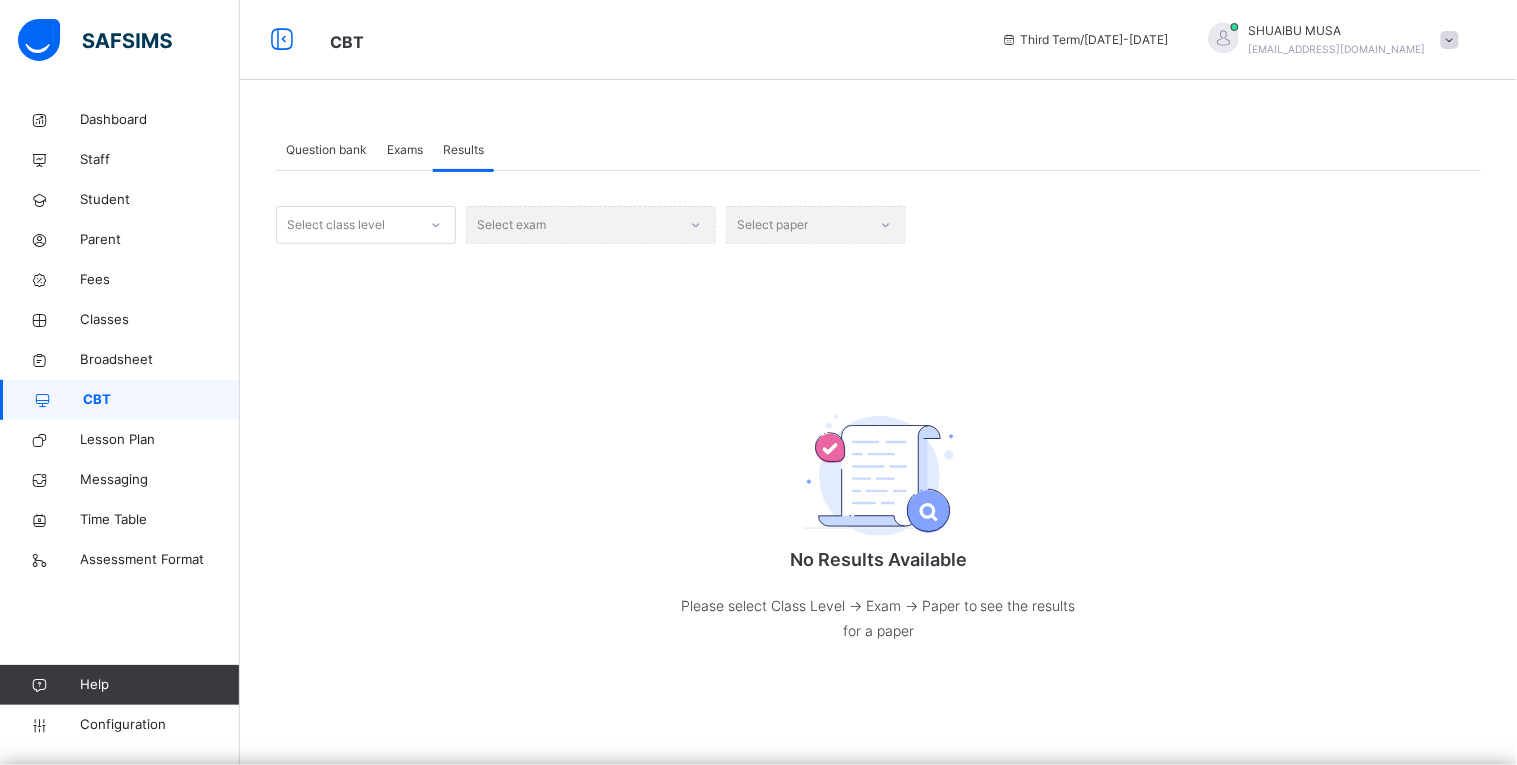 click on "Select class level" at bounding box center (347, 225) 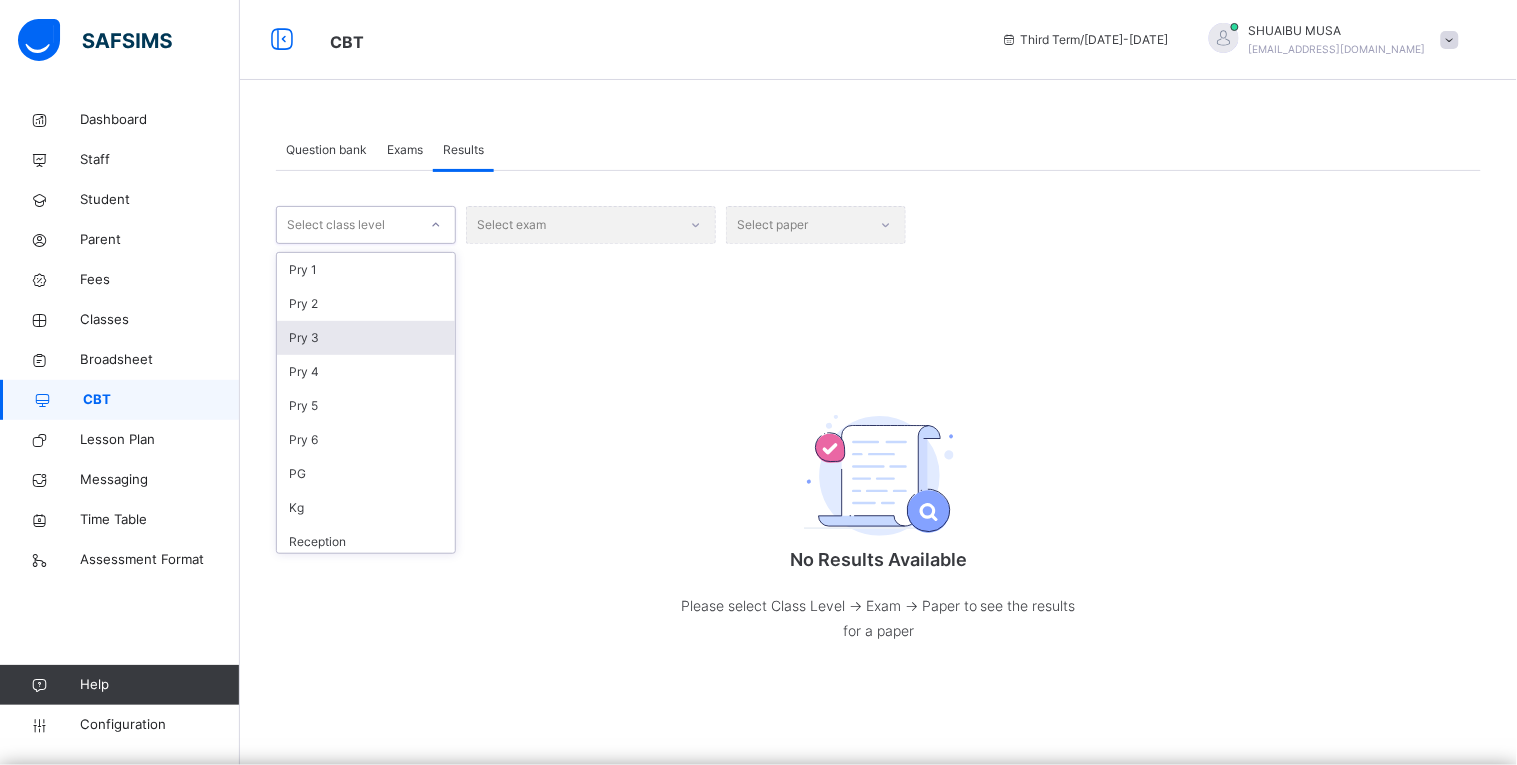 click on "Pry 3" at bounding box center [366, 338] 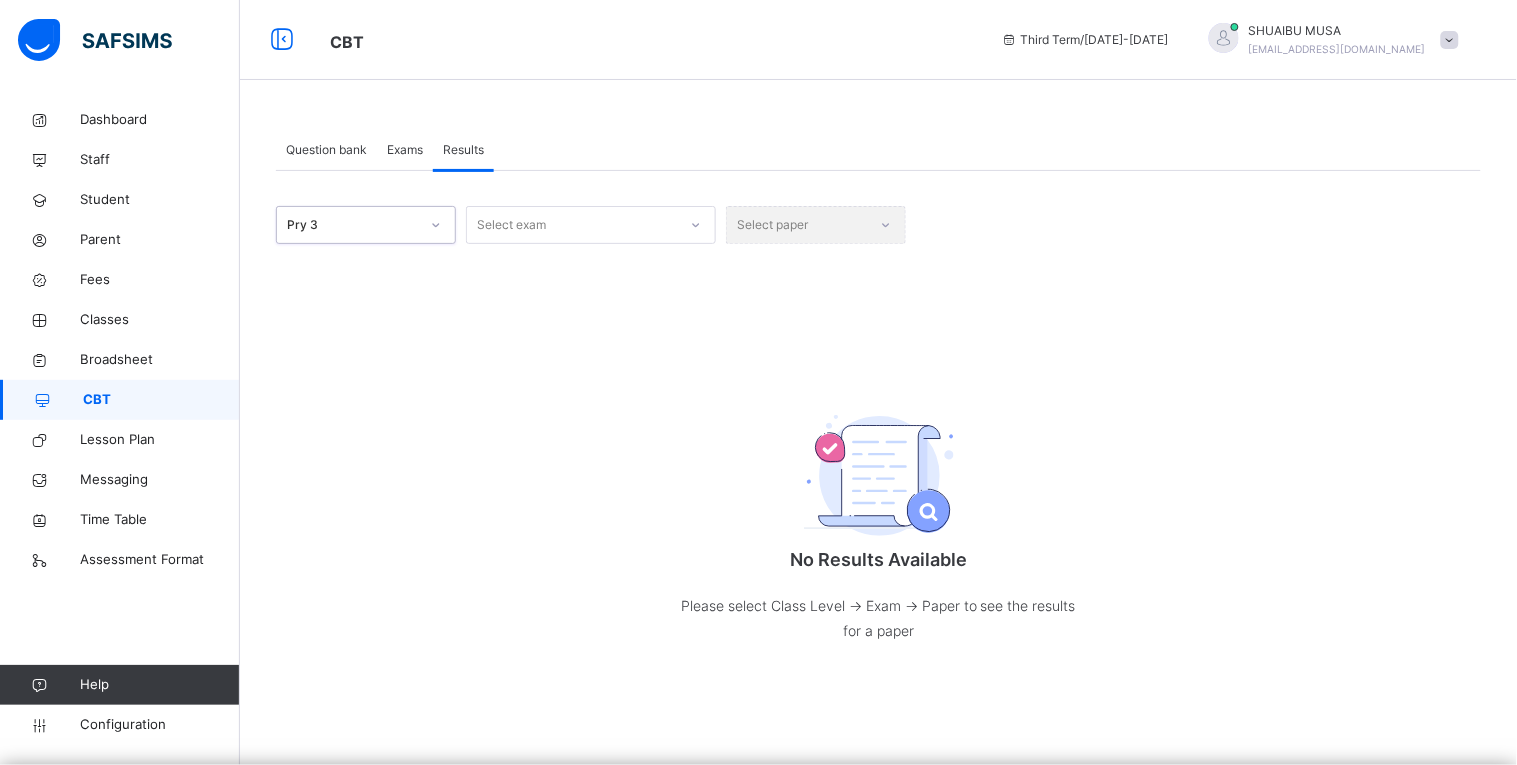 click on "Select exam" at bounding box center (572, 225) 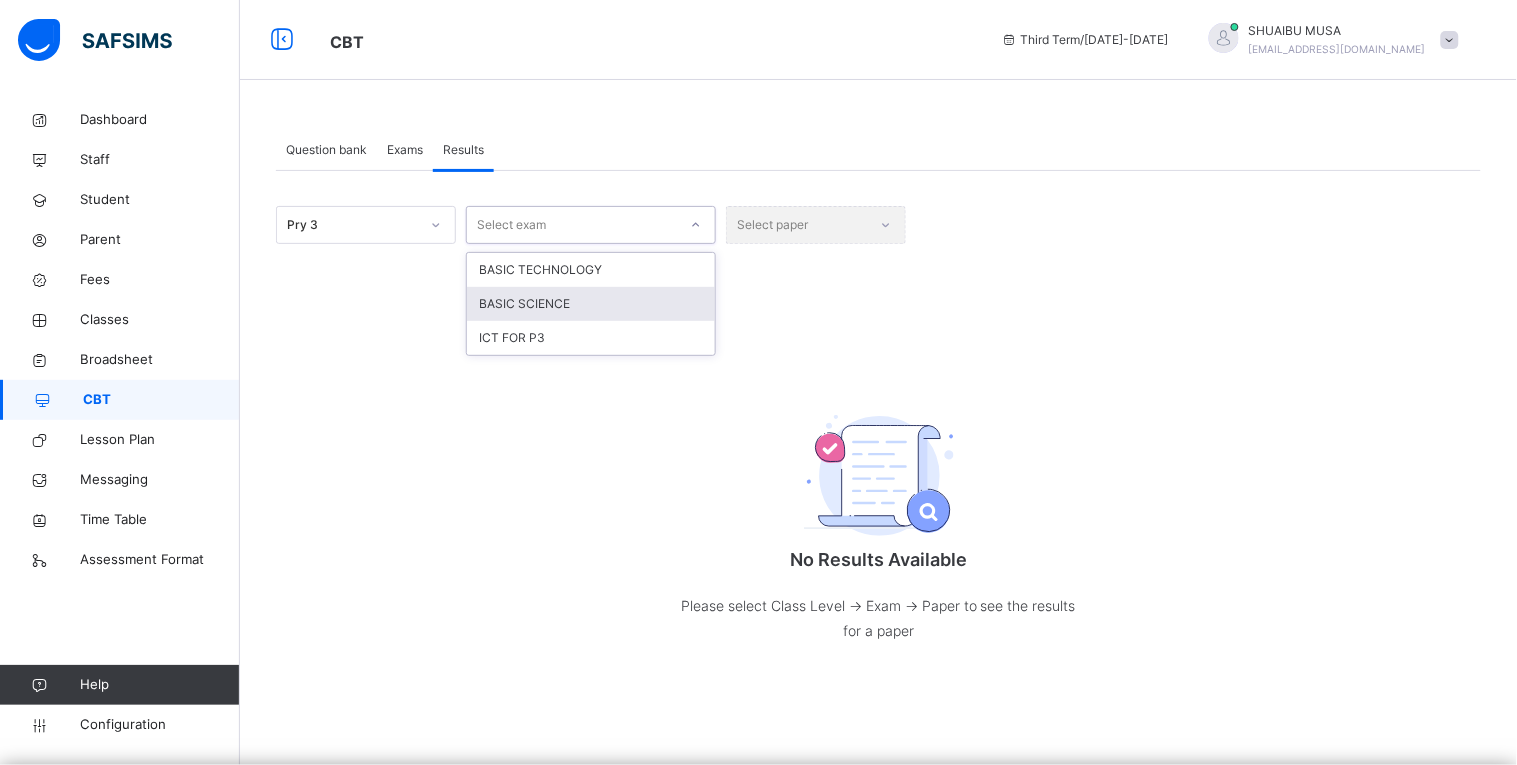 click on "BASIC SCIENCE" at bounding box center [591, 304] 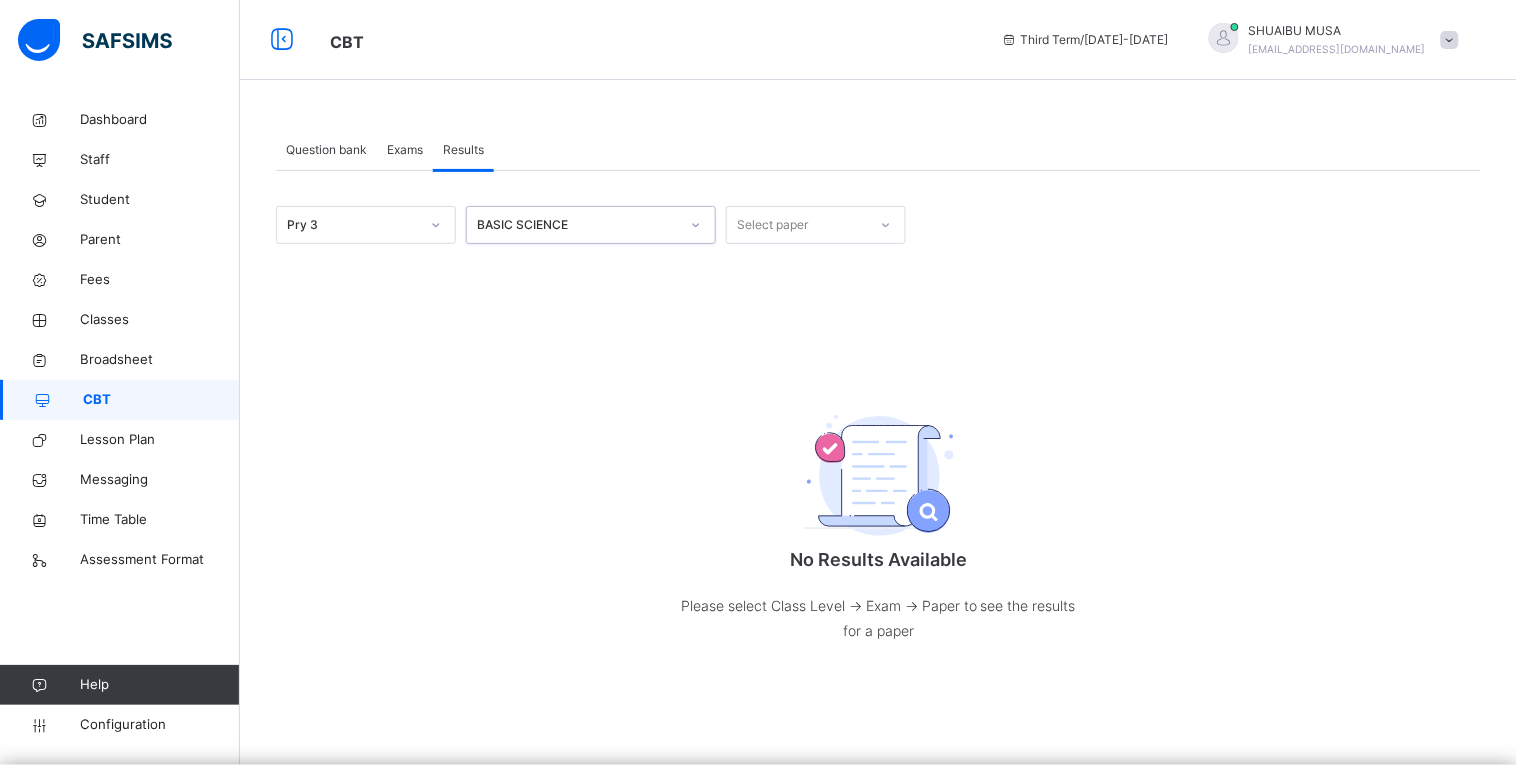 click on "Select paper" at bounding box center (797, 225) 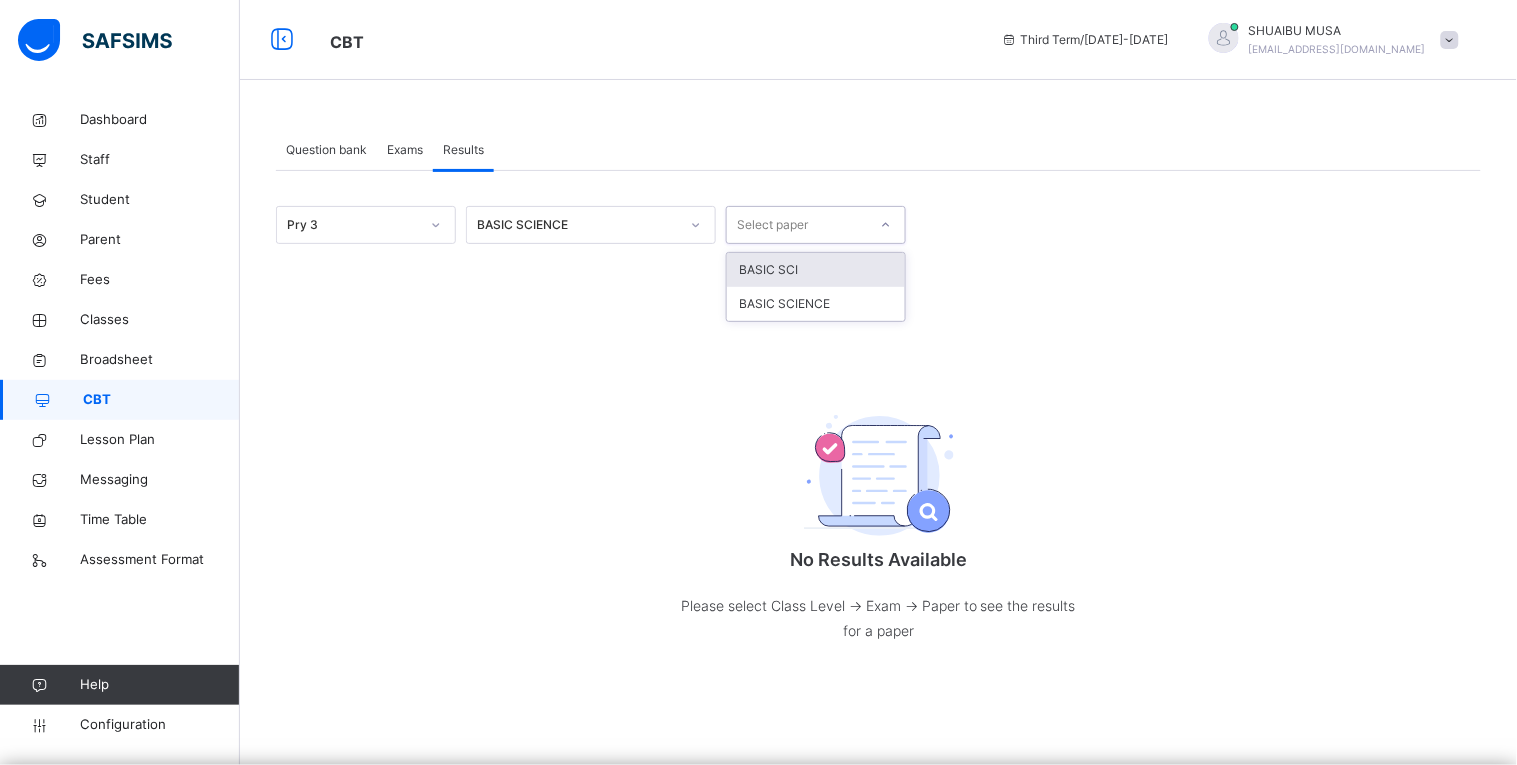 click on "BASIC SCI" at bounding box center (816, 270) 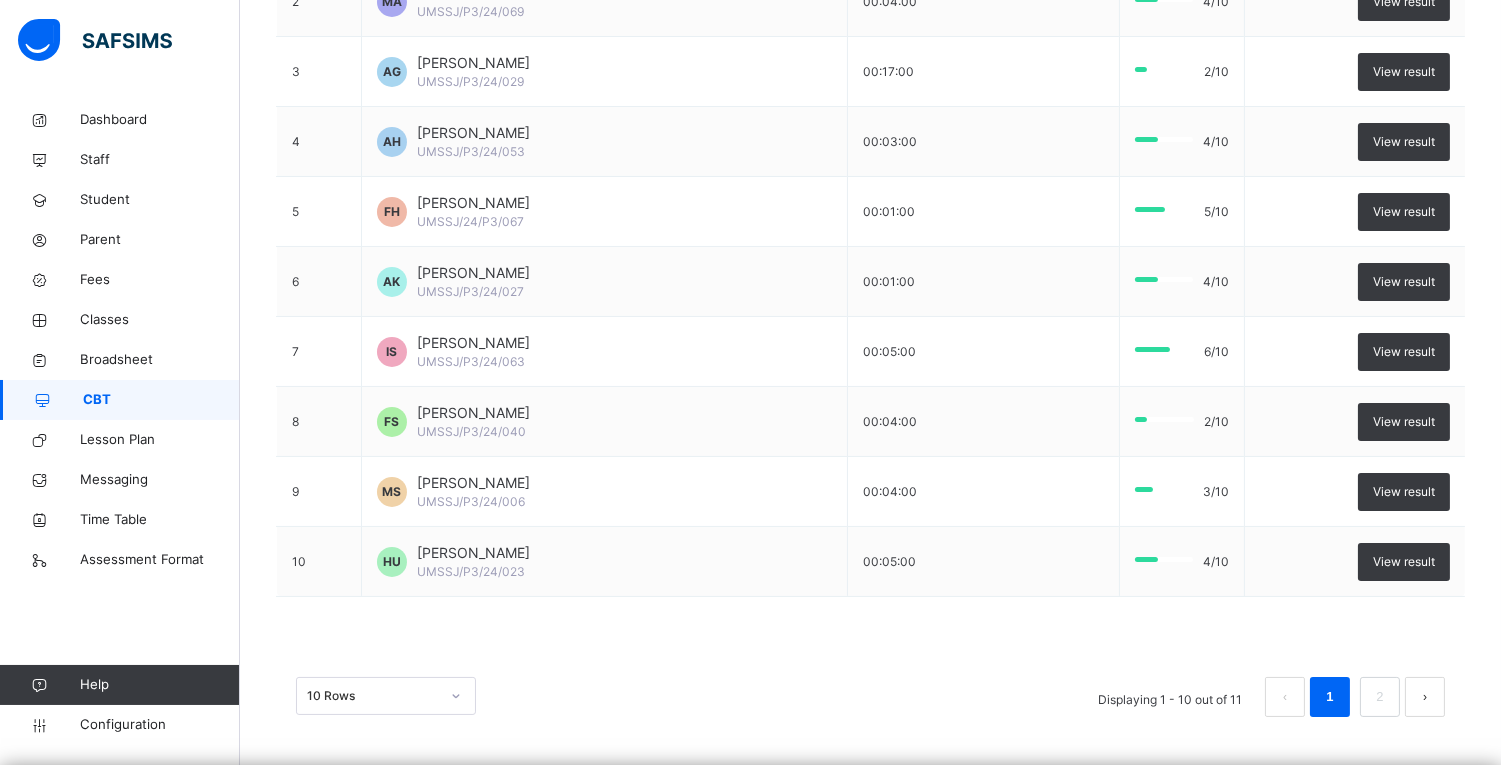 scroll, scrollTop: 440, scrollLeft: 0, axis: vertical 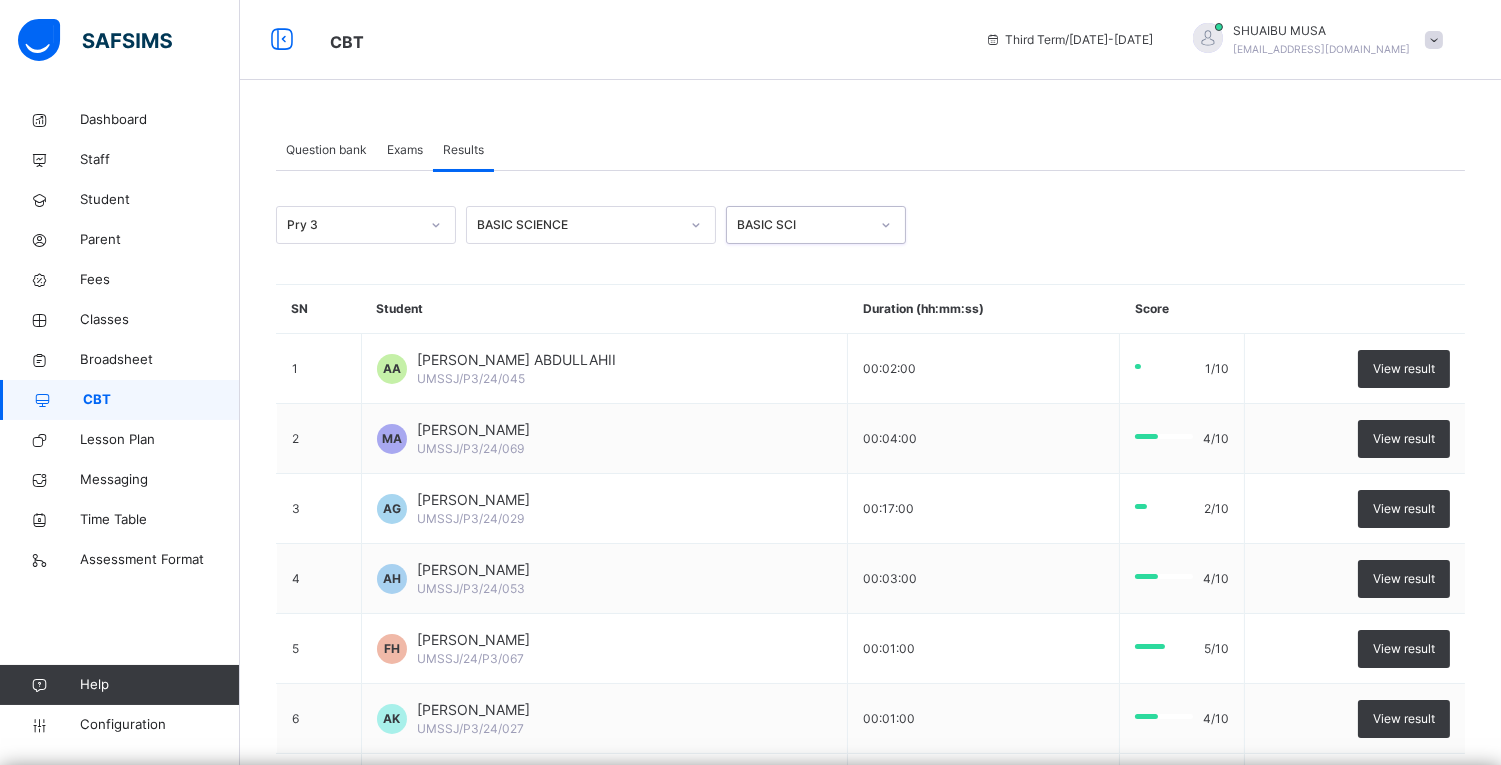 click on "BASIC SCI" at bounding box center [803, 225] 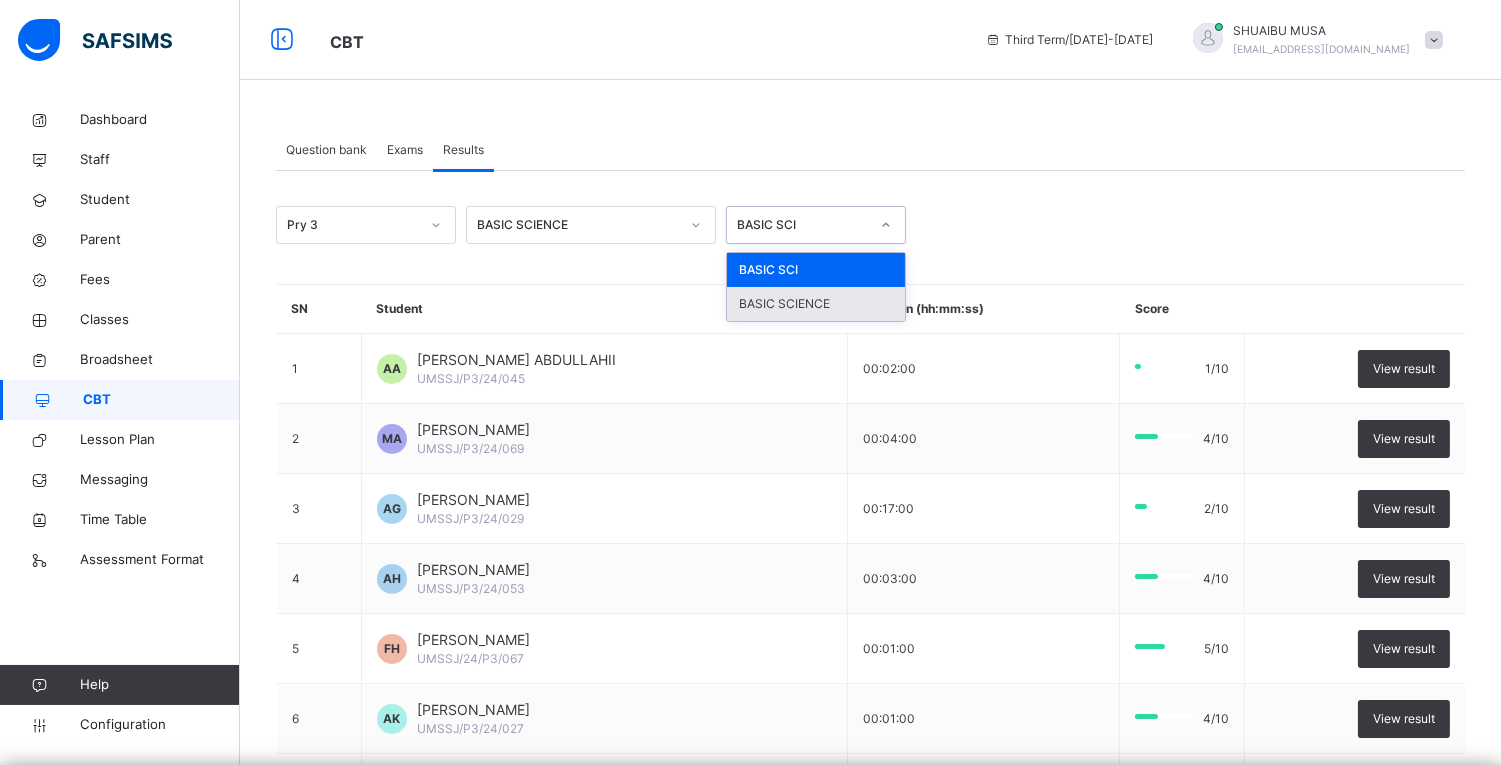 click on "BASIC SCIENCE" at bounding box center (816, 304) 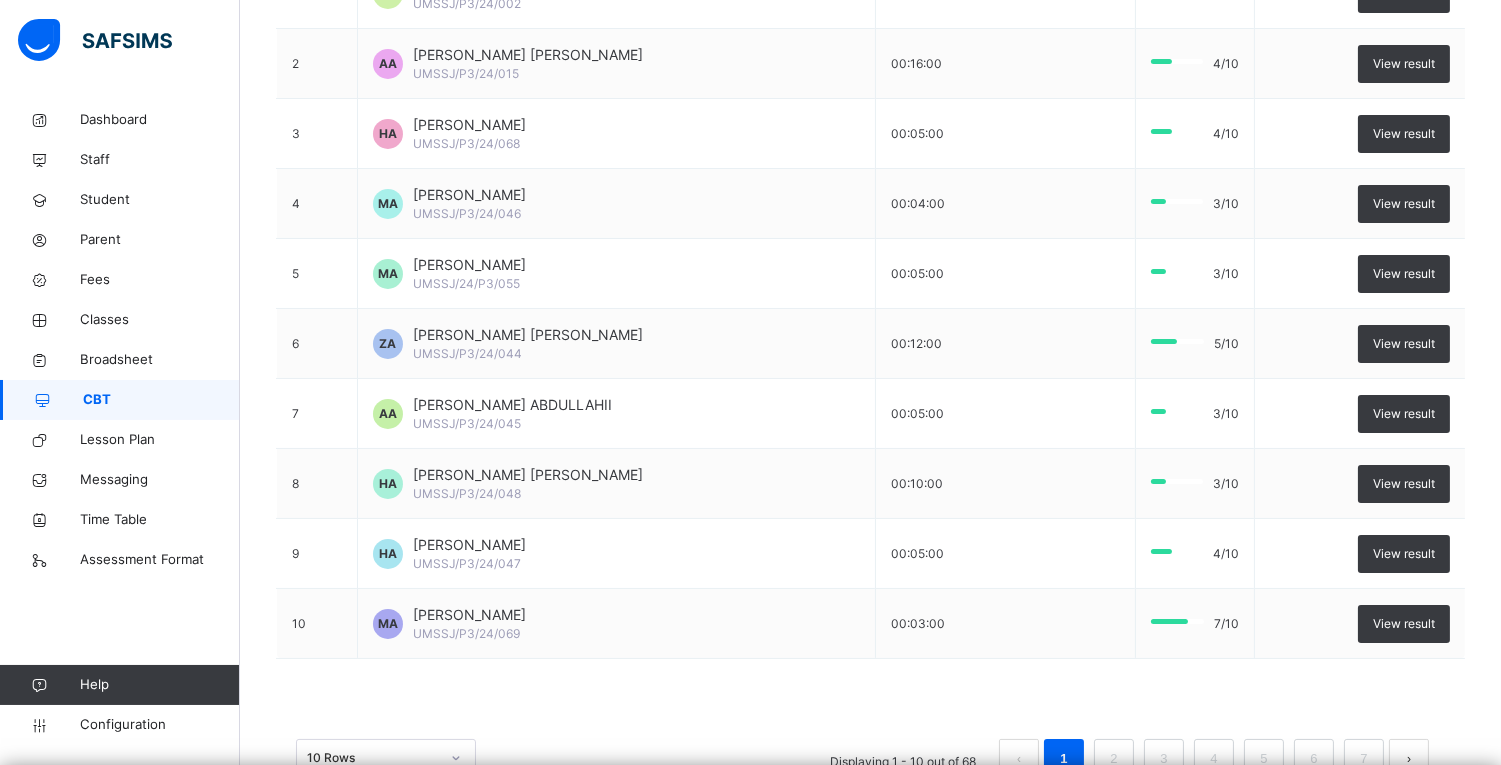 scroll, scrollTop: 440, scrollLeft: 0, axis: vertical 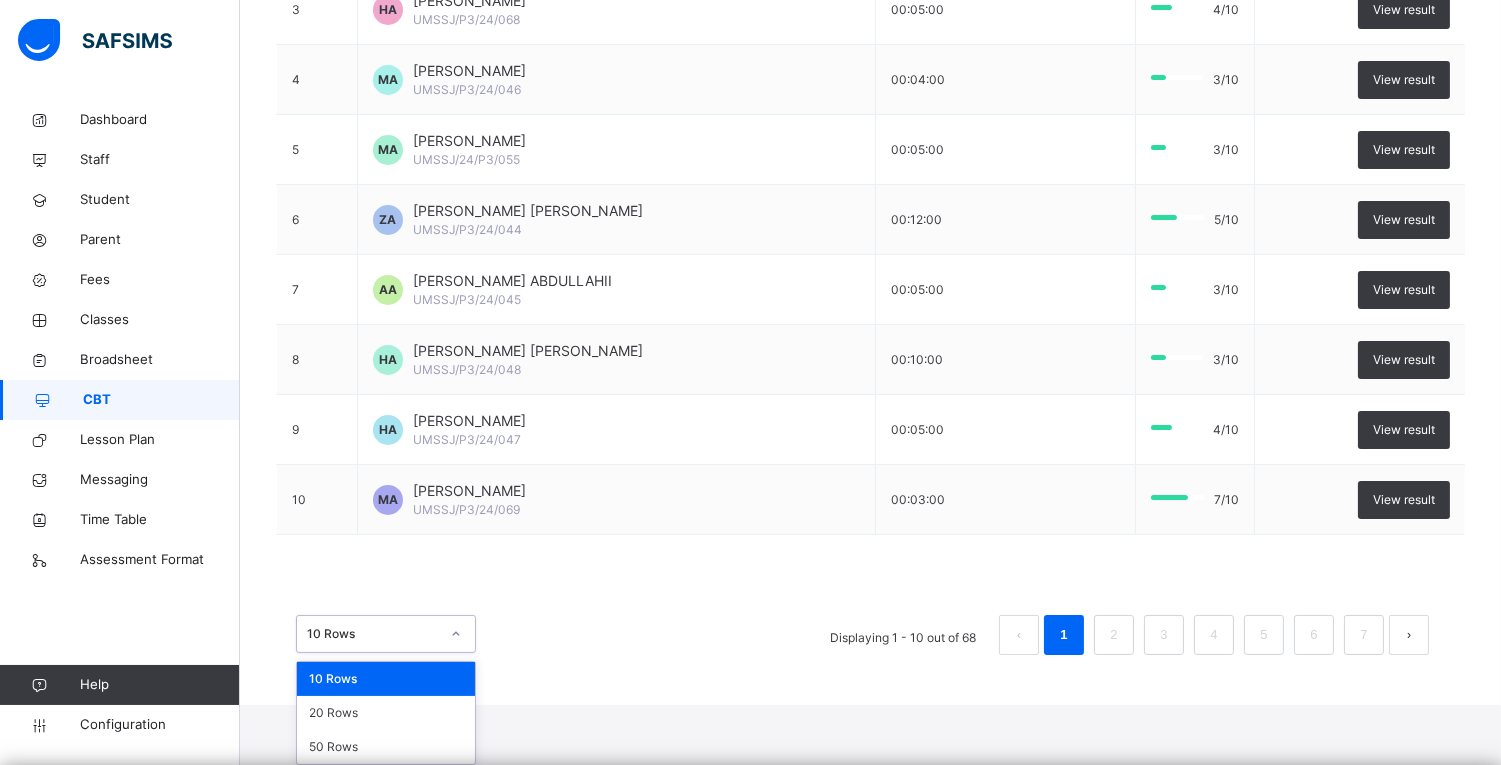 click on "option 10 Rows focused, 1 of 3. 3 results available. Use Up and Down to choose options, press Enter to select the currently focused option, press Escape to exit the menu, press Tab to select the option and exit the menu. 10 Rows 10 Rows 20 Rows 50 Rows" at bounding box center (386, 634) 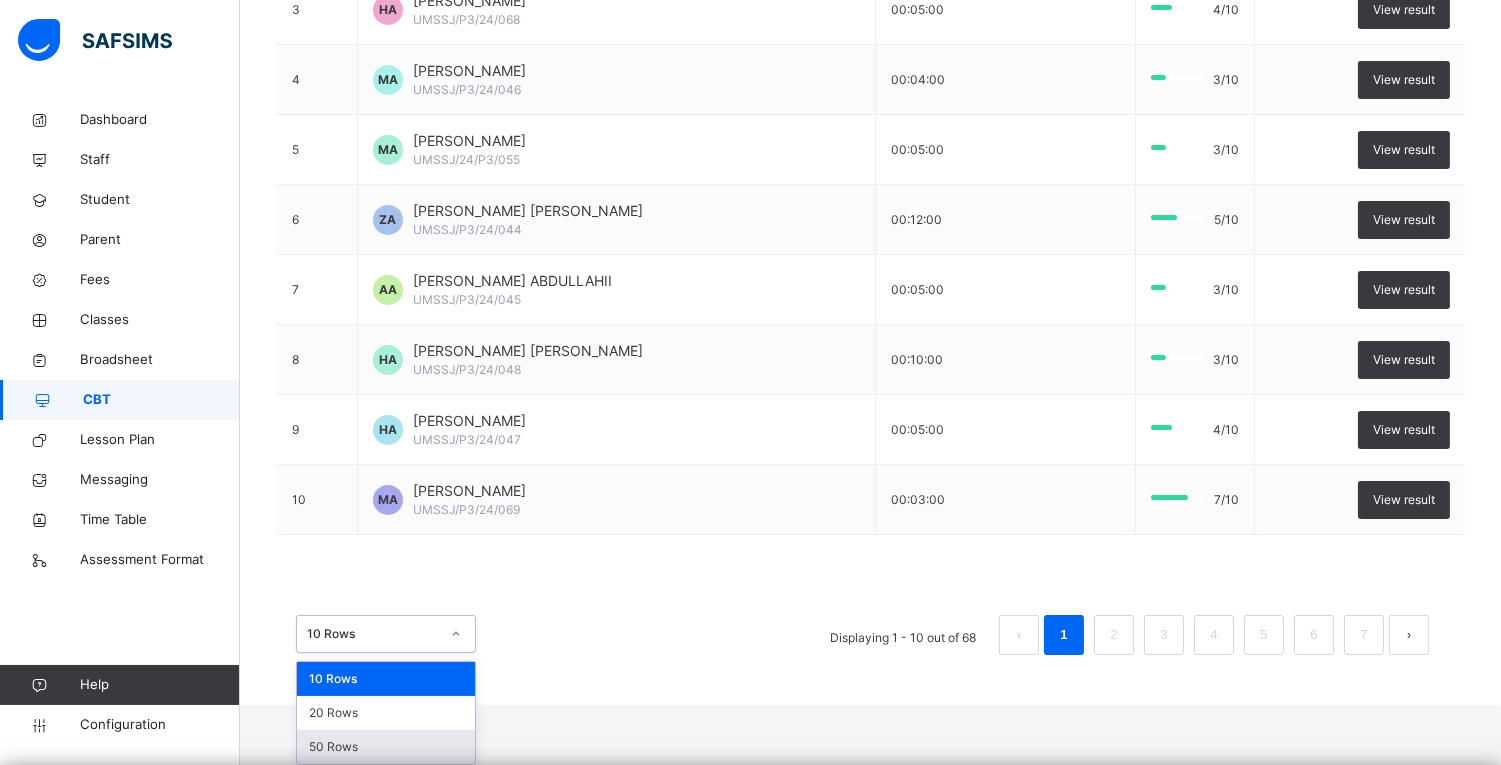 click on "50 Rows" at bounding box center (386, 747) 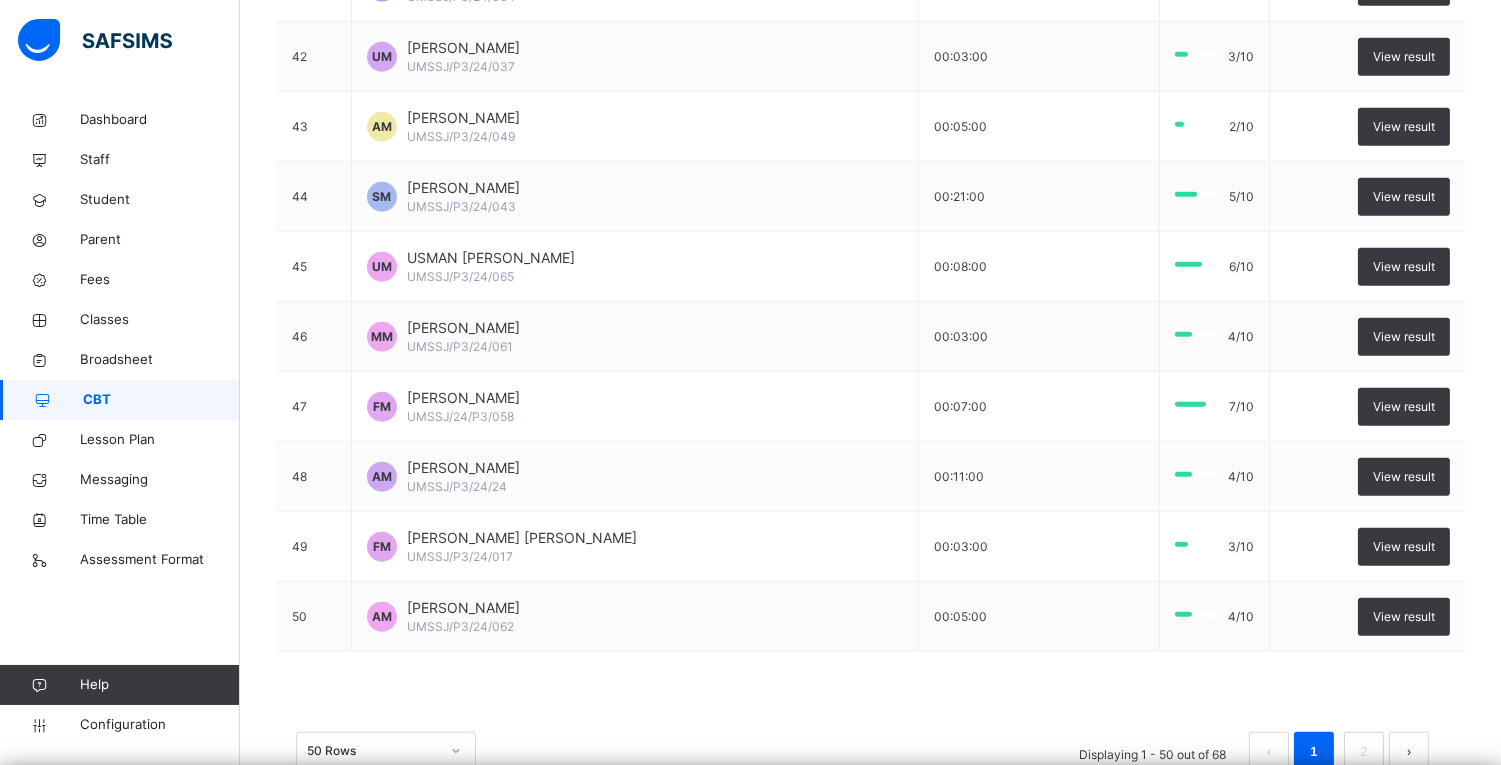 scroll, scrollTop: 3243, scrollLeft: 0, axis: vertical 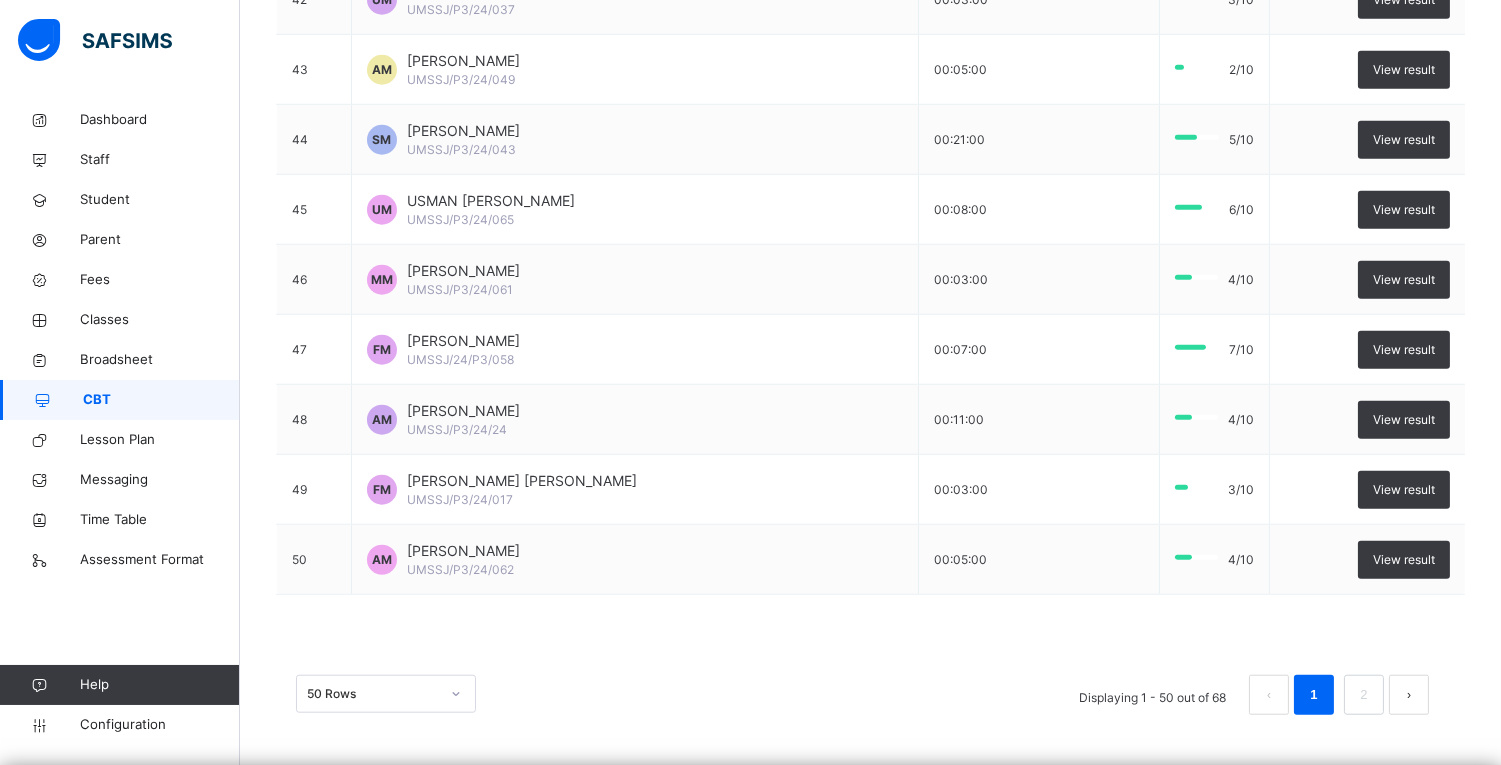 drag, startPoint x: 281, startPoint y: 267, endPoint x: 1516, endPoint y: 476, distance: 1252.5598 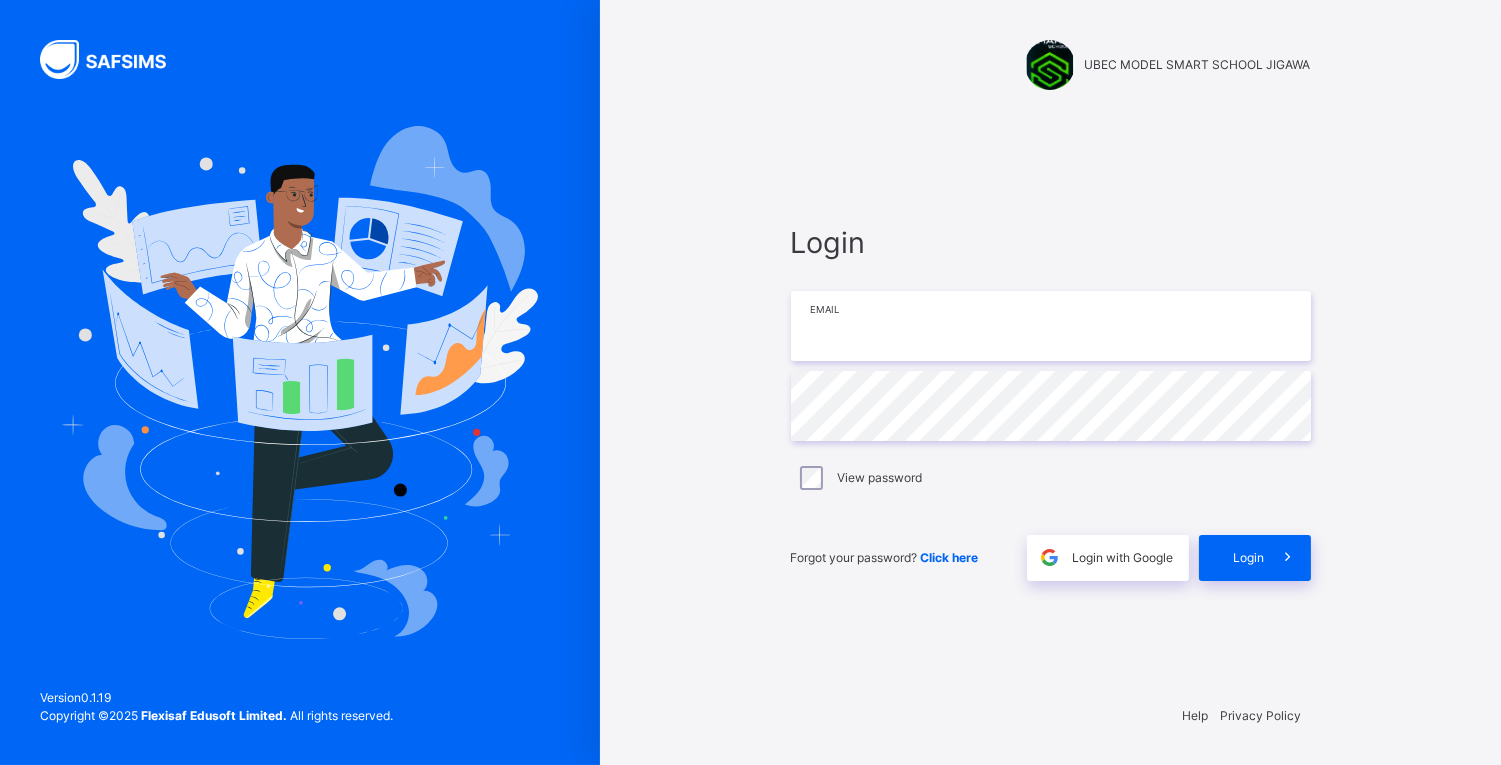 type on "**********" 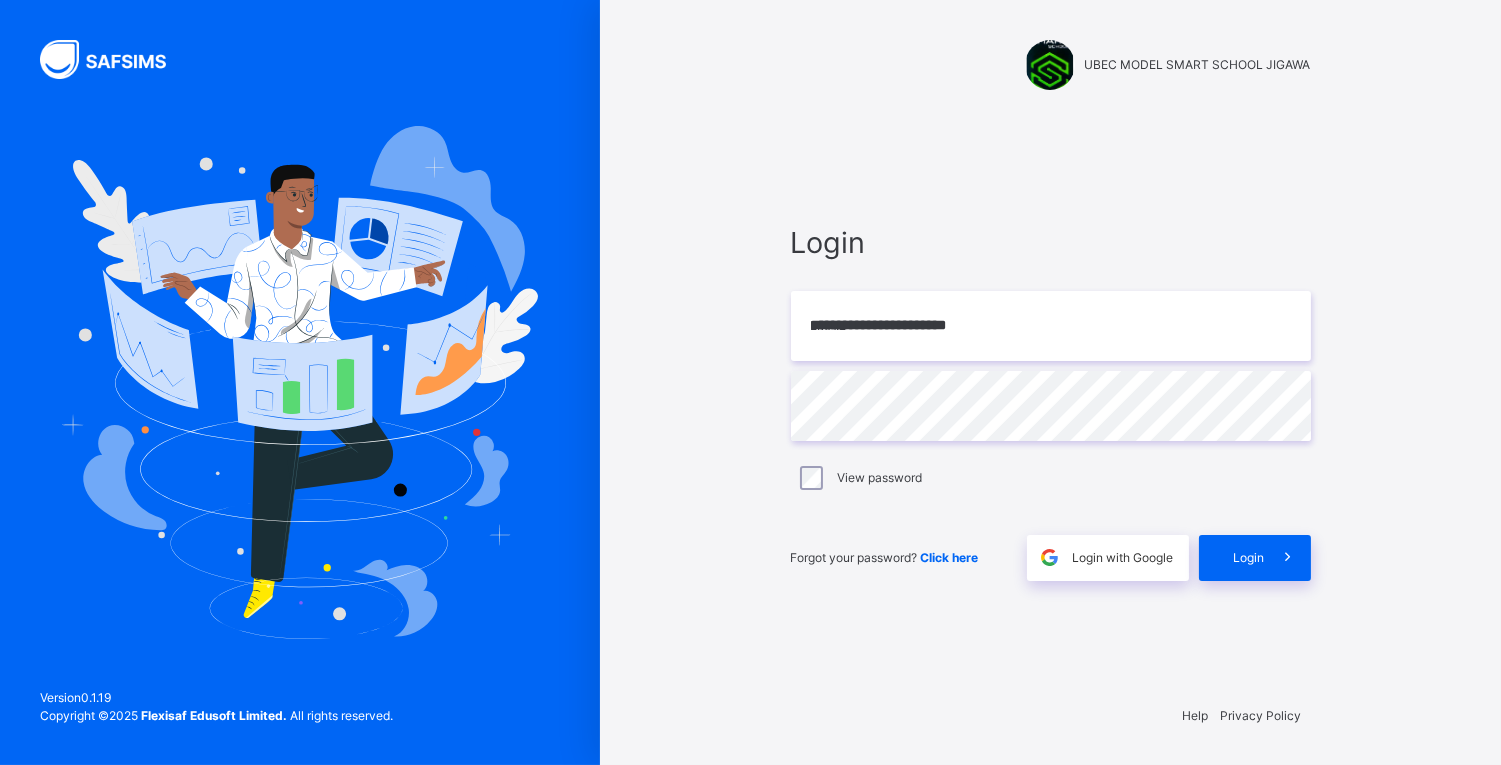 scroll, scrollTop: 0, scrollLeft: 0, axis: both 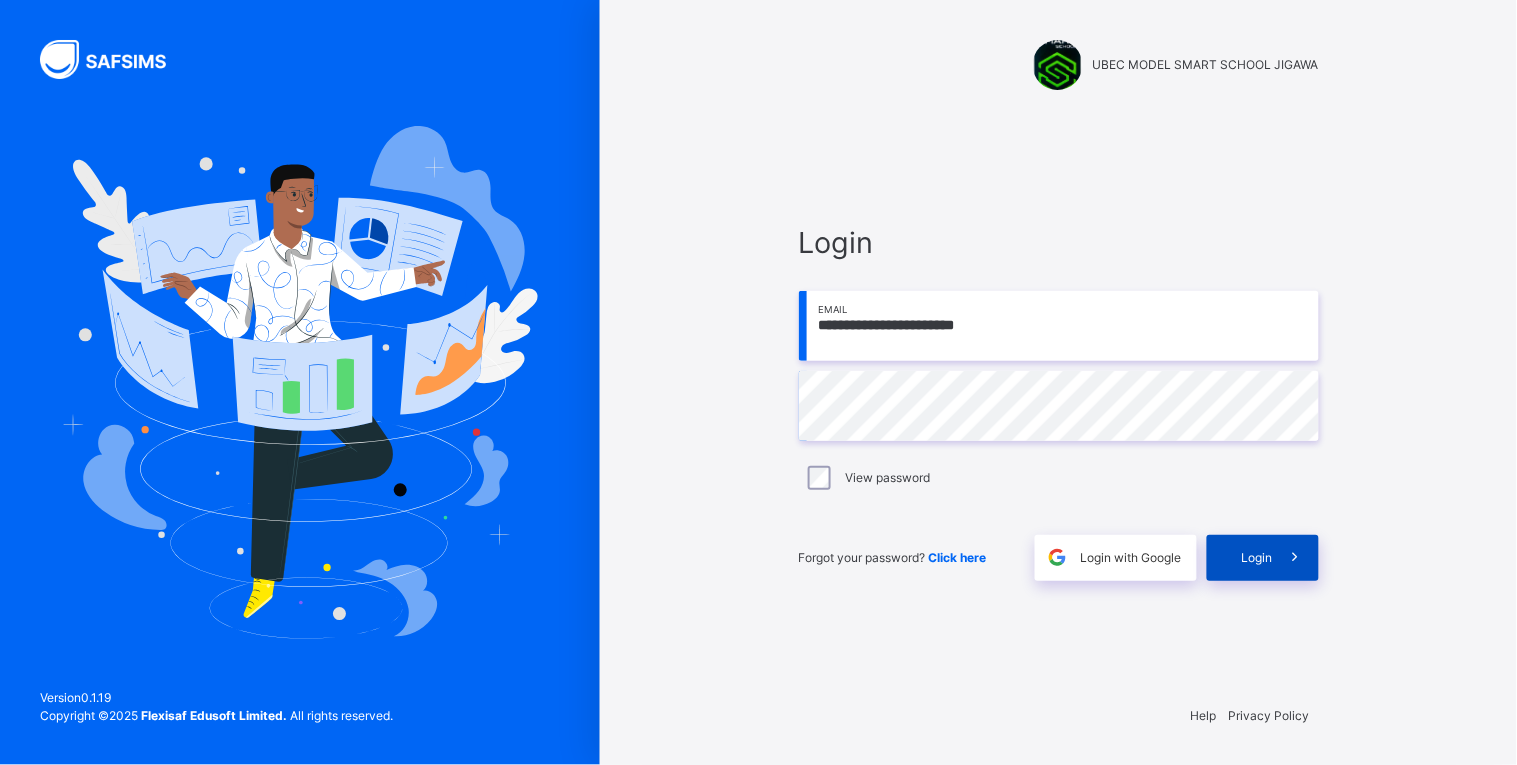 click on "Login" at bounding box center (1257, 558) 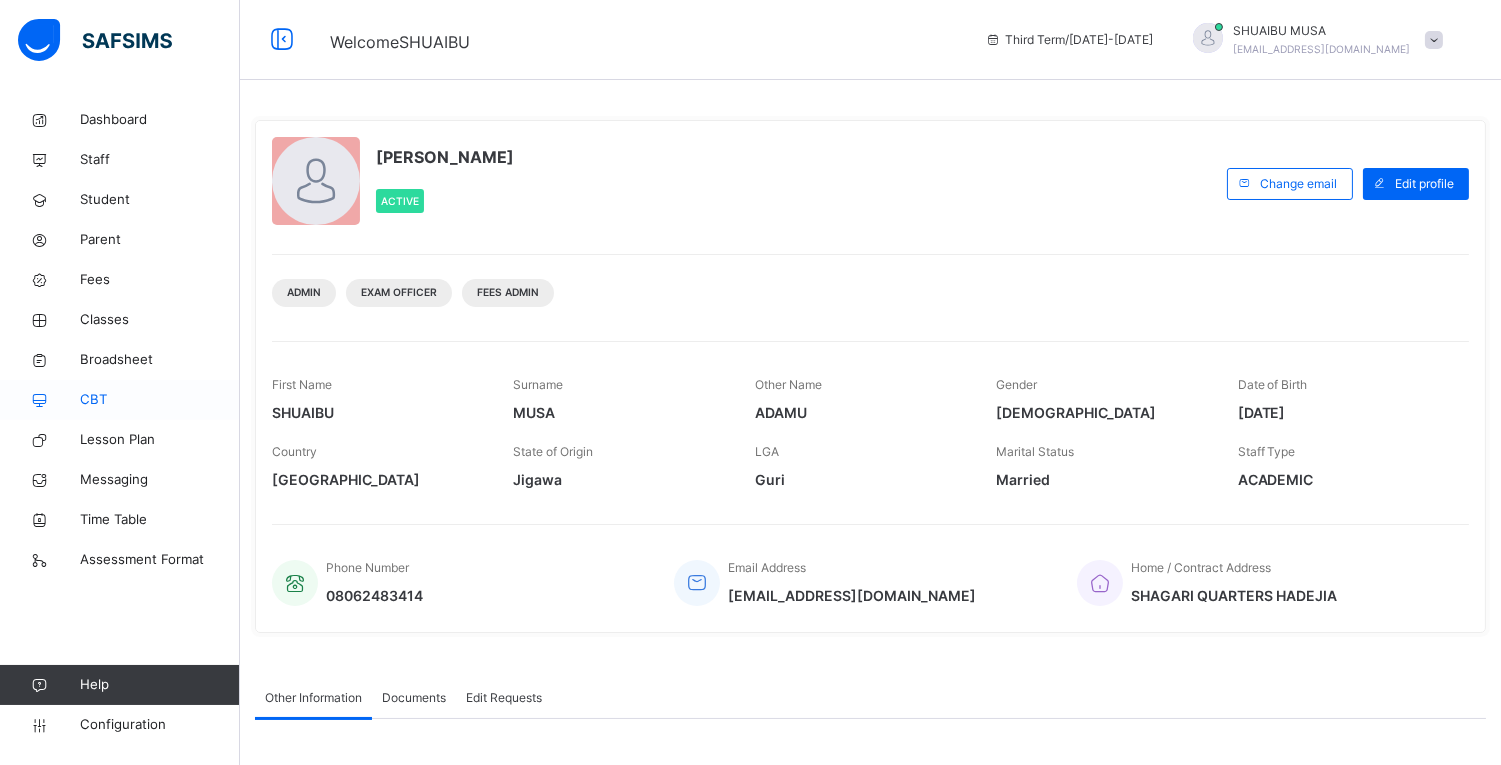click on "CBT" at bounding box center (120, 400) 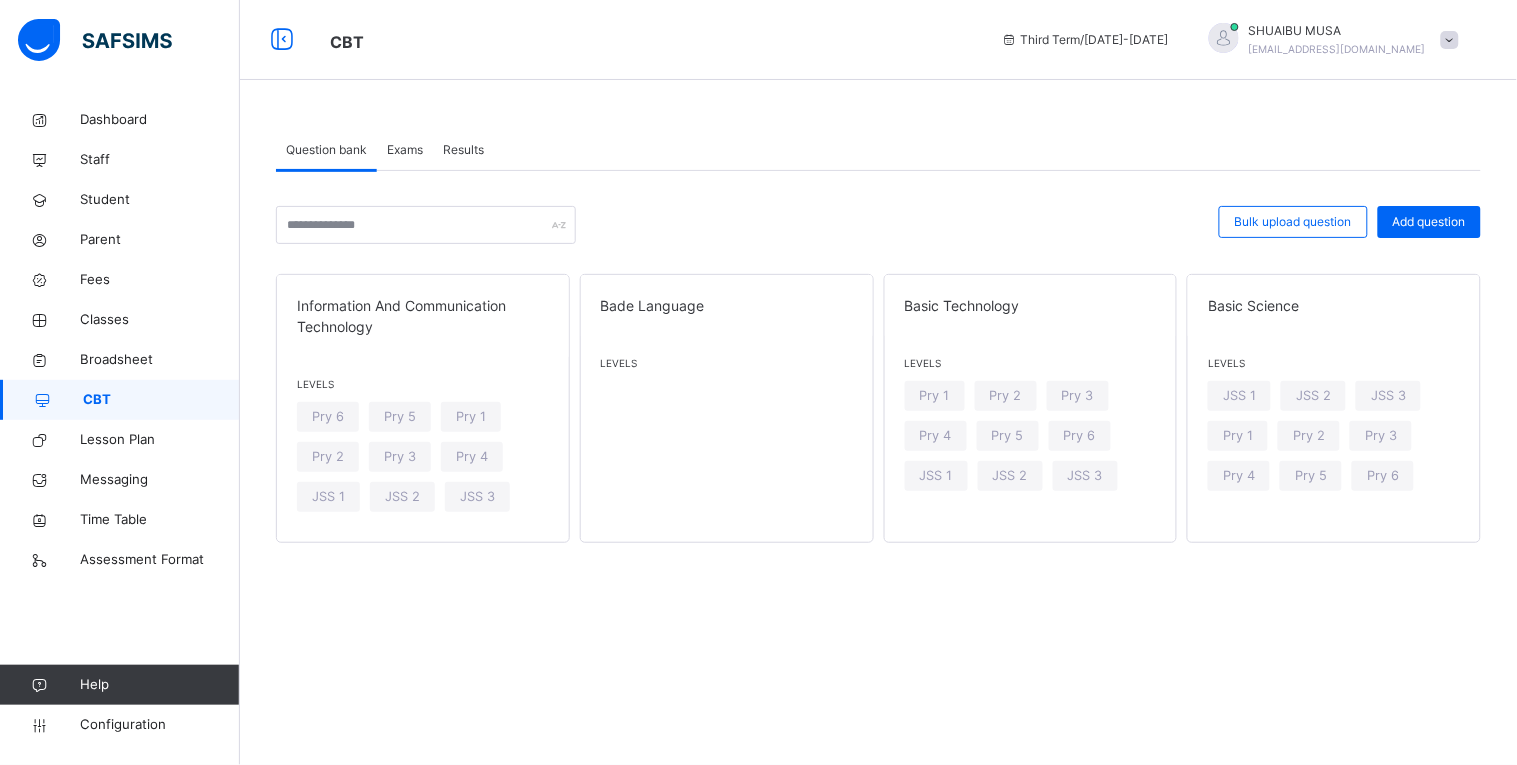 click on "Results" at bounding box center [463, 150] 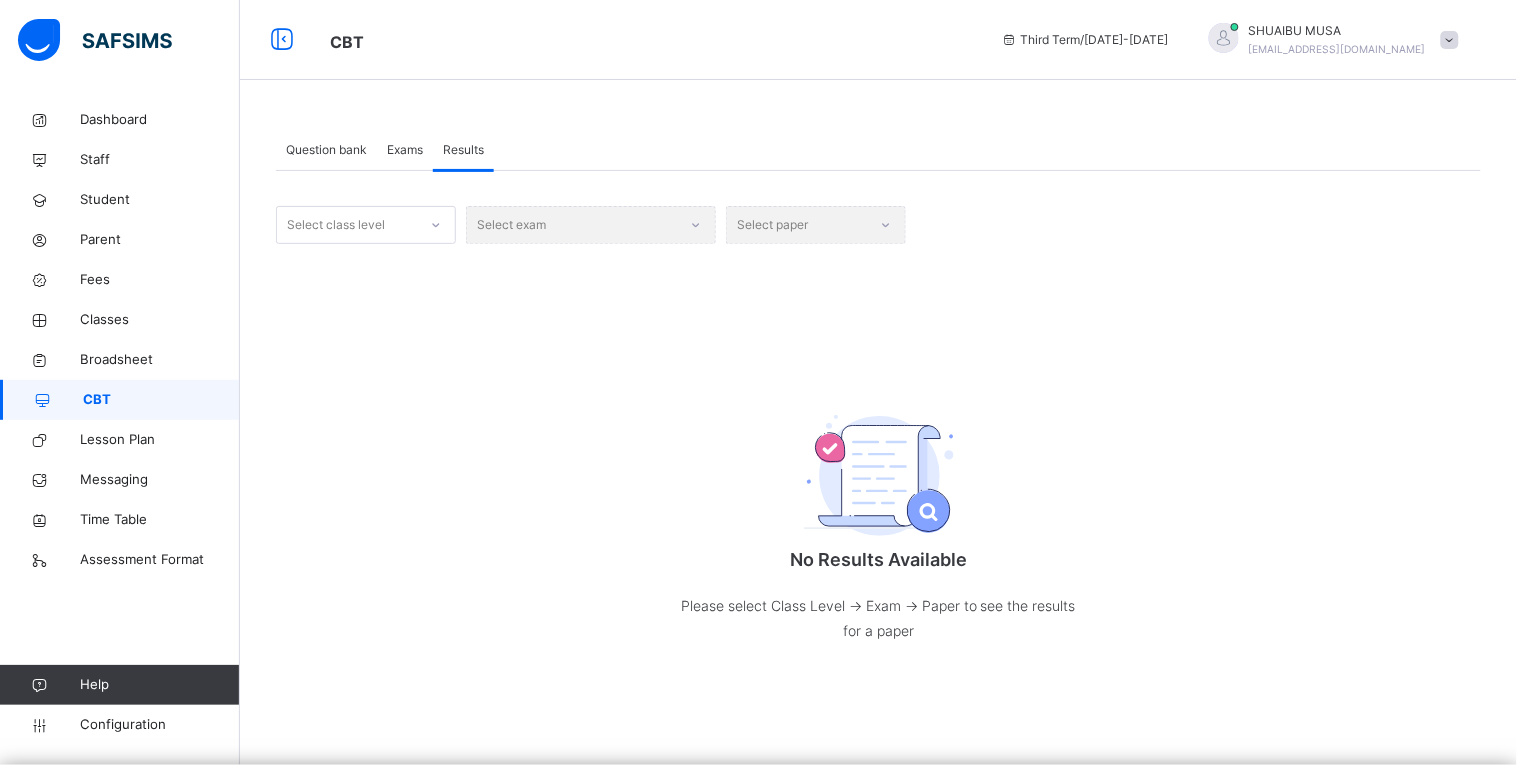 click on "Select class level" at bounding box center [347, 225] 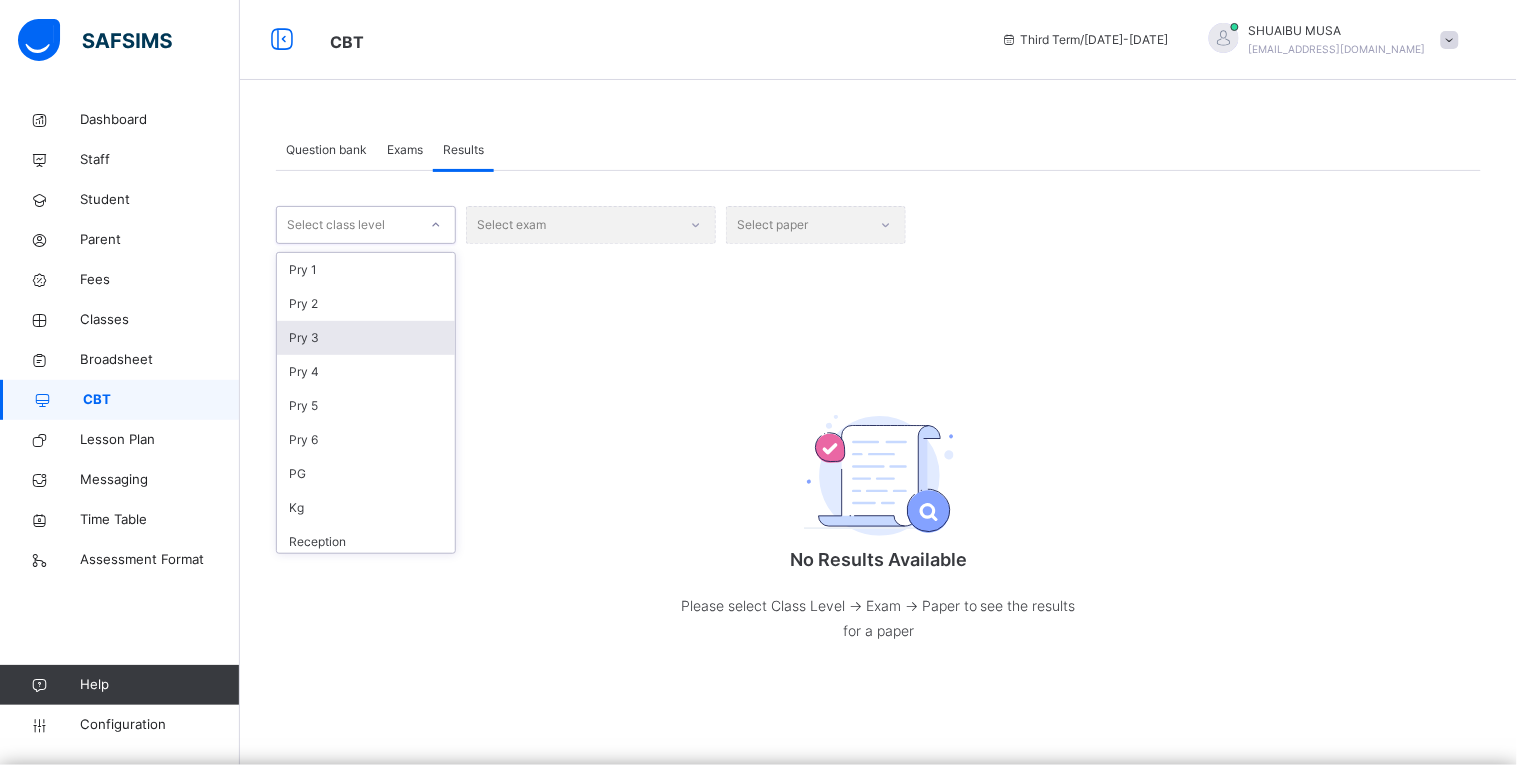 click on "Pry 3" at bounding box center [366, 338] 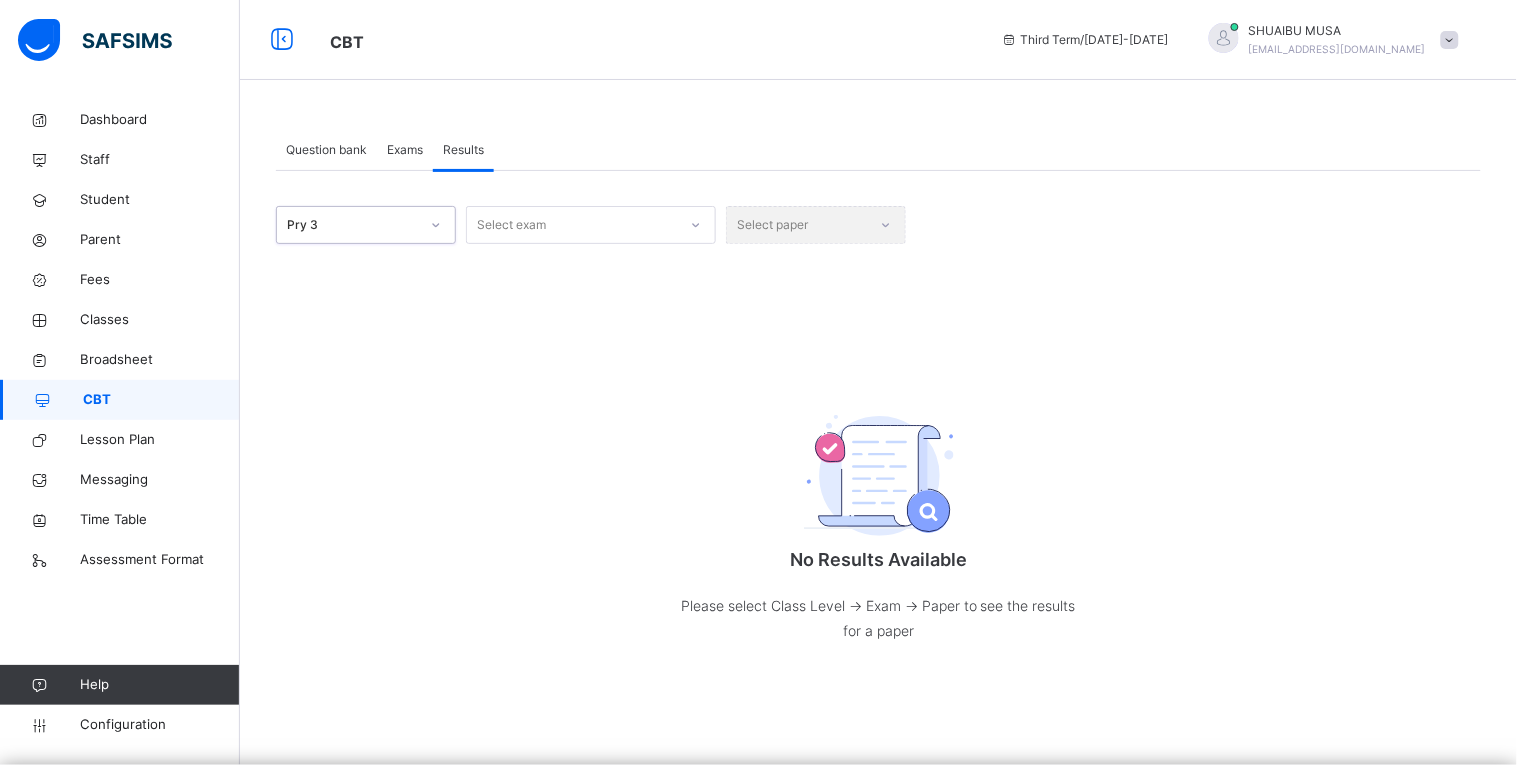 click on "Select exam" at bounding box center (572, 225) 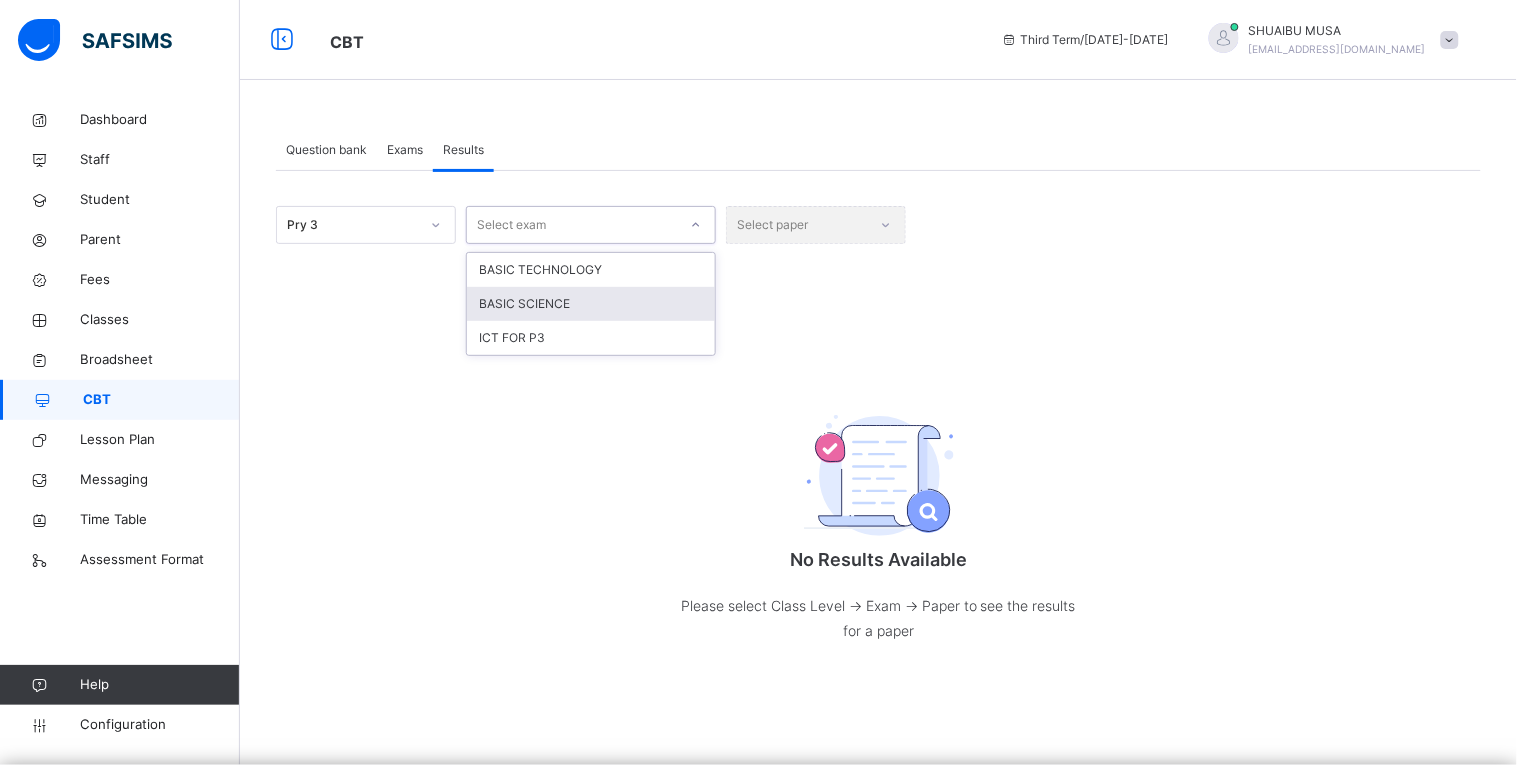 click on "BASIC SCIENCE" at bounding box center (591, 304) 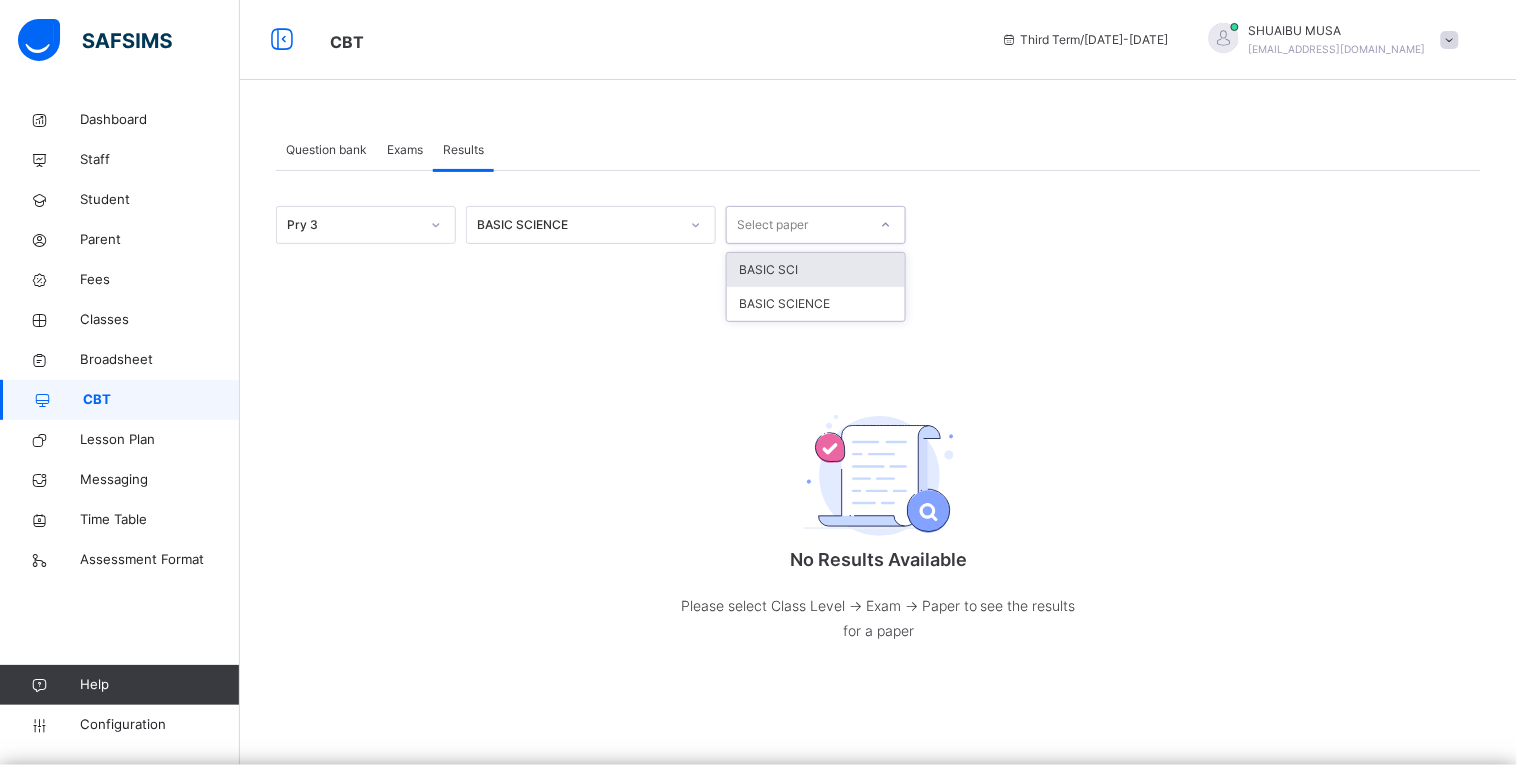 click on "Select paper" at bounding box center (772, 225) 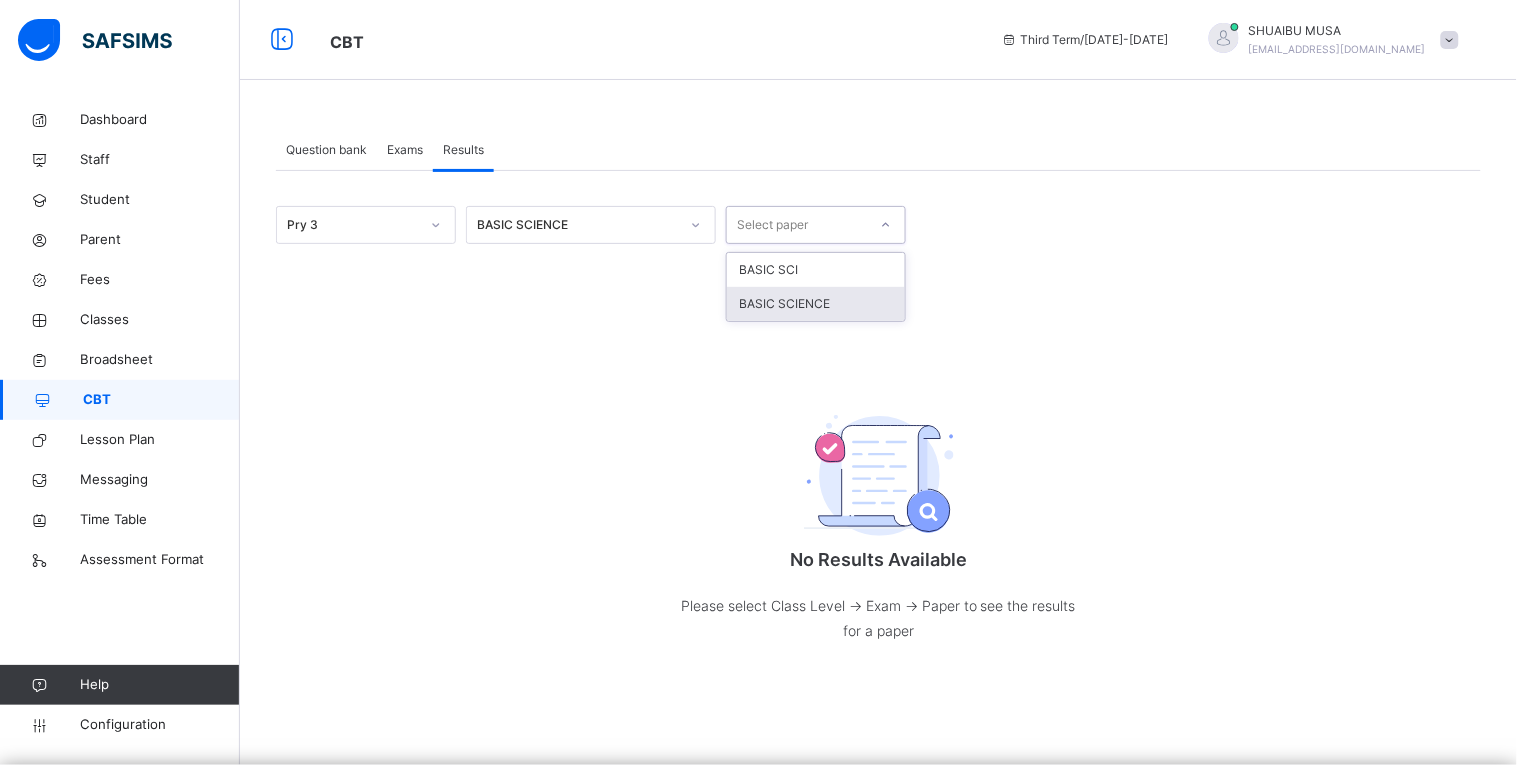 click on "BASIC SCIENCE" at bounding box center (816, 304) 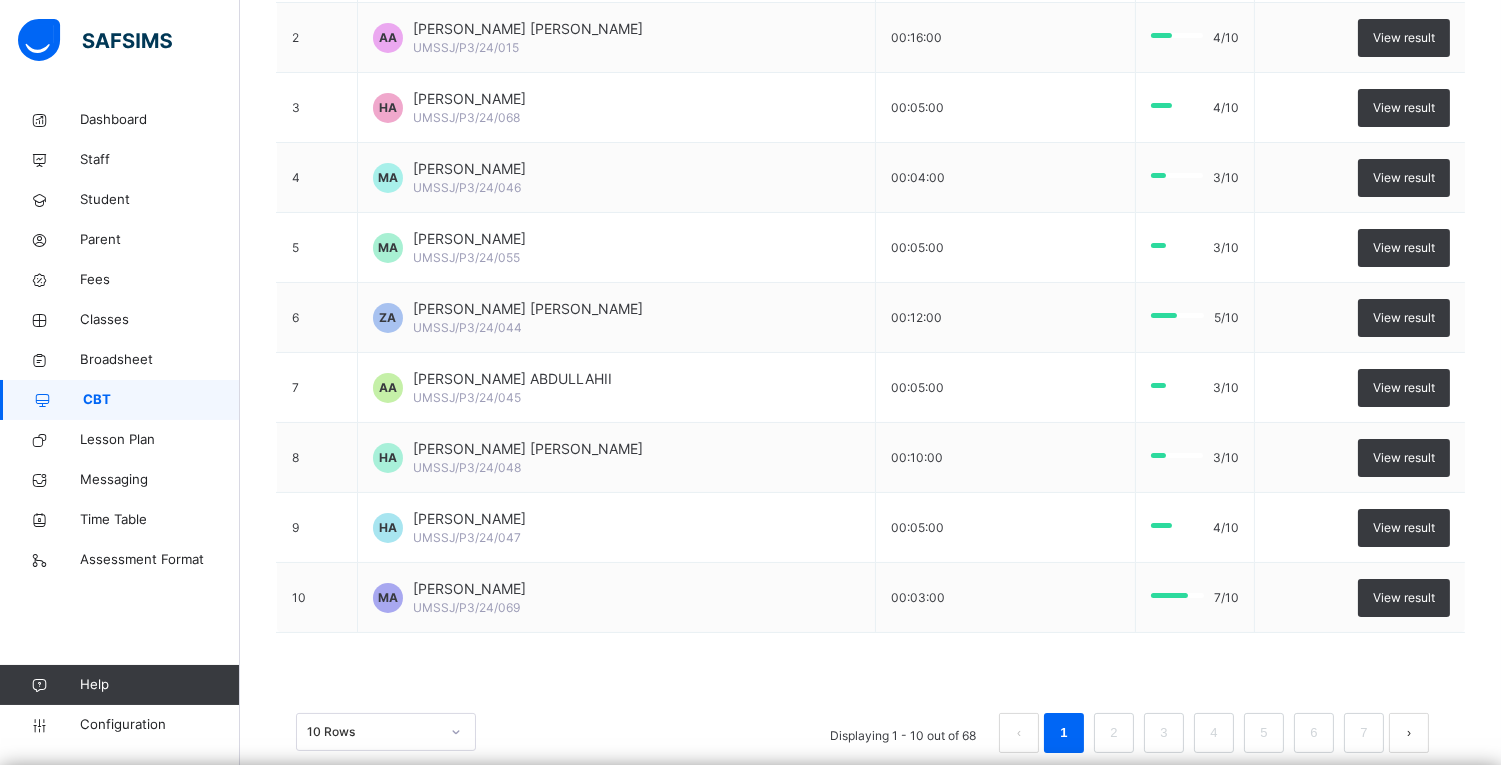 scroll, scrollTop: 440, scrollLeft: 0, axis: vertical 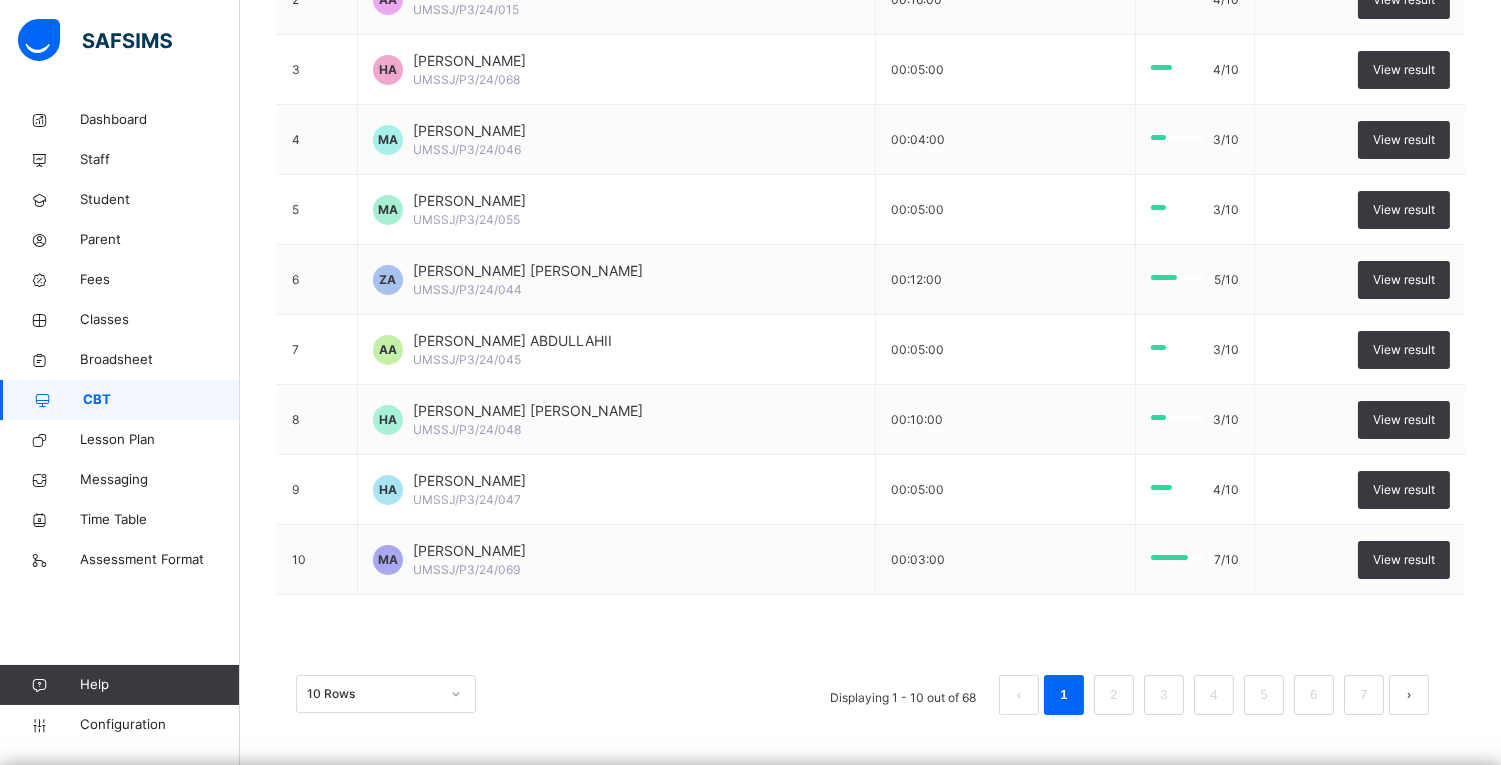 click on "10 Rows" at bounding box center (386, 694) 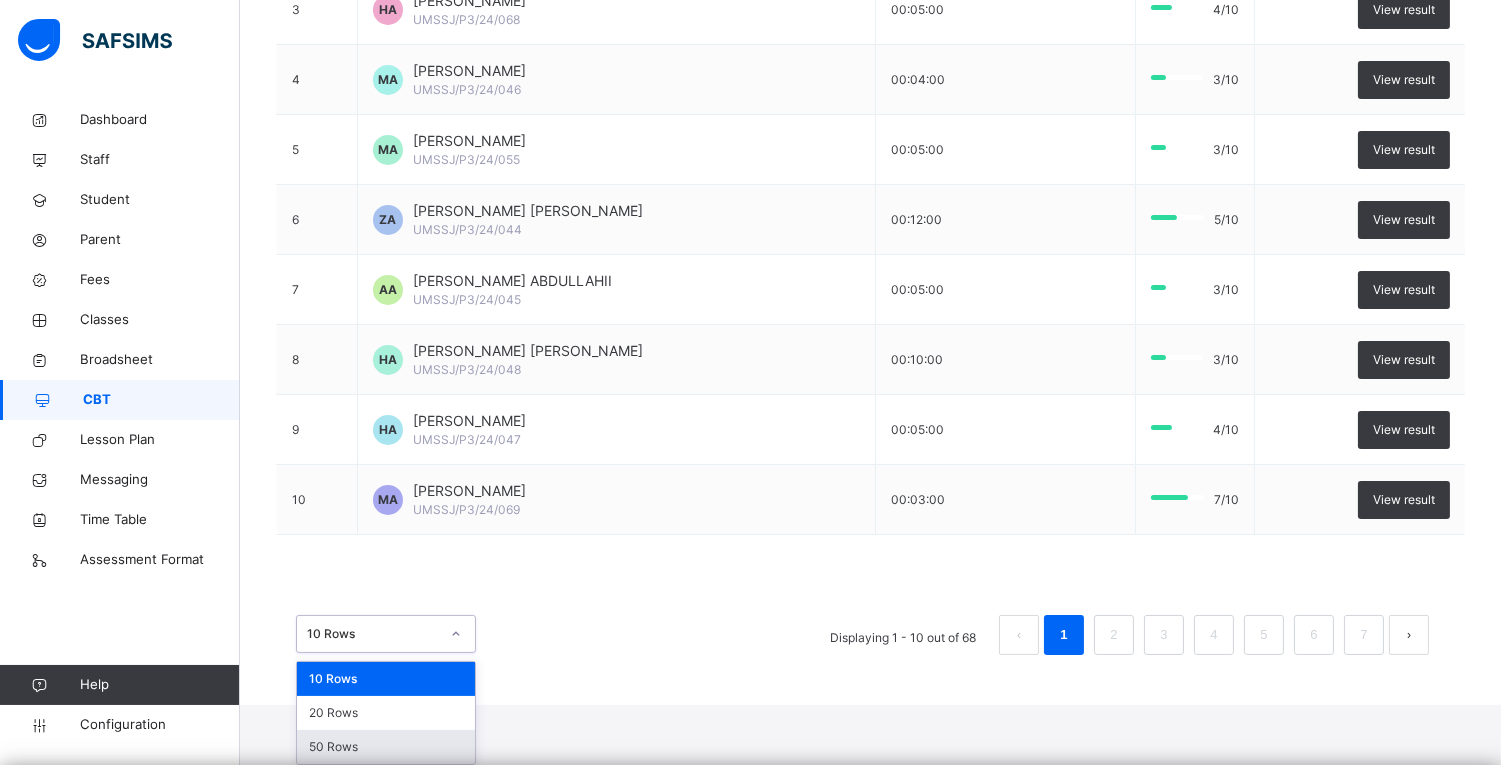 click on "50 Rows" at bounding box center [386, 747] 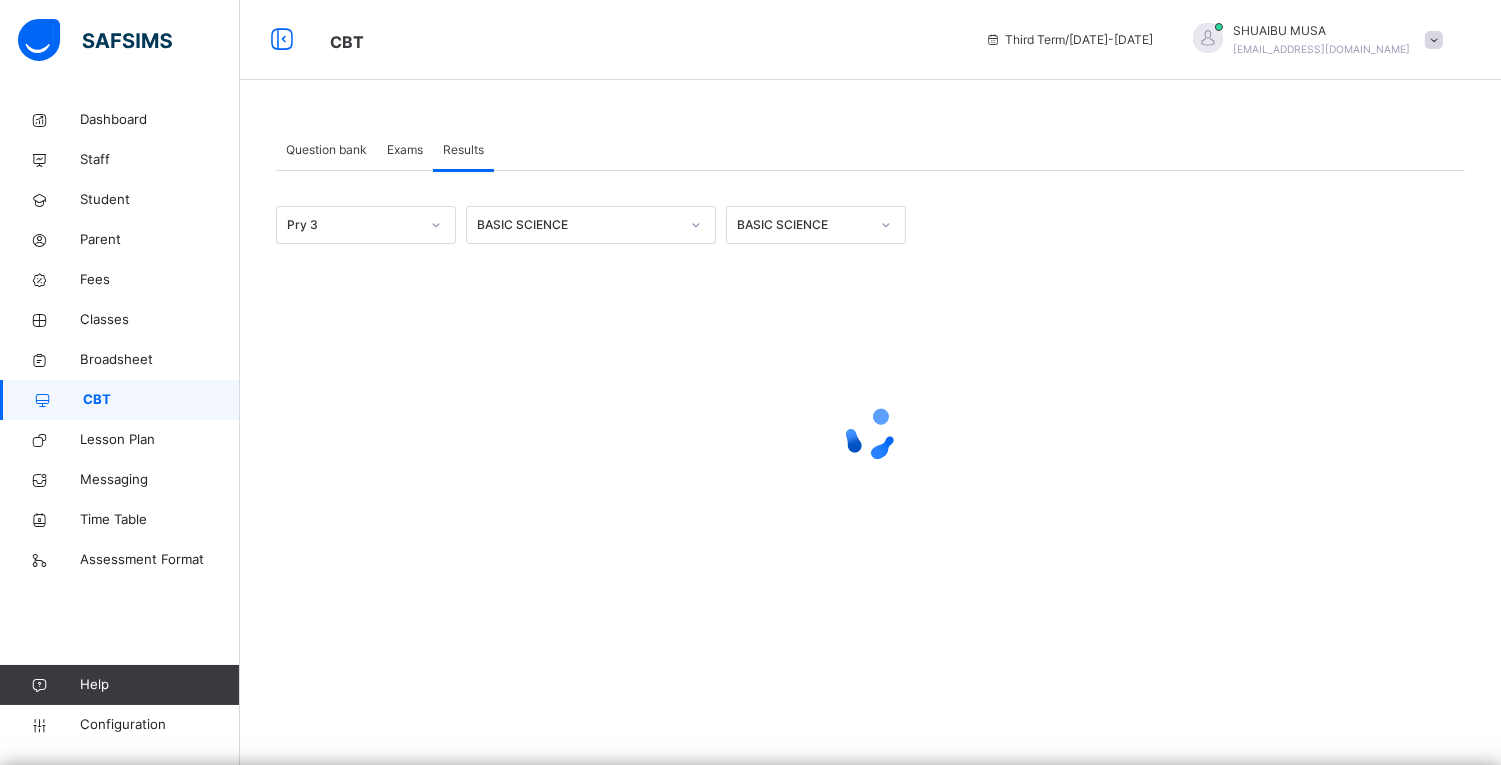 scroll, scrollTop: 0, scrollLeft: 0, axis: both 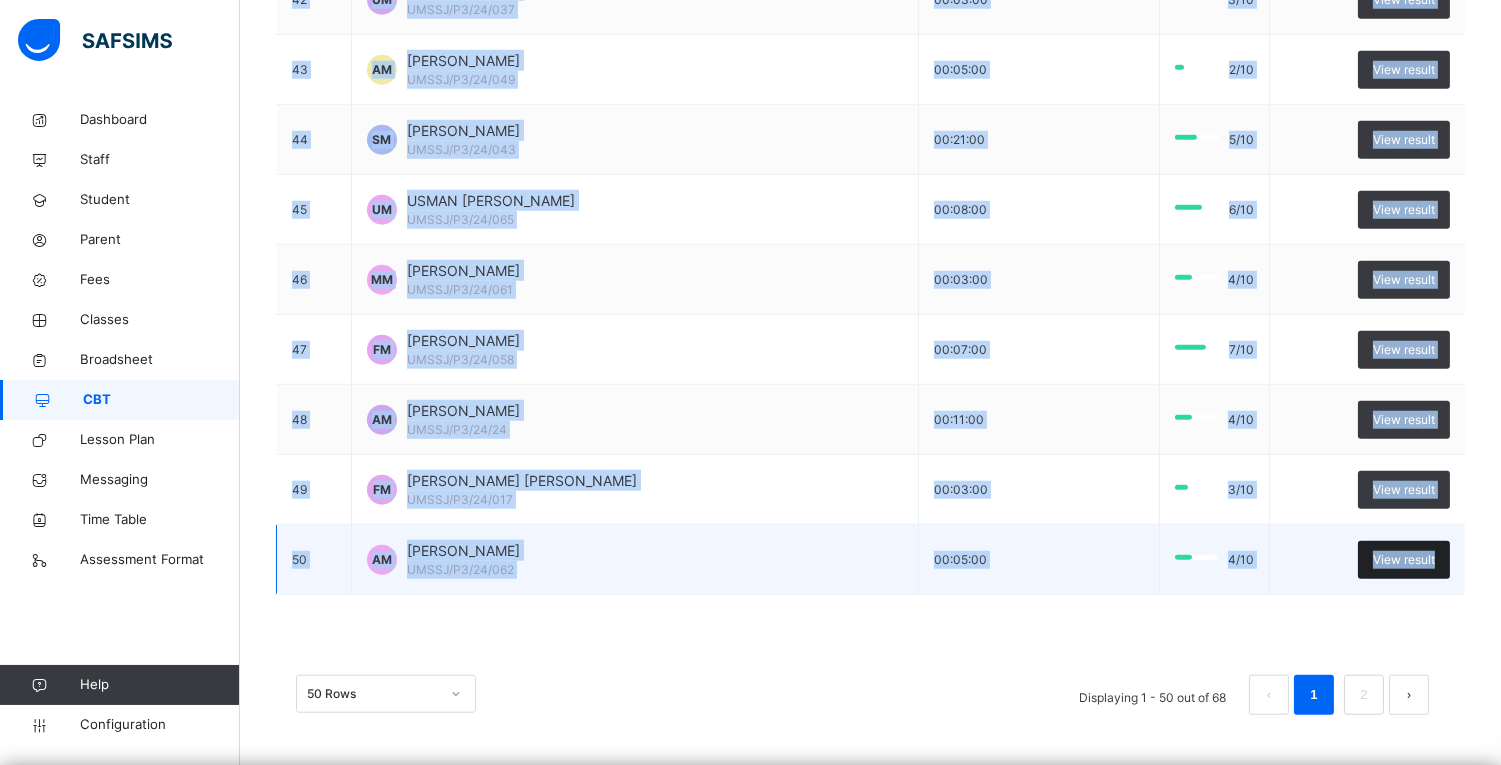 drag, startPoint x: 292, startPoint y: 268, endPoint x: 1458, endPoint y: 568, distance: 1203.9751 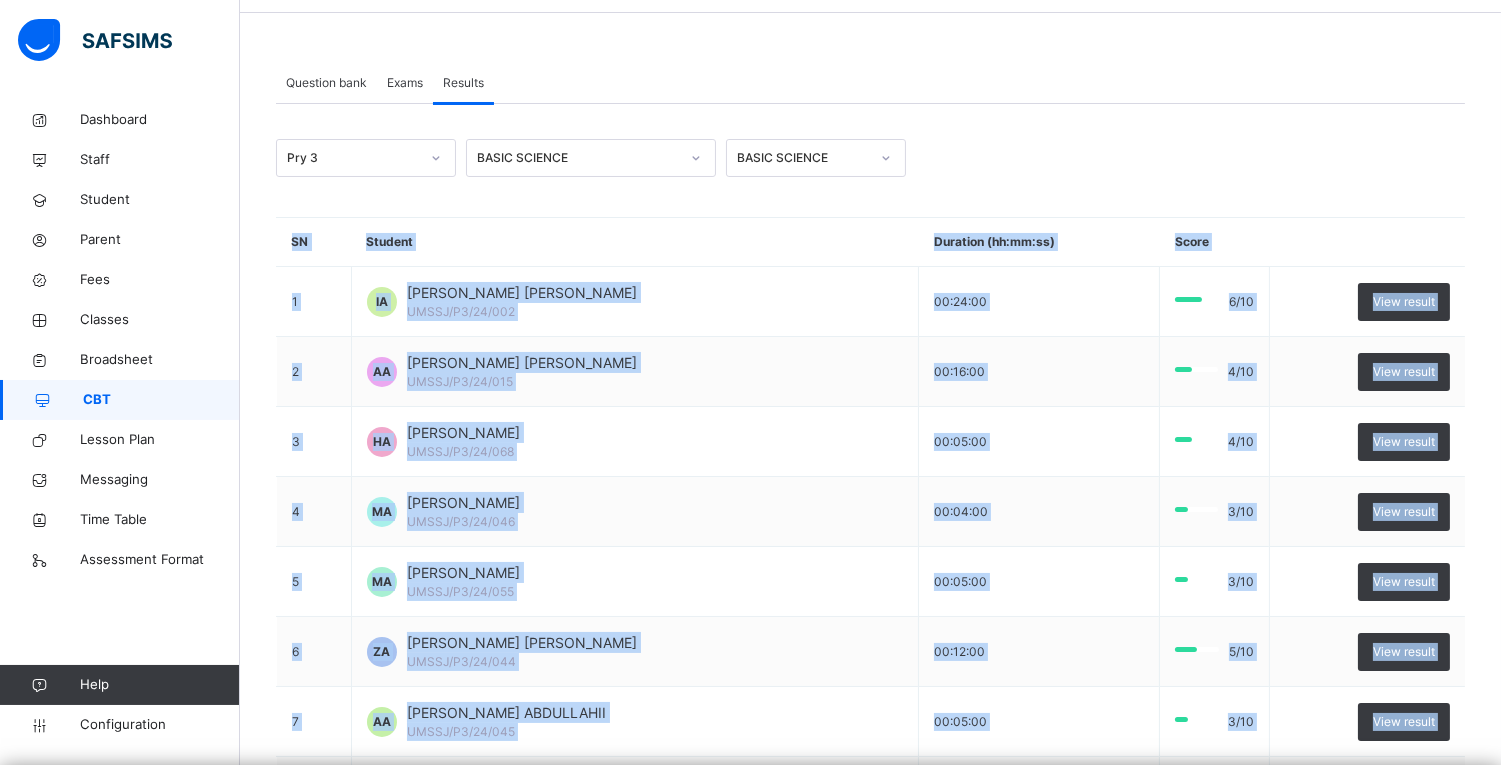 scroll, scrollTop: 0, scrollLeft: 0, axis: both 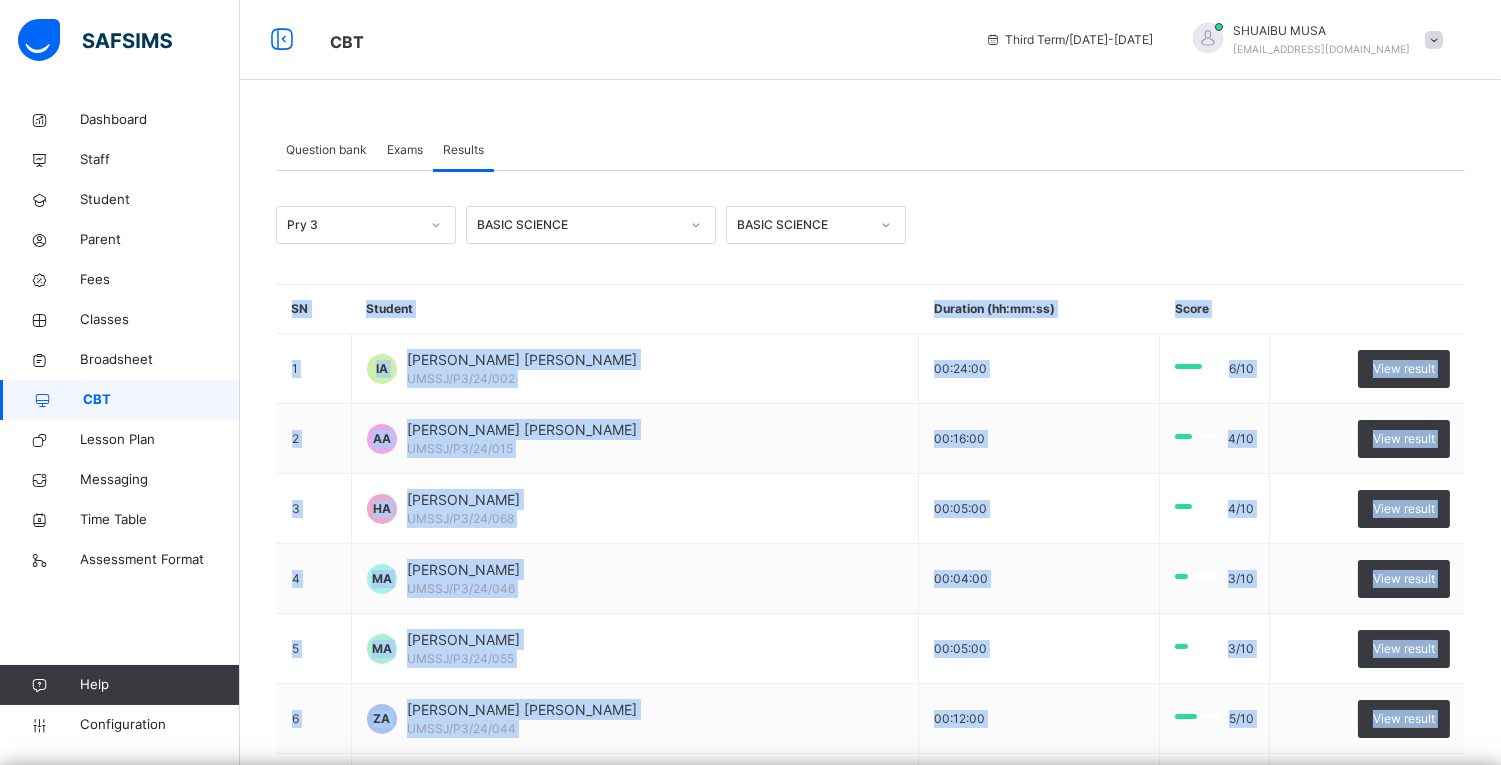 click at bounding box center [436, 225] 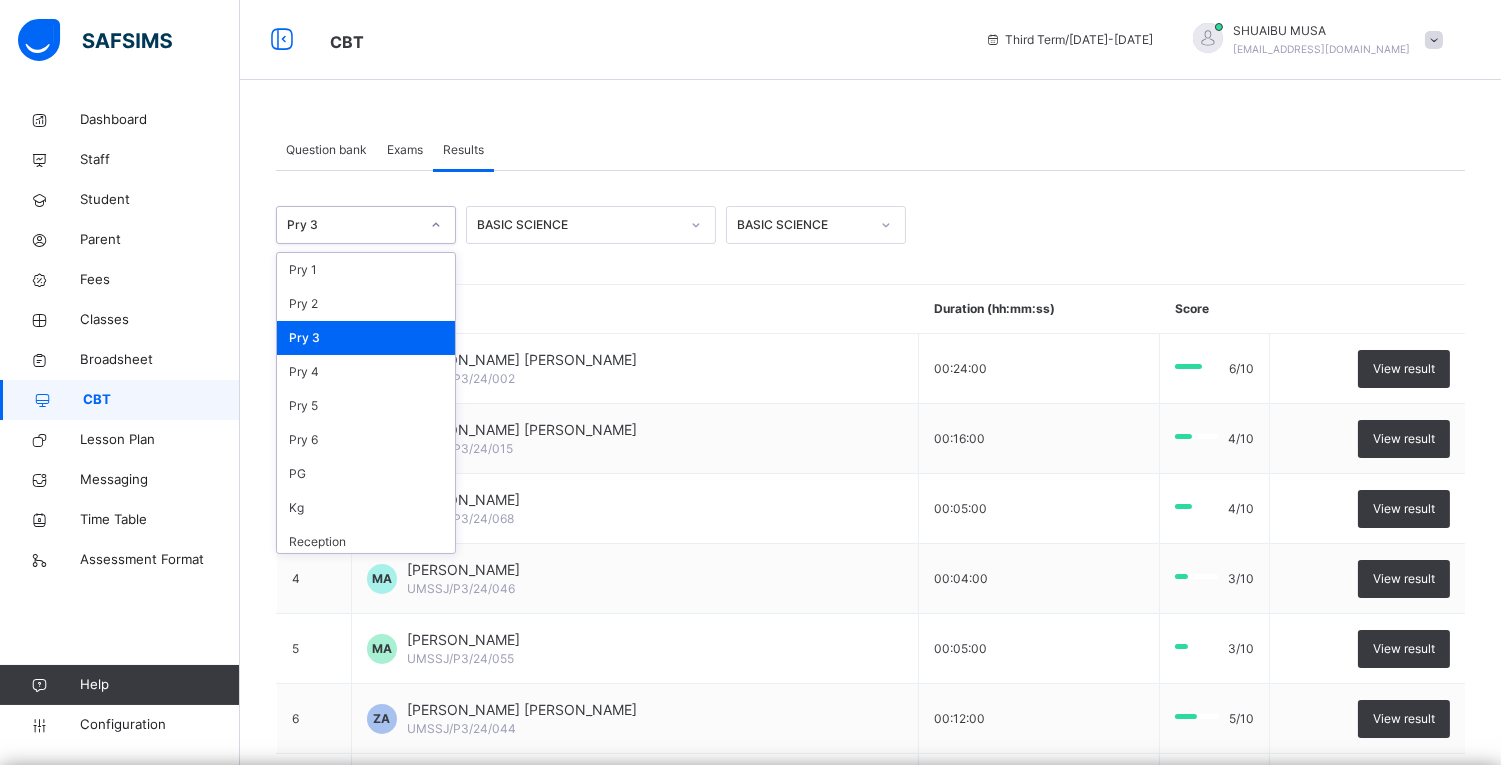 click on "Pry 3" at bounding box center (366, 338) 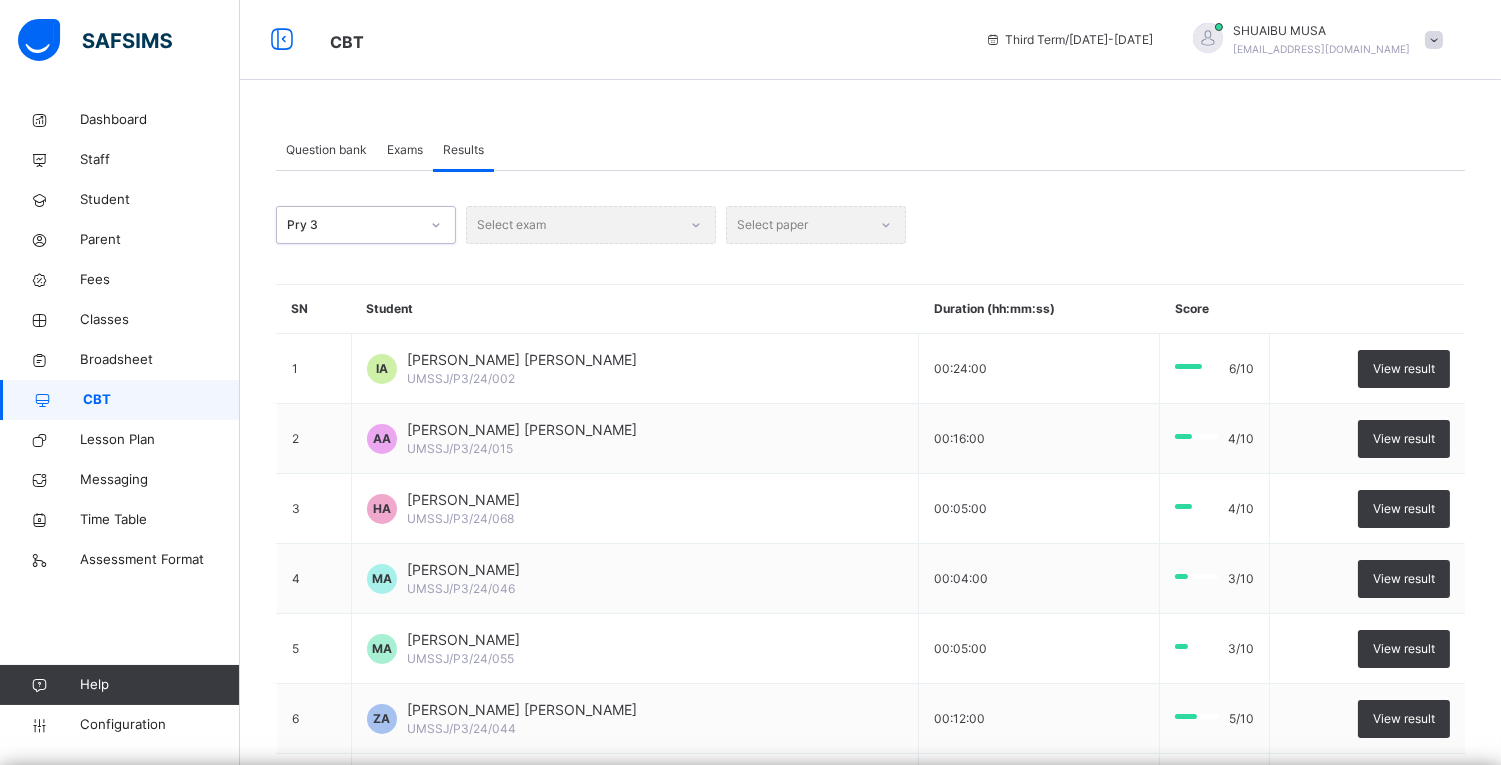 click on "Select exam" at bounding box center [591, 225] 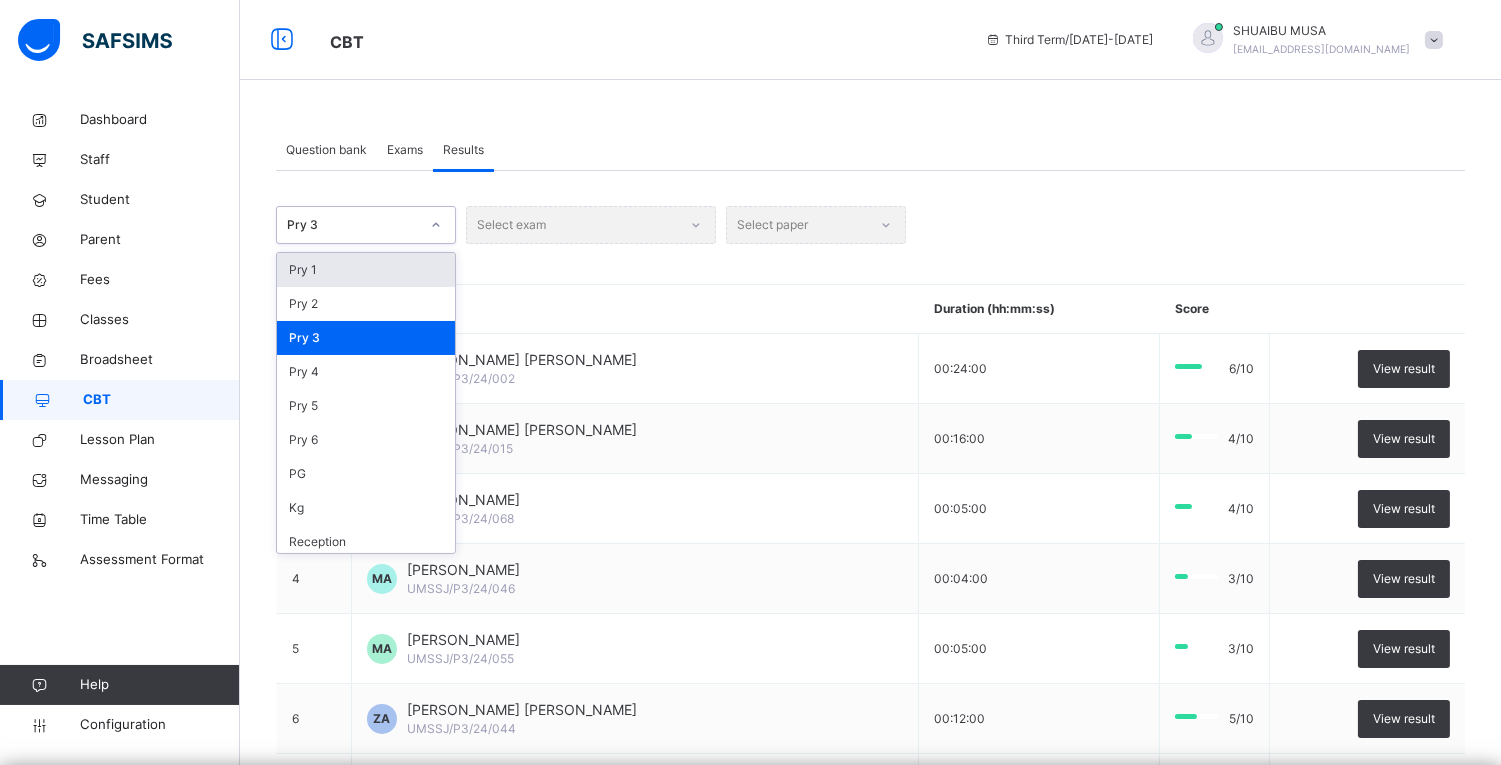click at bounding box center [436, 225] 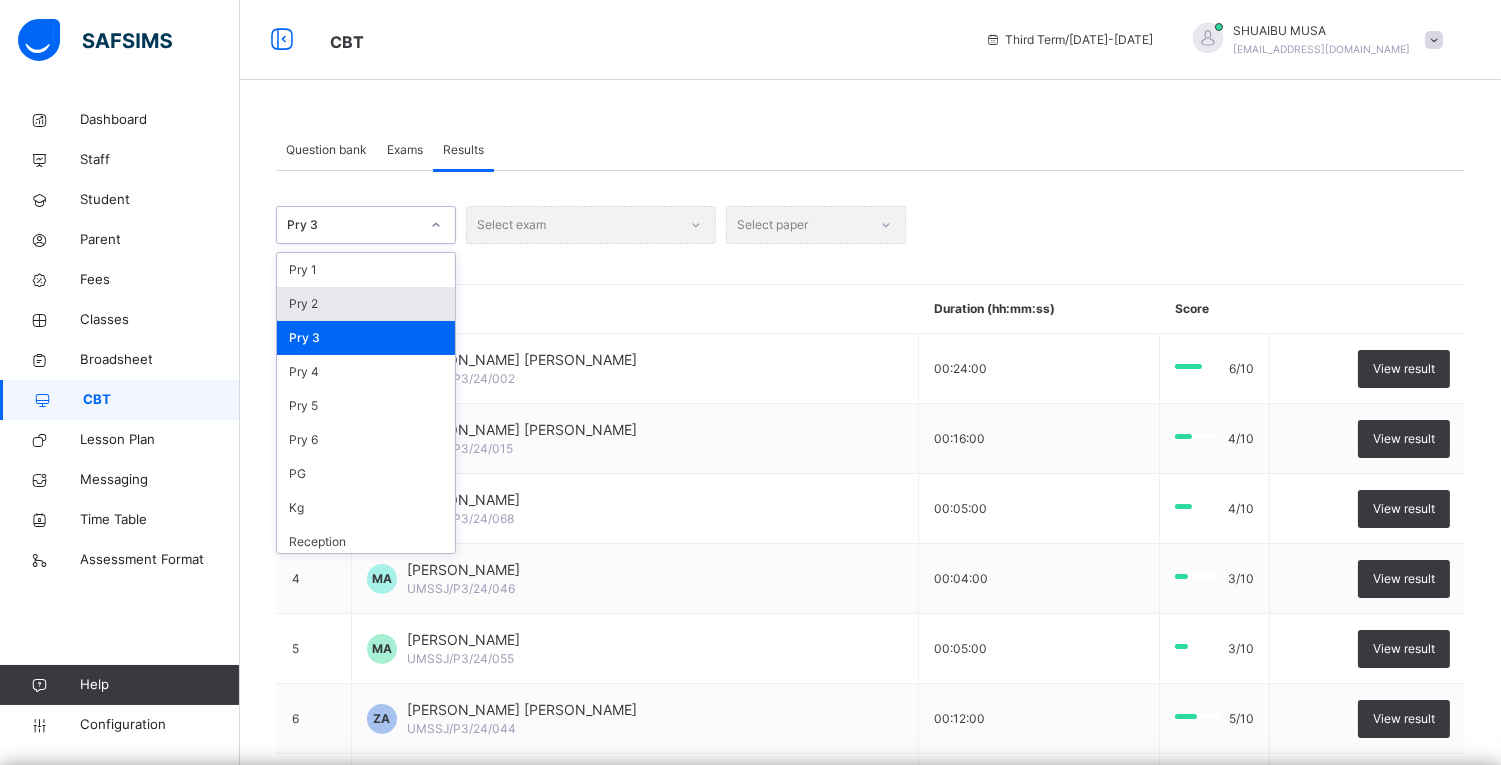 click on "Pry 2" at bounding box center [366, 304] 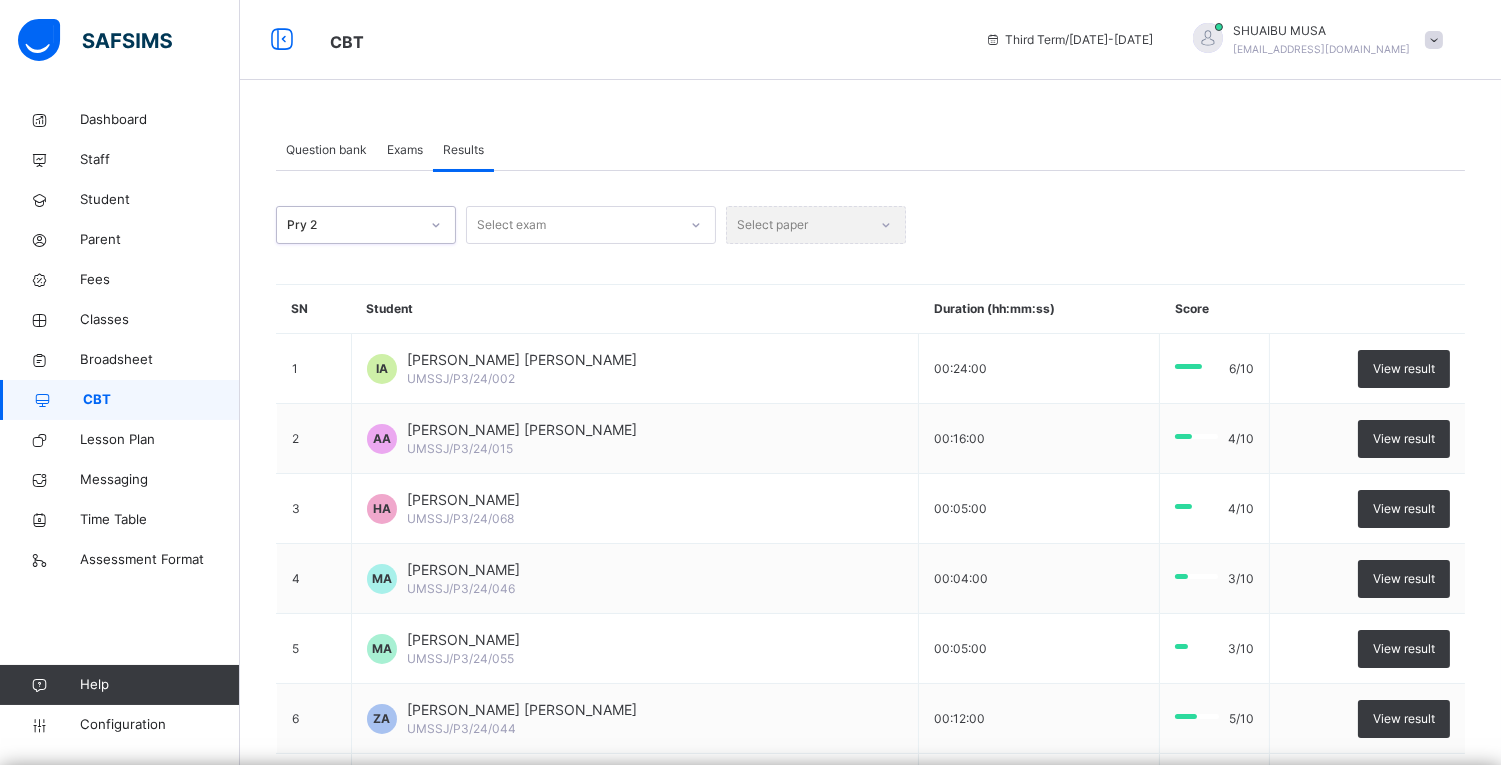 click at bounding box center [436, 225] 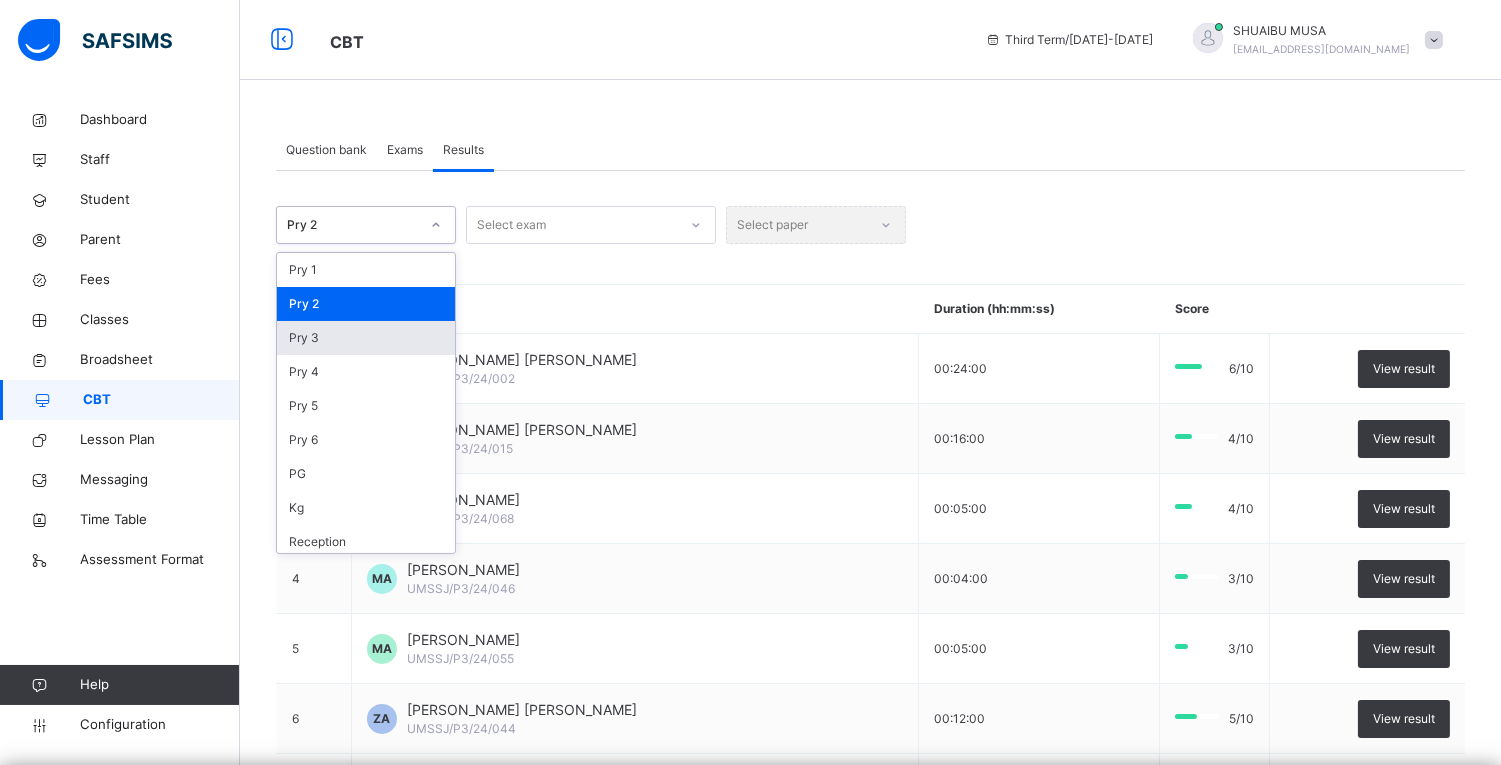 click on "Pry 3" at bounding box center (366, 338) 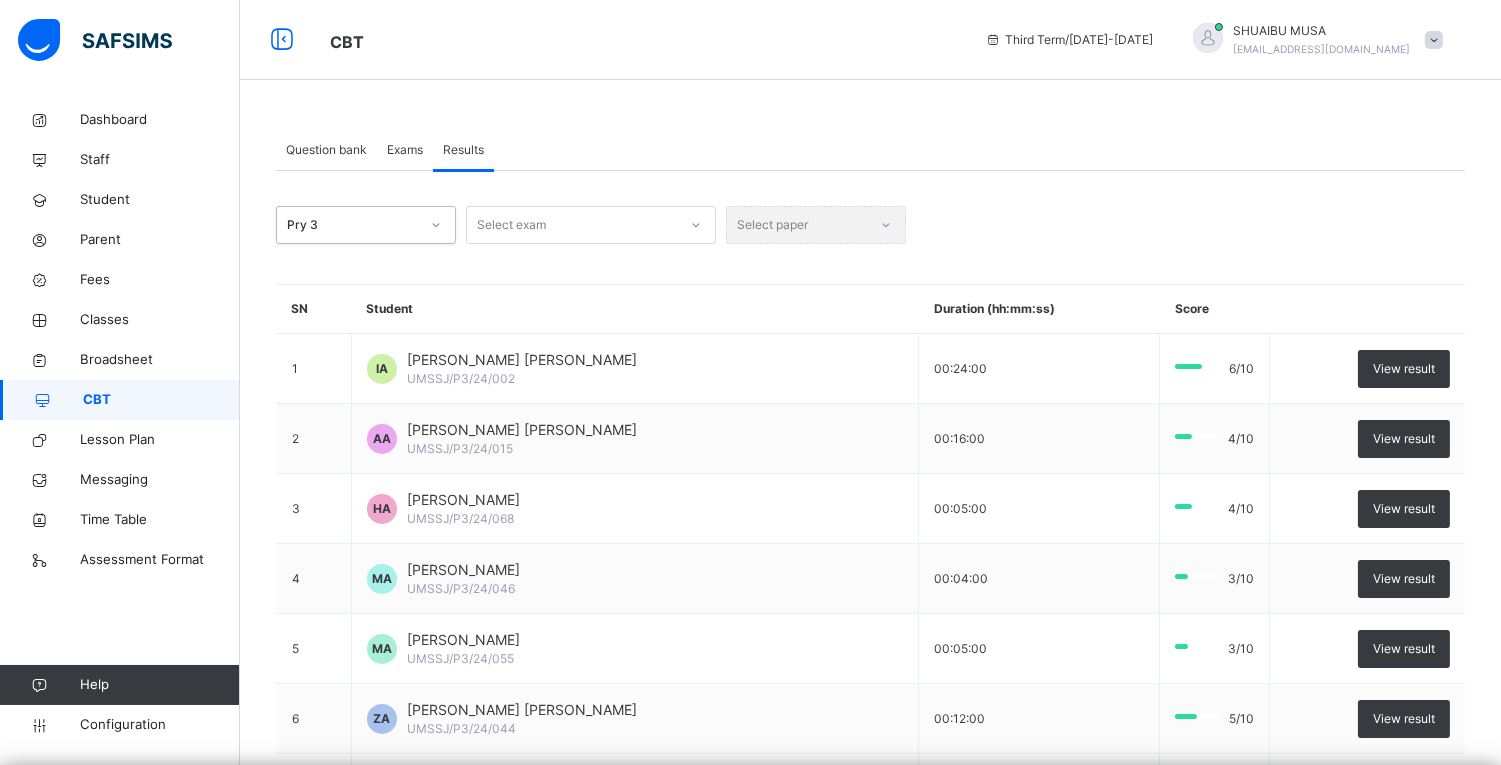 click at bounding box center [696, 225] 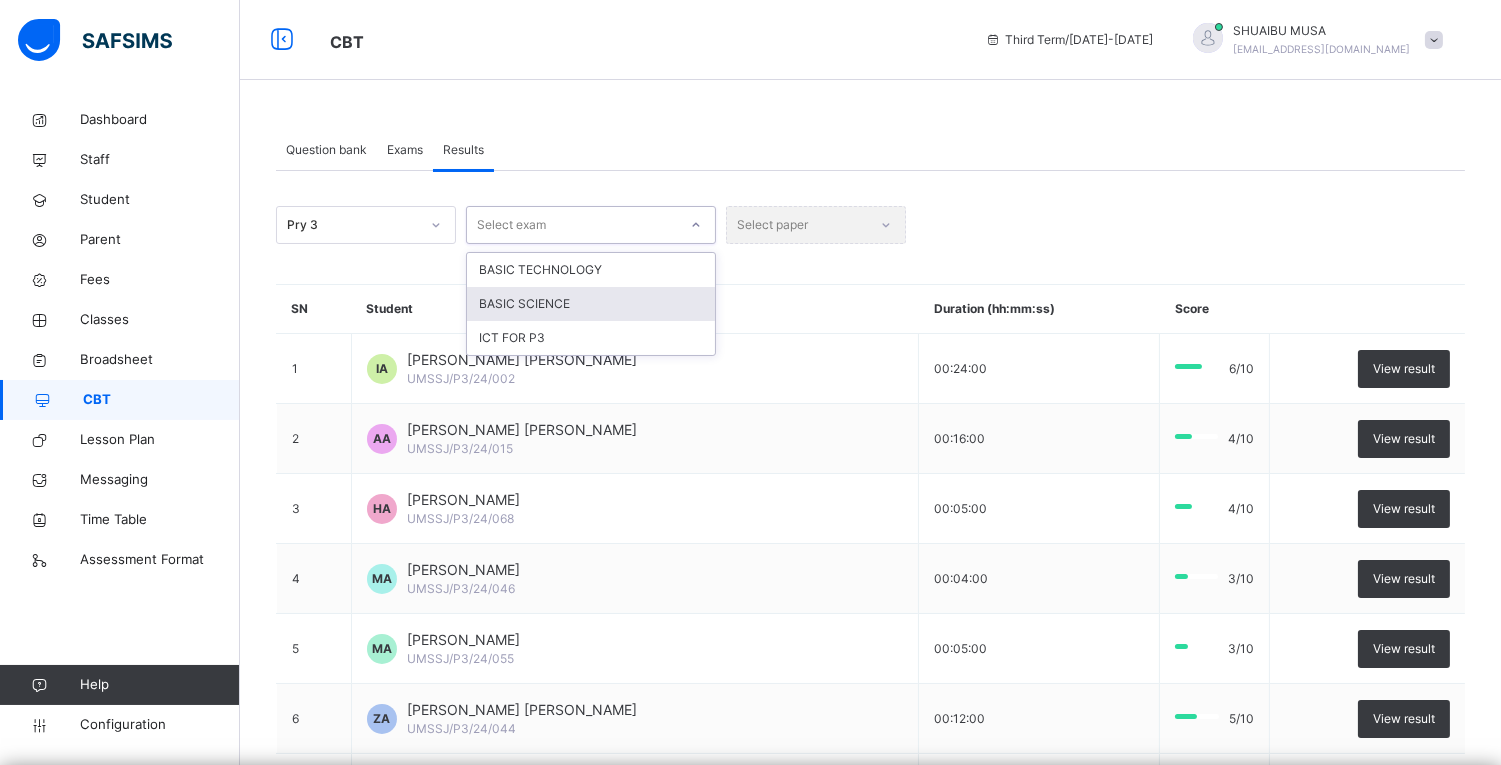 click on "BASIC SCIENCE" at bounding box center [591, 304] 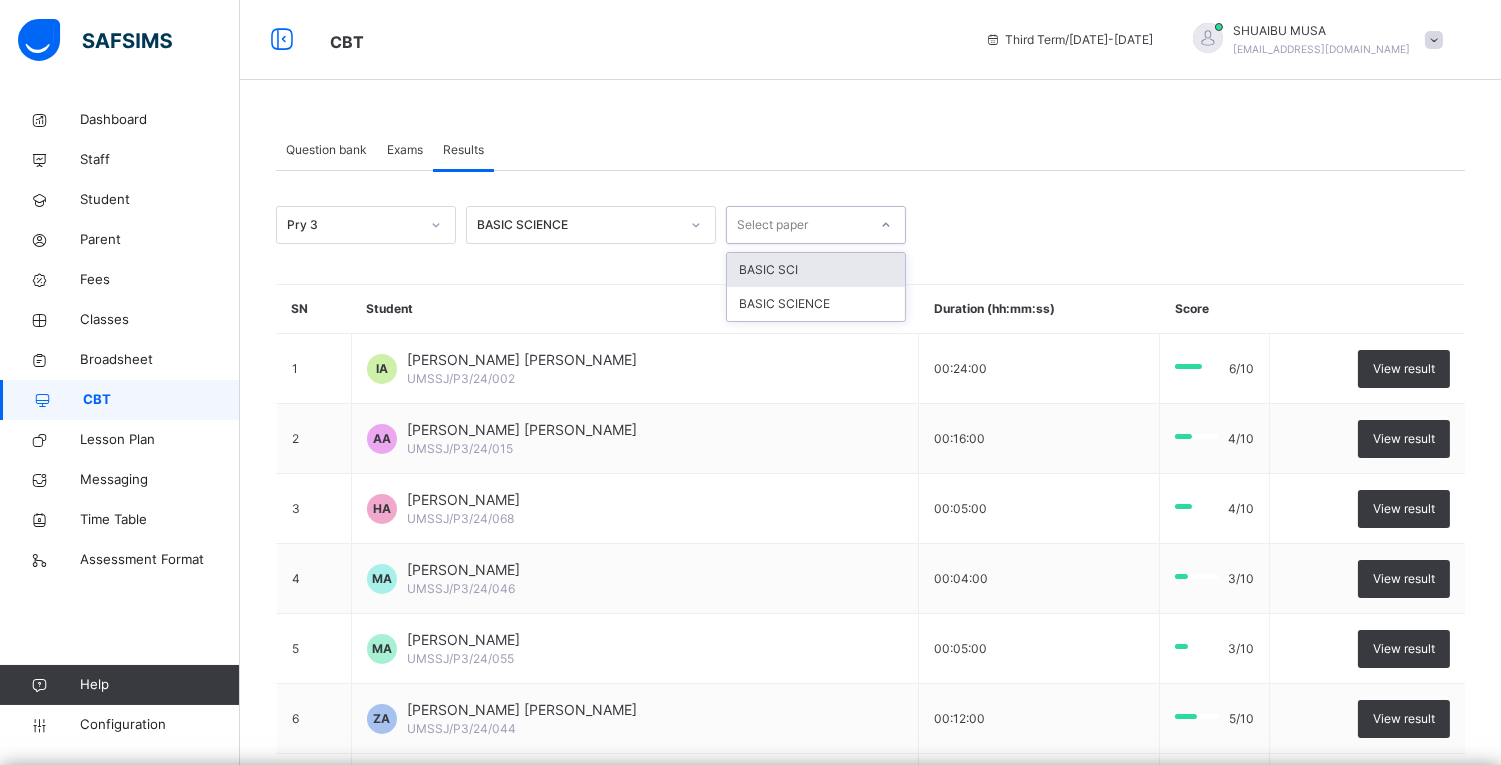 click on "Select paper" at bounding box center [797, 225] 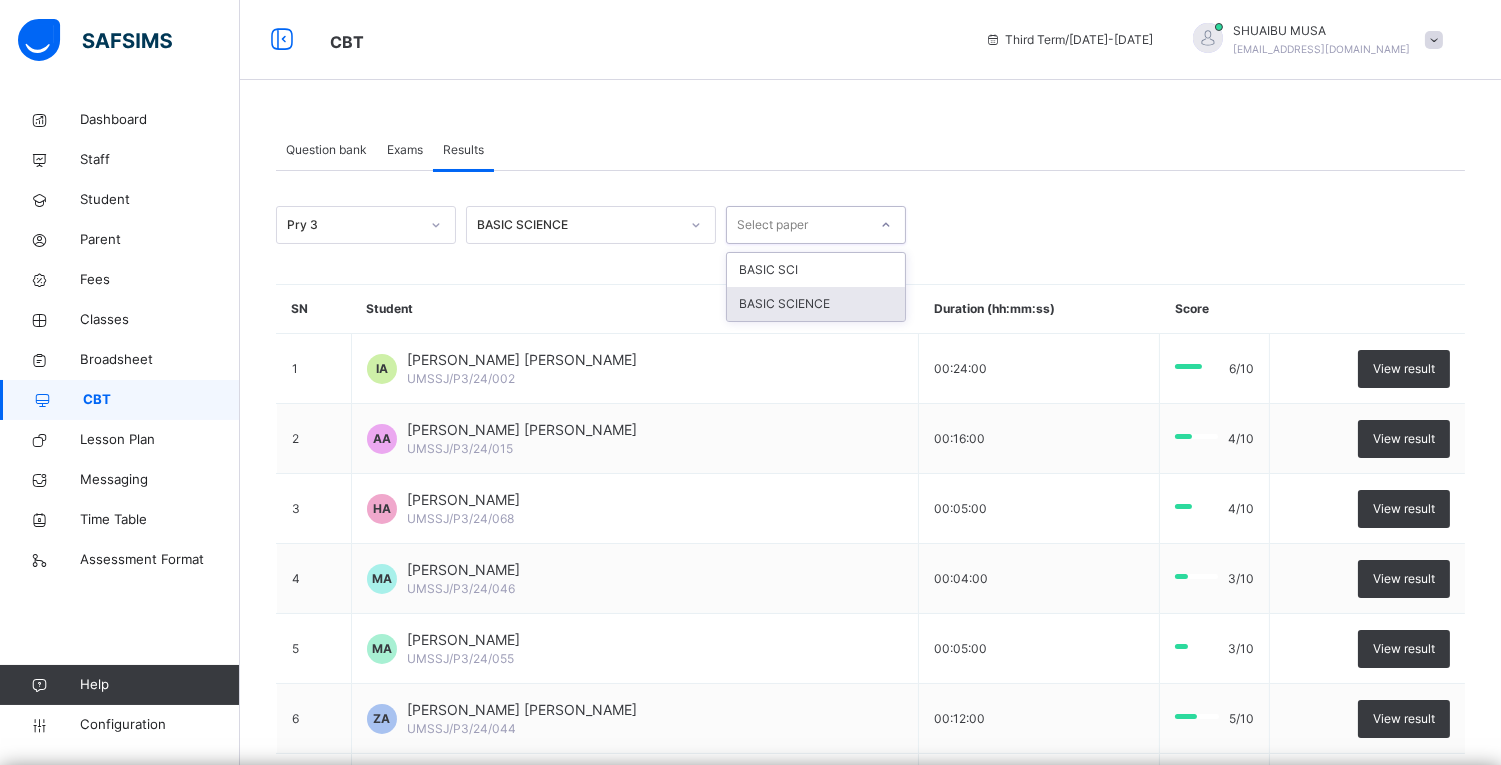 click on "BASIC SCIENCE" at bounding box center [816, 304] 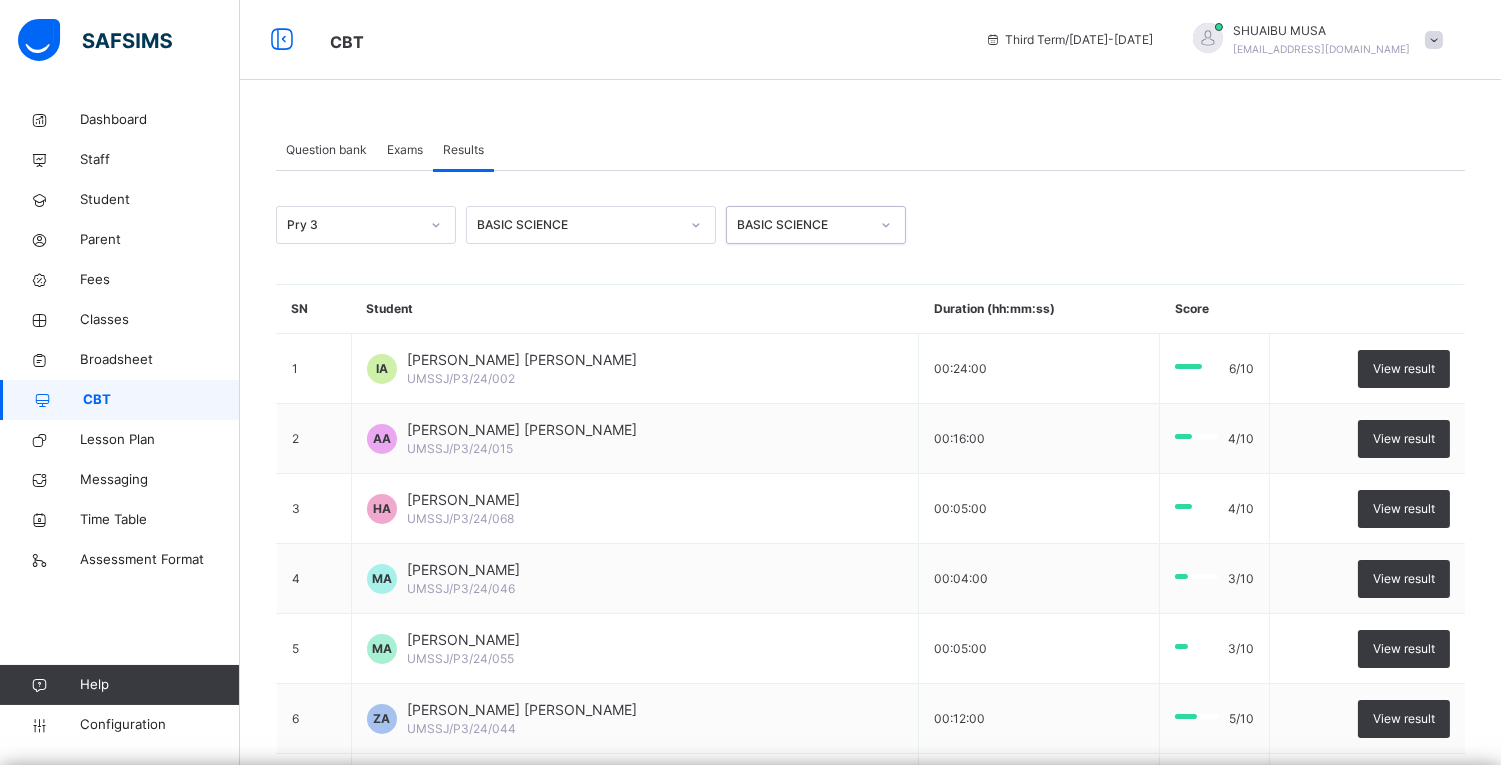 click on "BASIC SCIENCE" at bounding box center (803, 225) 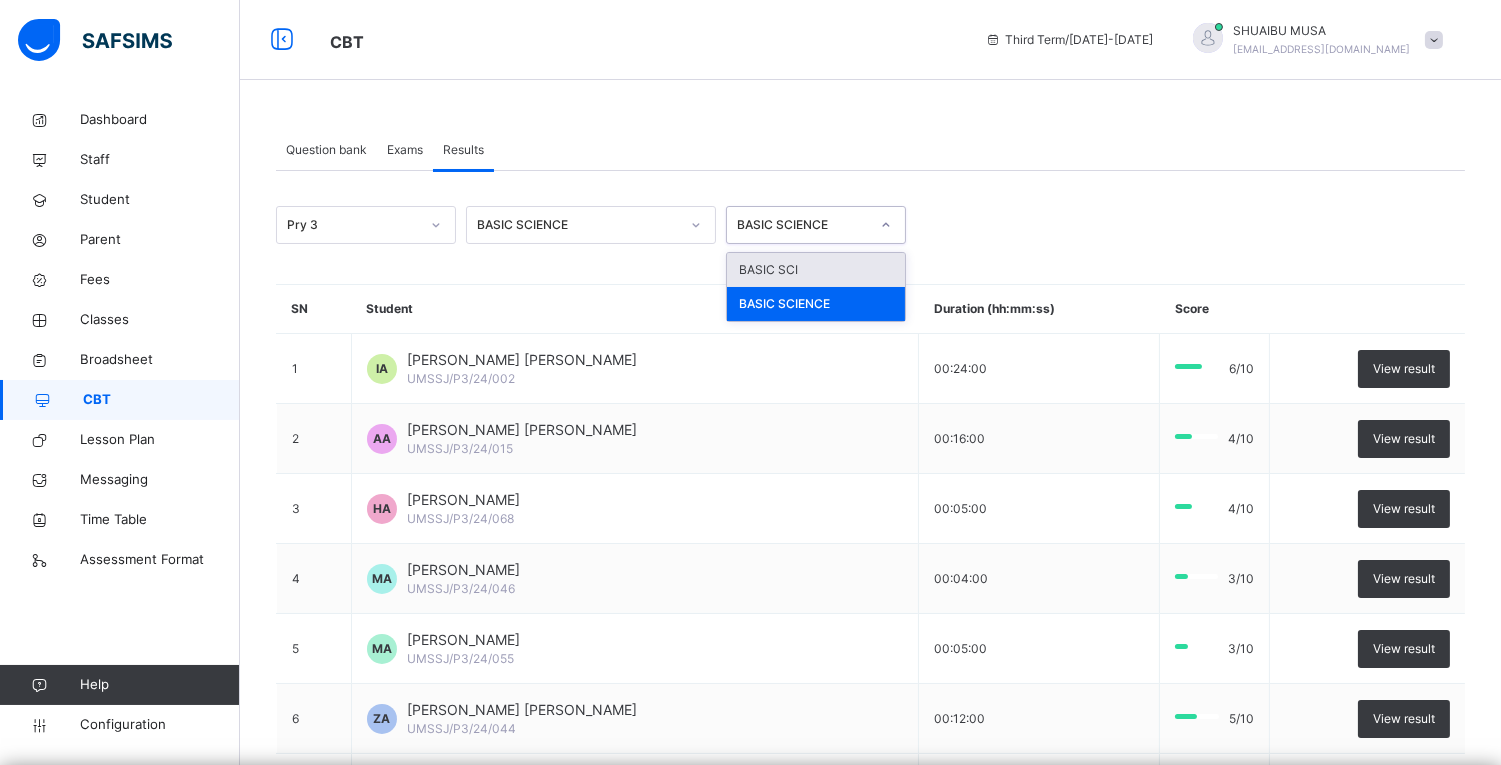click on "BASIC SCI" at bounding box center [816, 270] 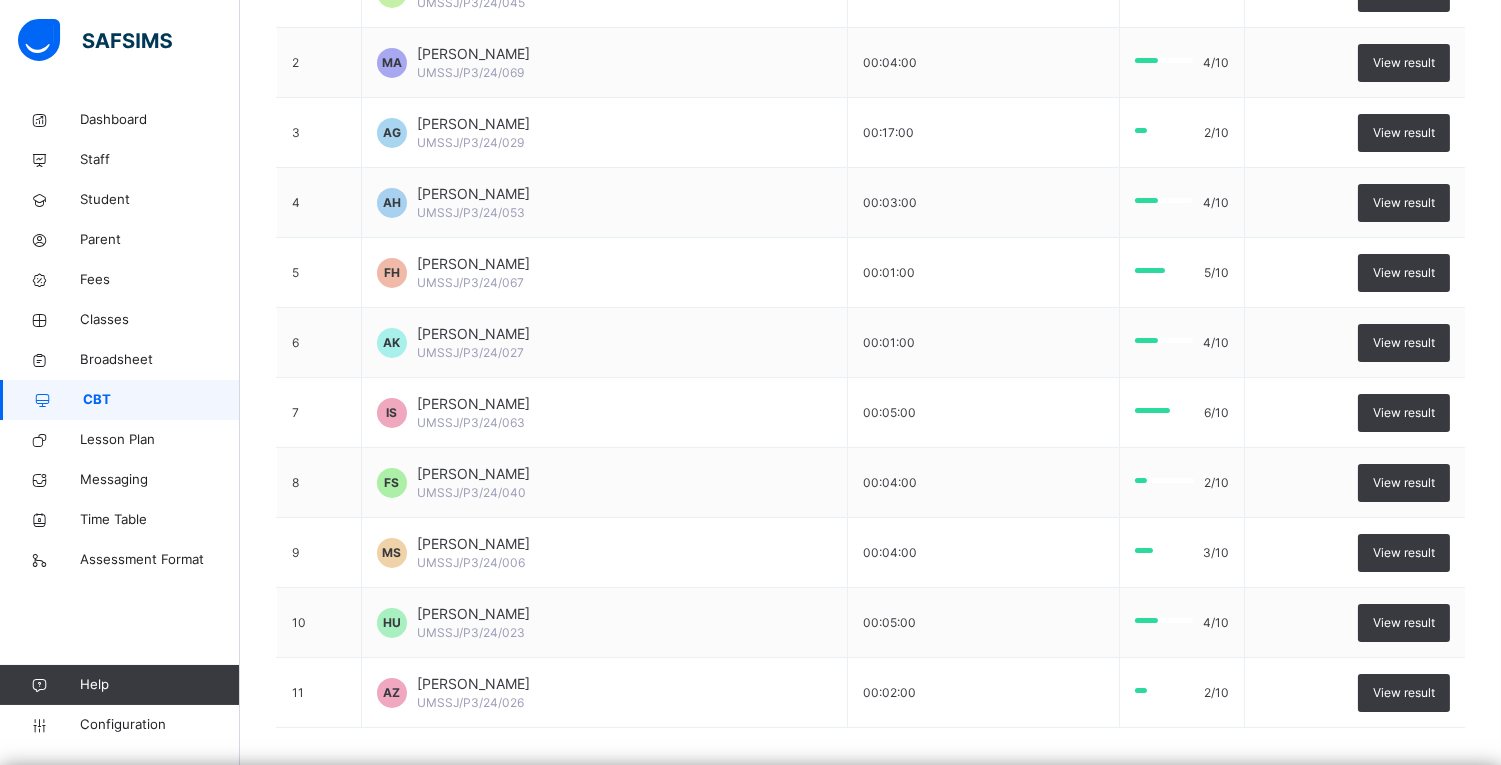 scroll, scrollTop: 510, scrollLeft: 0, axis: vertical 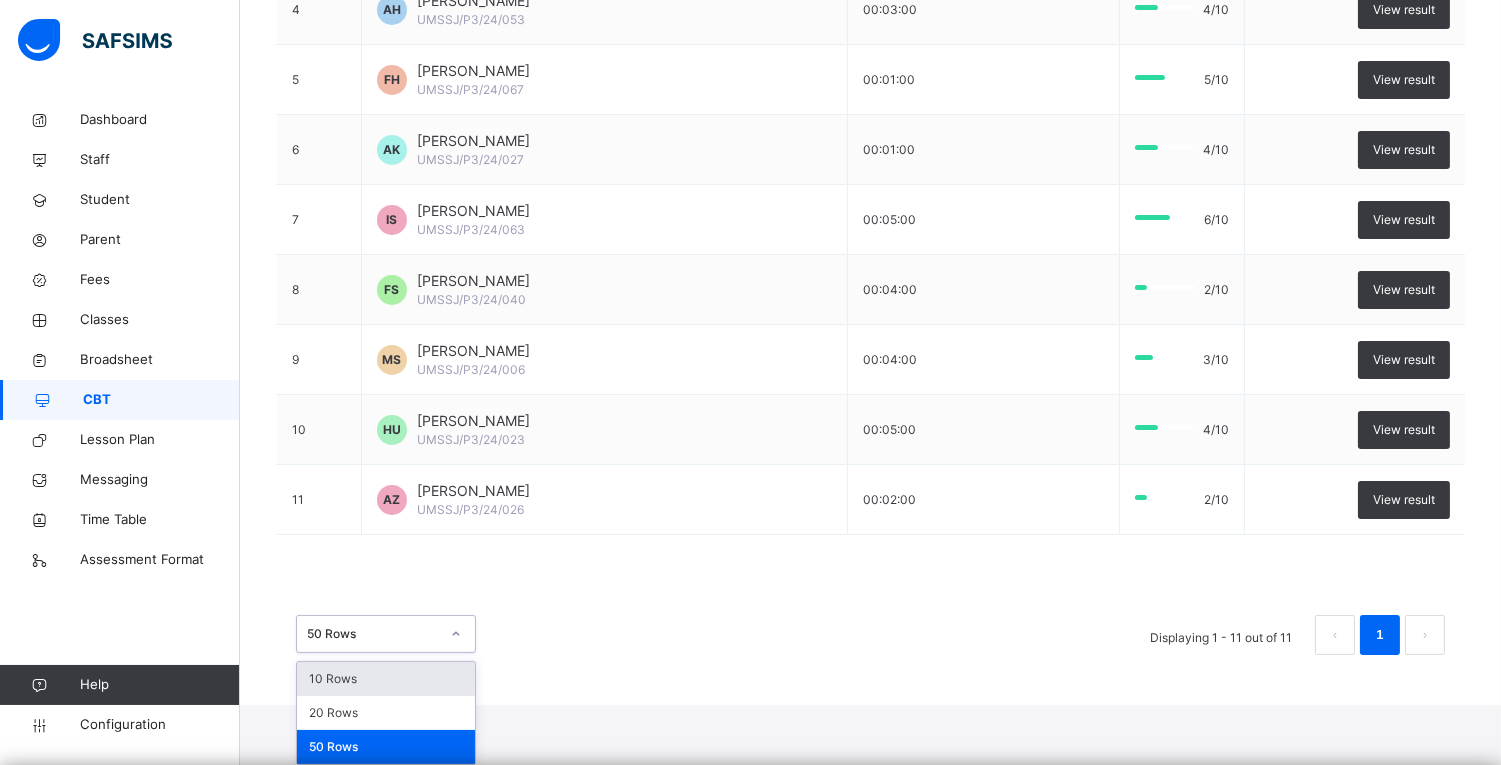 click on "option 10 Rows focused, 1 of 3. 3 results available. Use Up and Down to choose options, press Enter to select the currently focused option, press Escape to exit the menu, press Tab to select the option and exit the menu. 50 Rows 10 Rows 20 Rows 50 Rows" at bounding box center (386, 634) 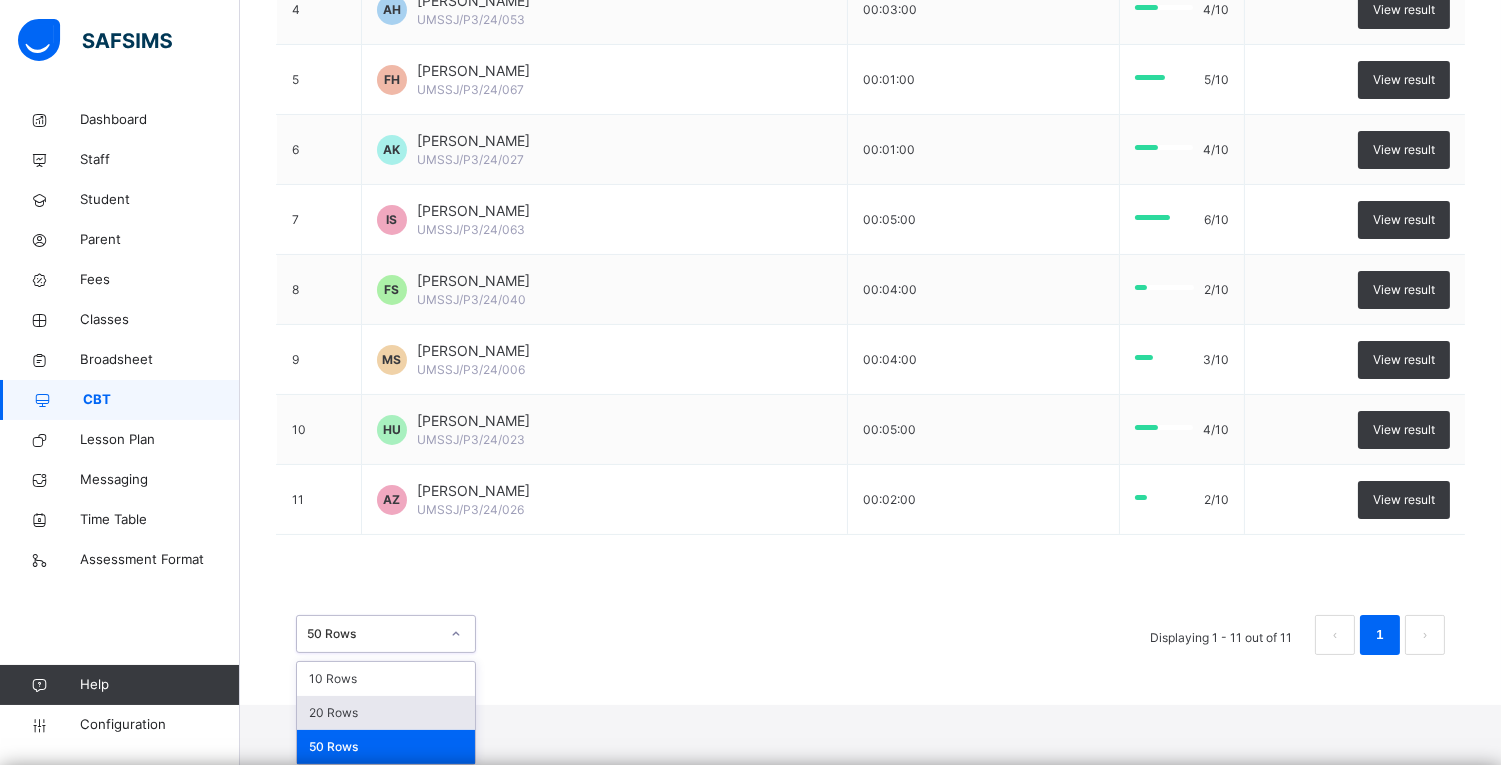 click on "20 Rows" at bounding box center (386, 713) 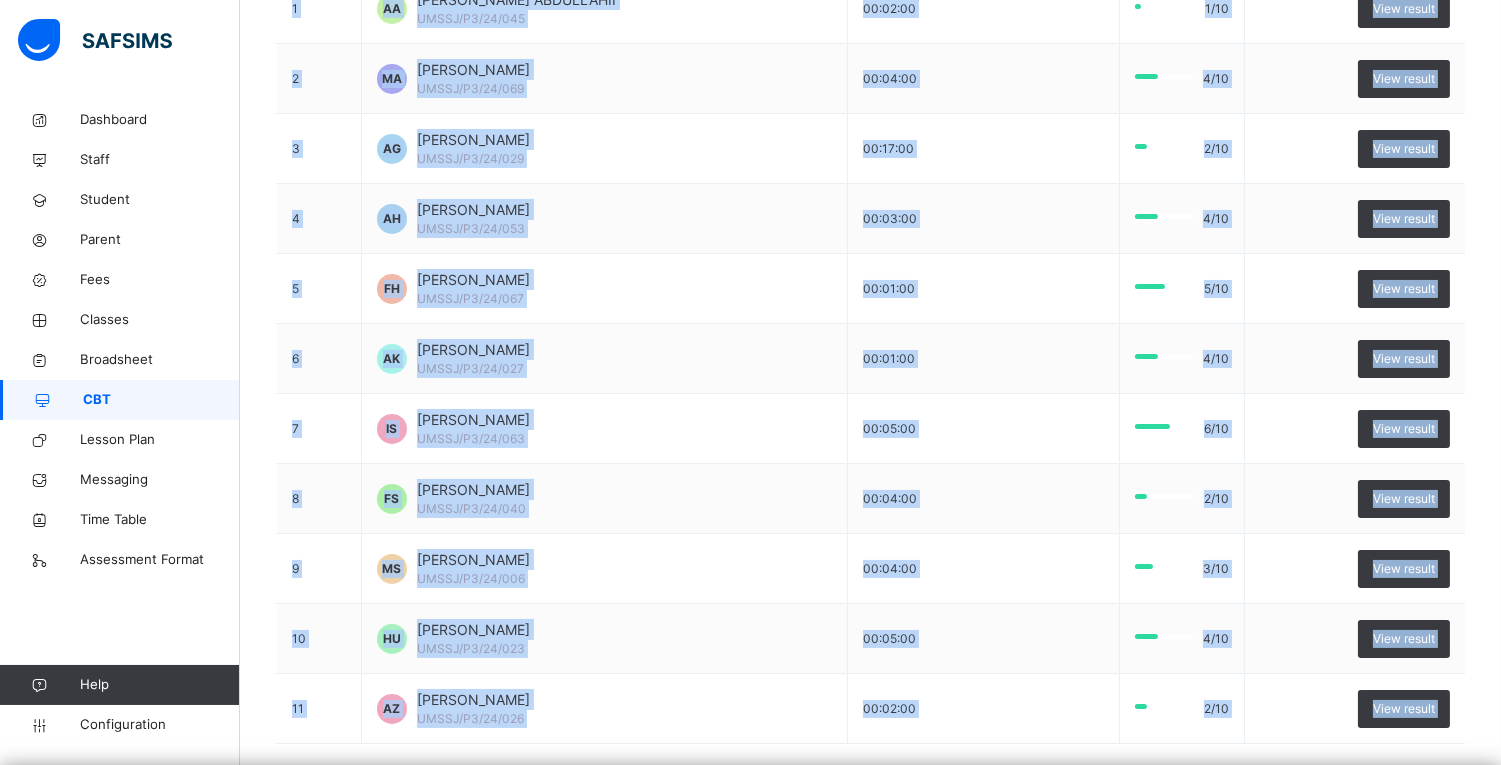 scroll, scrollTop: 510, scrollLeft: 0, axis: vertical 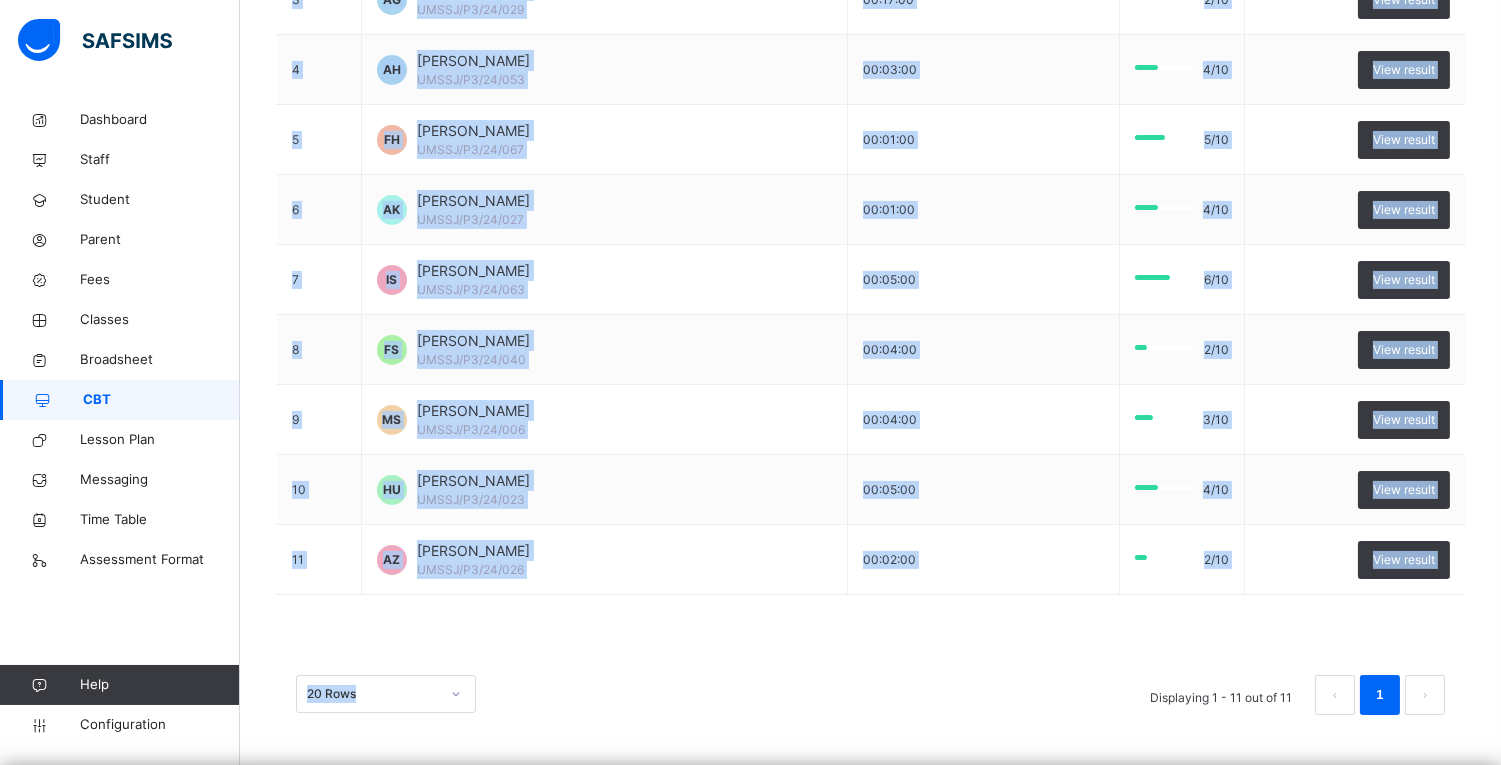 drag, startPoint x: 368, startPoint y: 297, endPoint x: 1431, endPoint y: 601, distance: 1105.6152 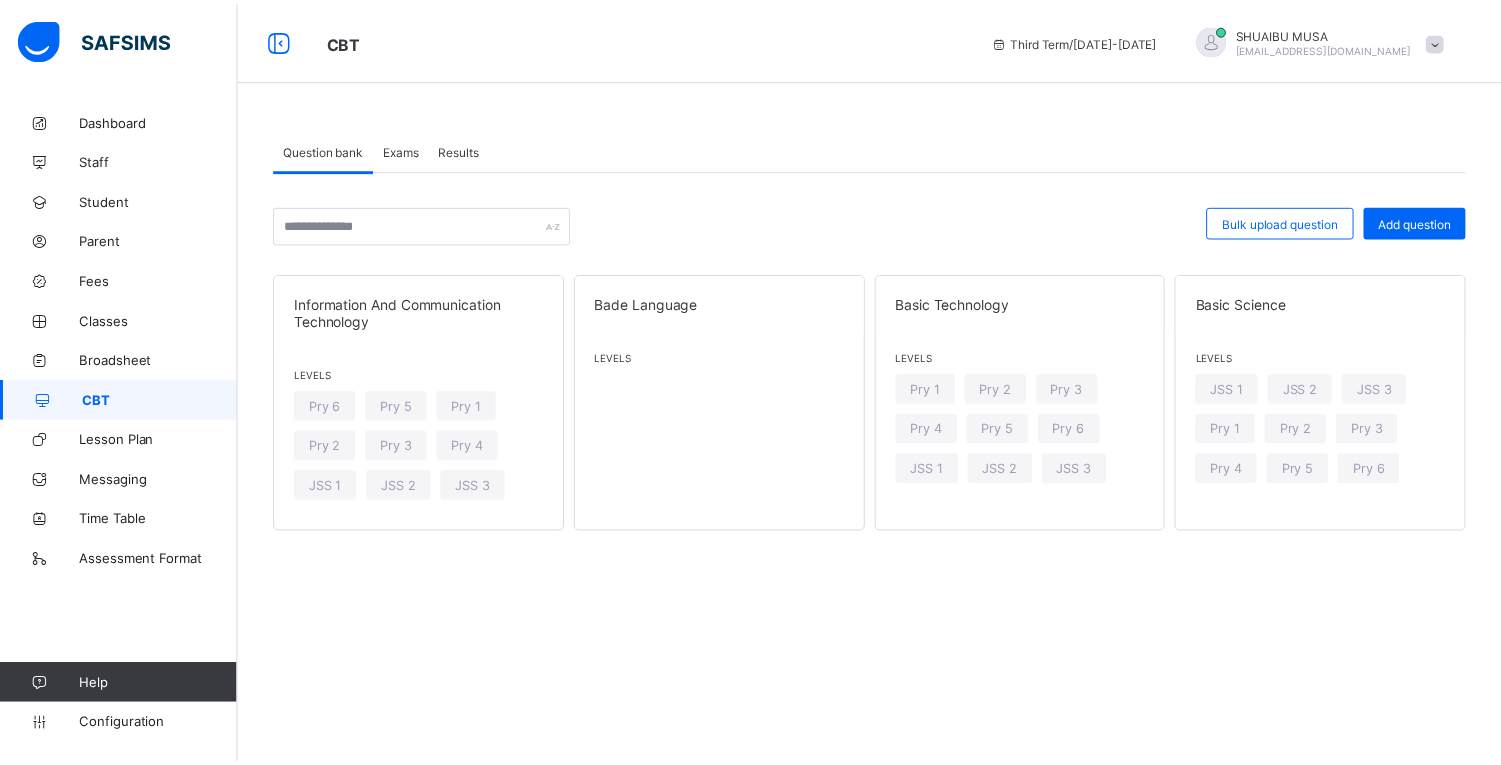 scroll, scrollTop: 0, scrollLeft: 0, axis: both 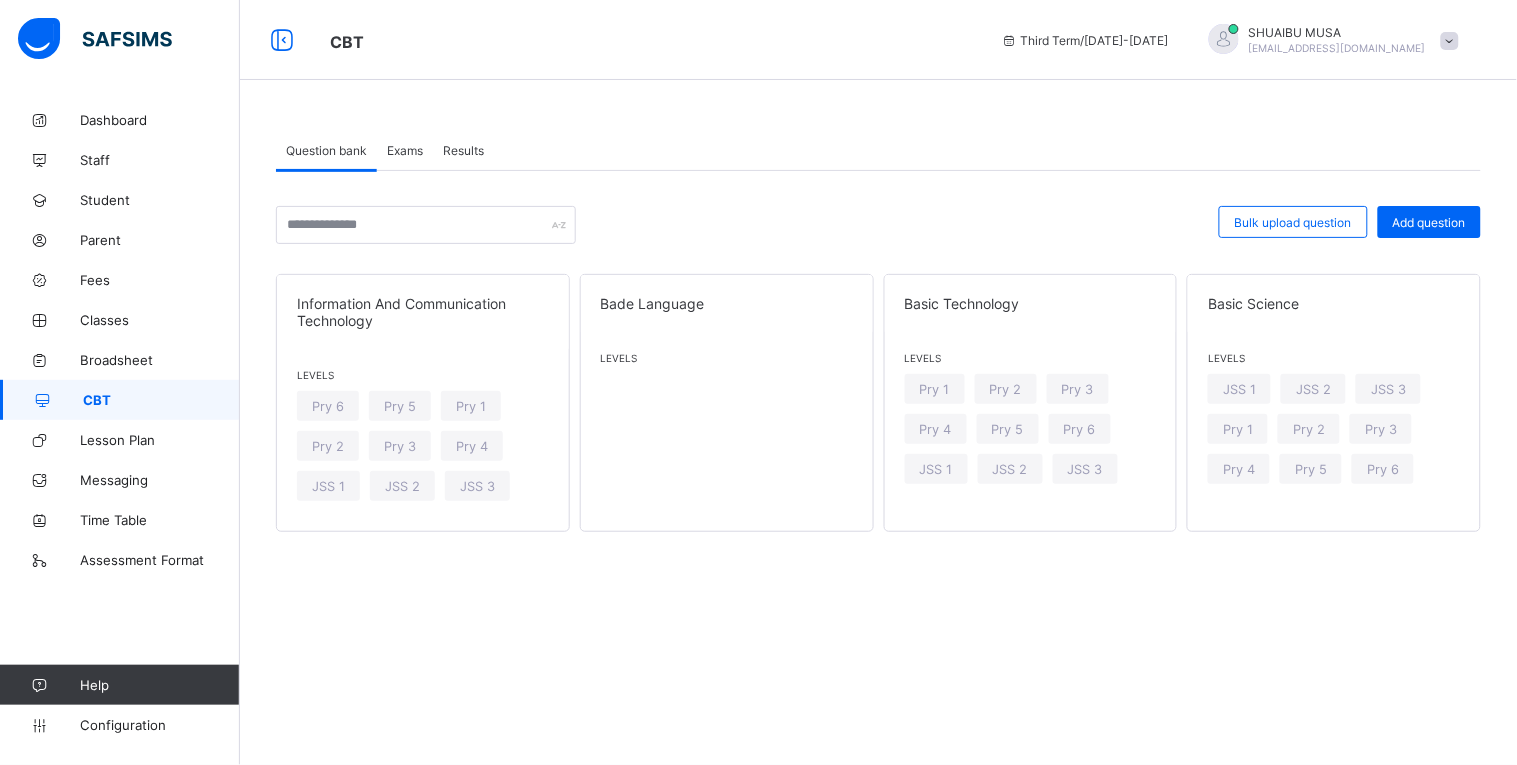 click on "Results" at bounding box center (463, 150) 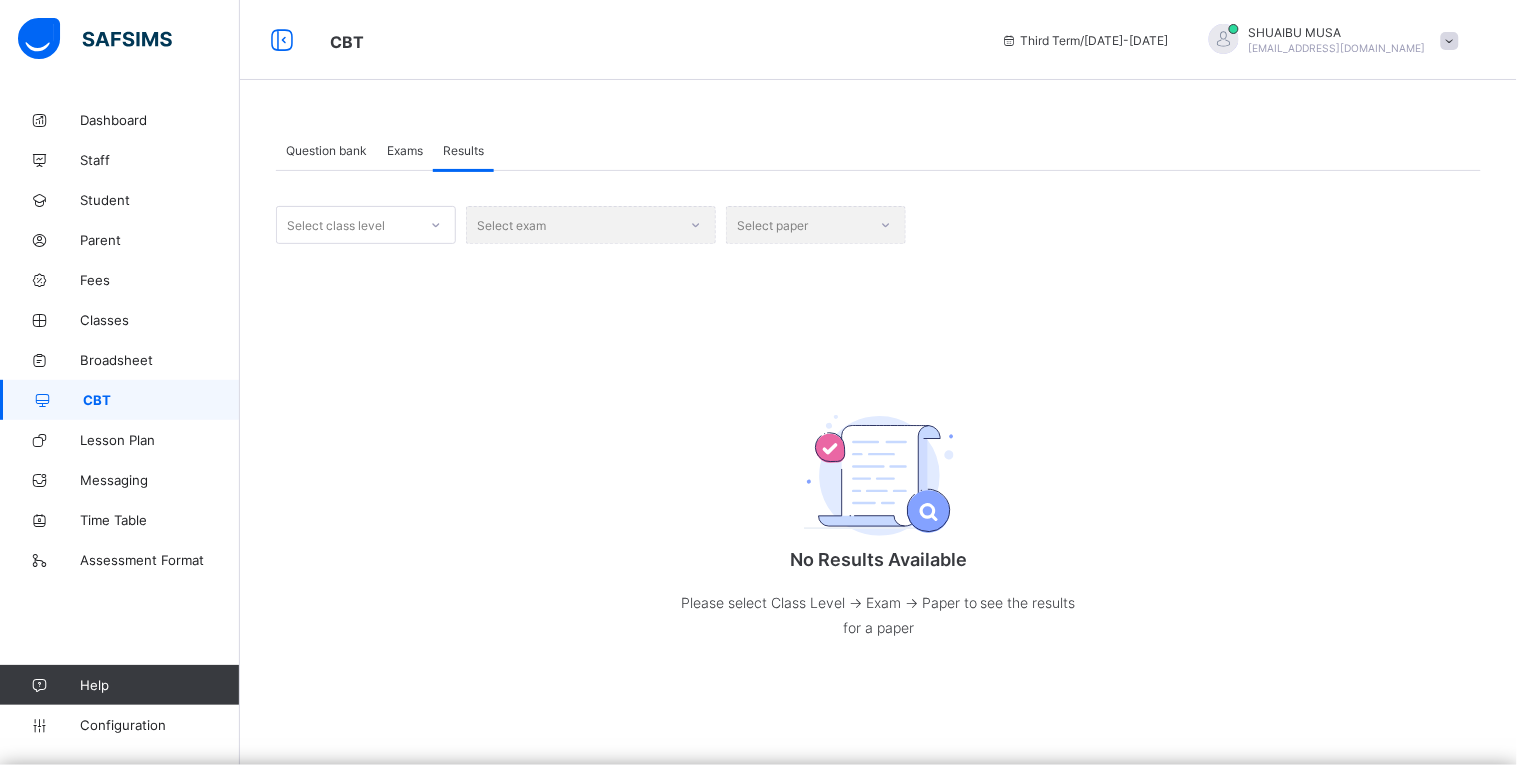 click on "Select class level" at bounding box center [347, 225] 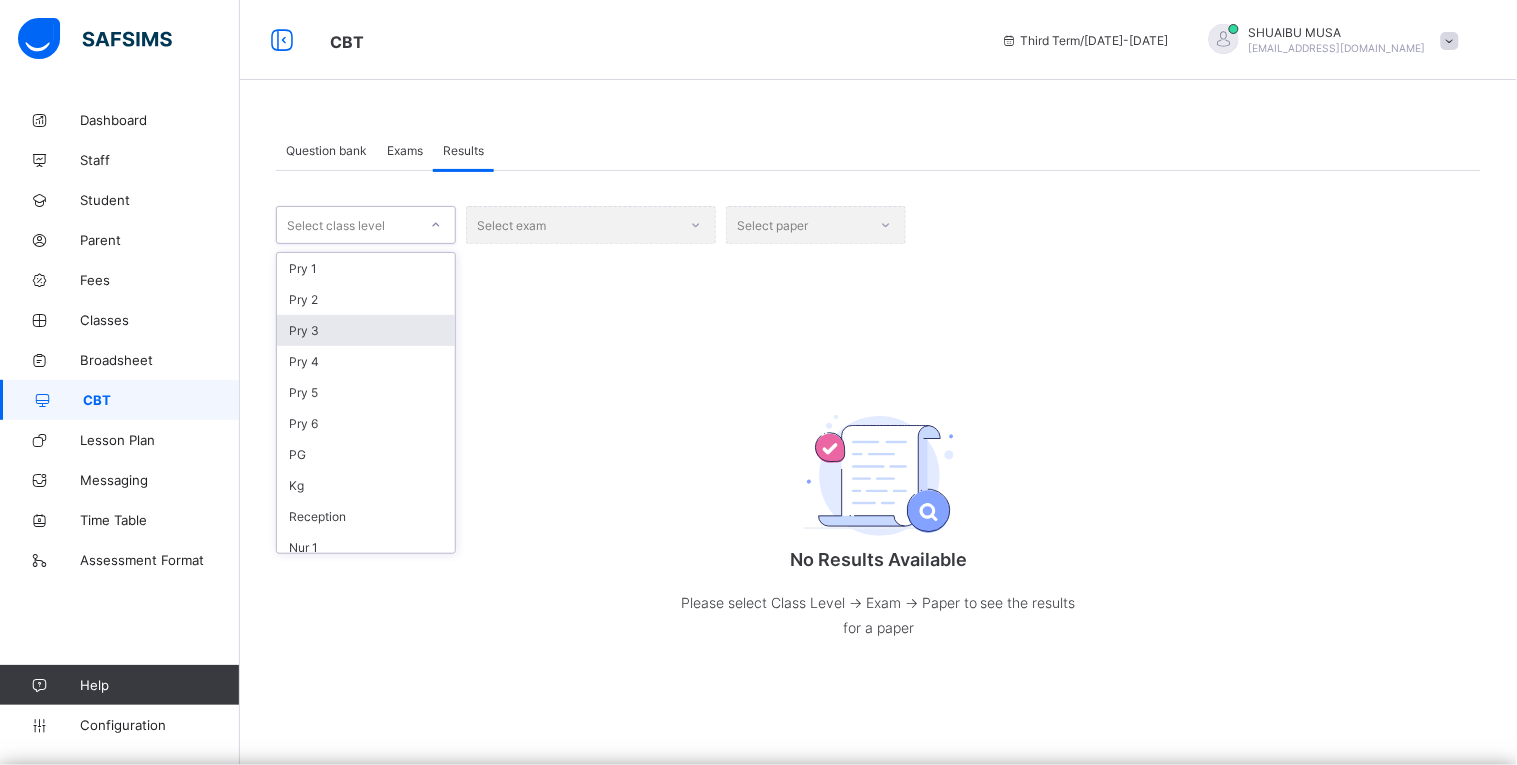 click on "Pry 3" at bounding box center [366, 330] 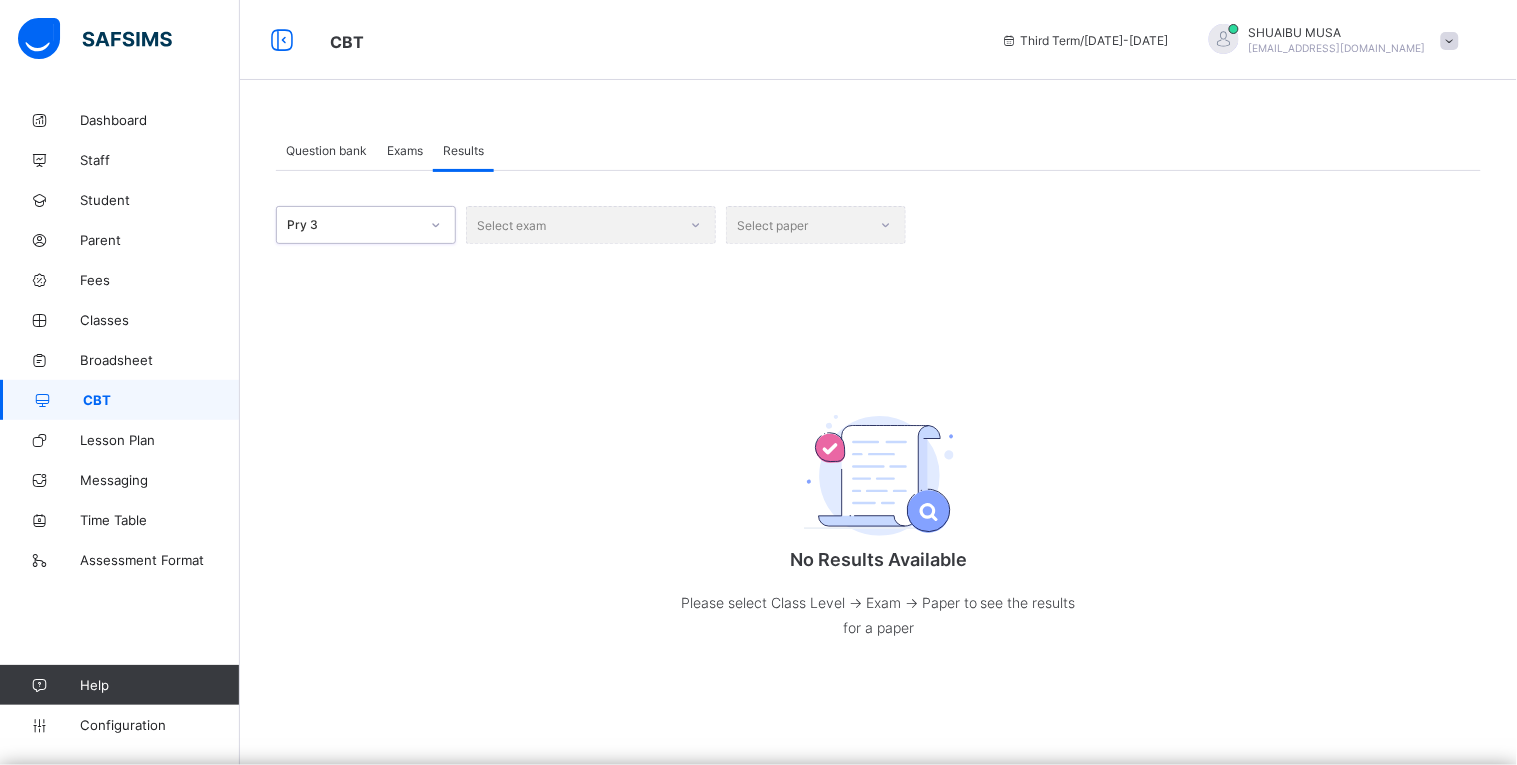 click on "Select exam" at bounding box center (591, 225) 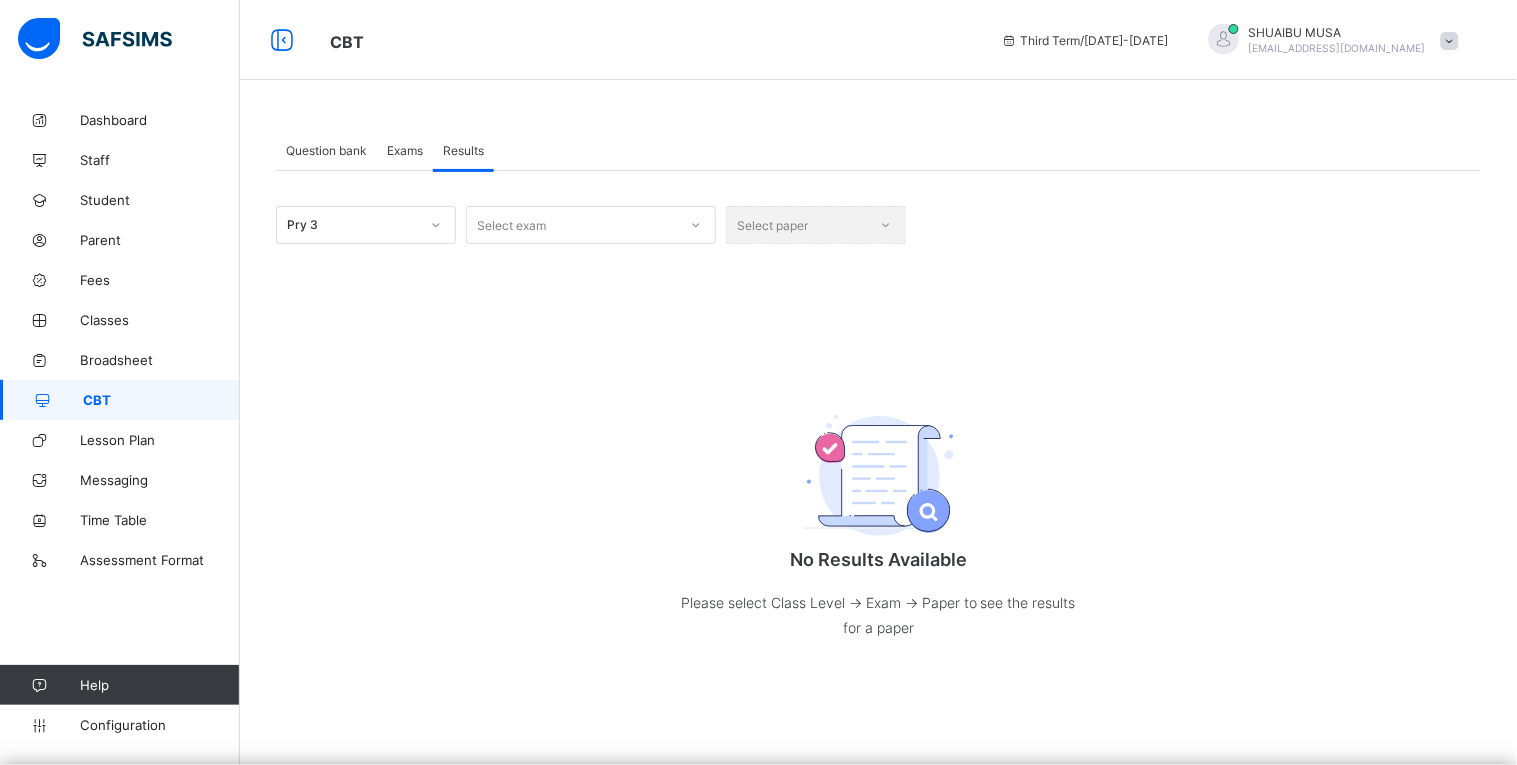 click at bounding box center [696, 225] 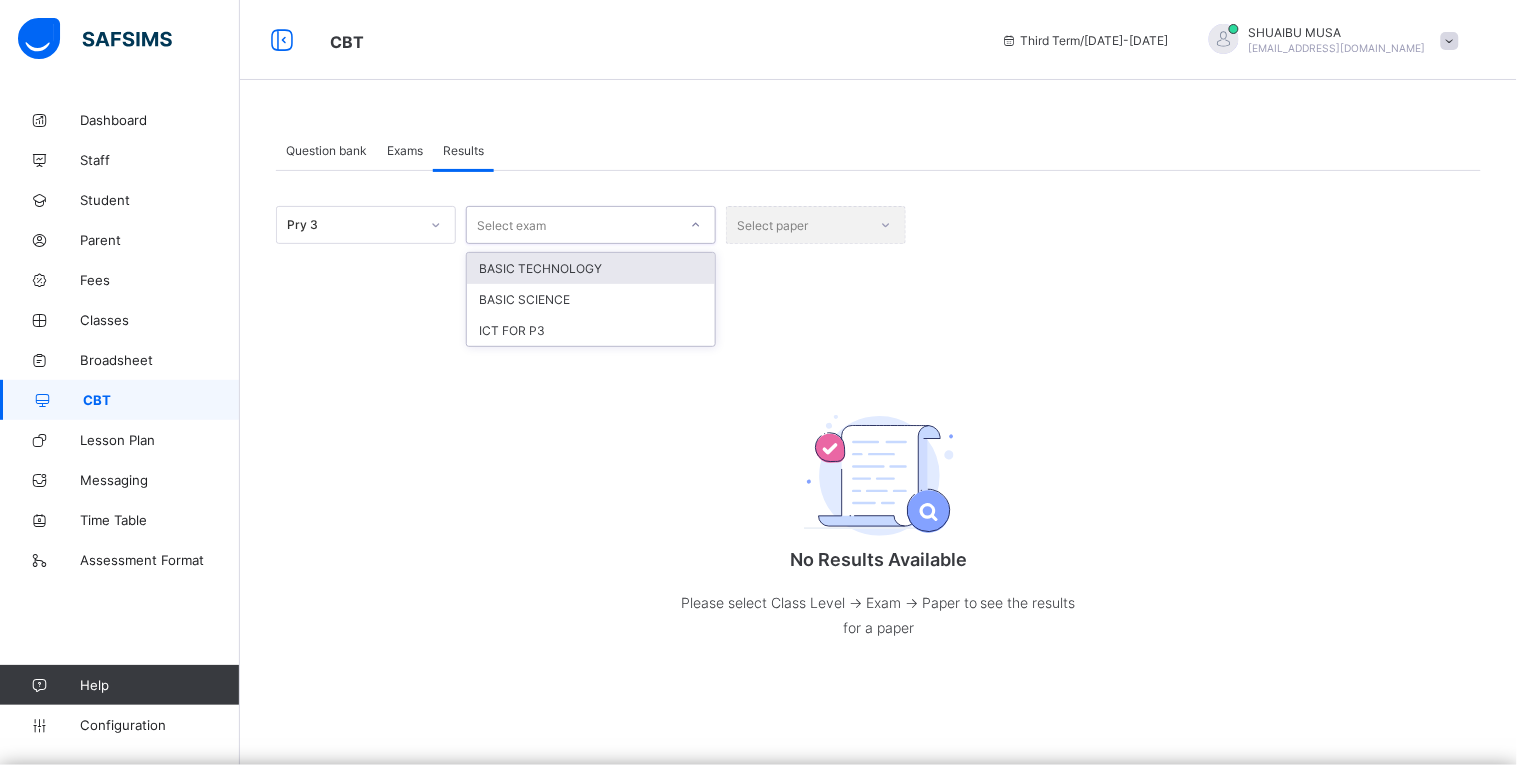 click on "BASIC TECHNOLOGY" at bounding box center [591, 268] 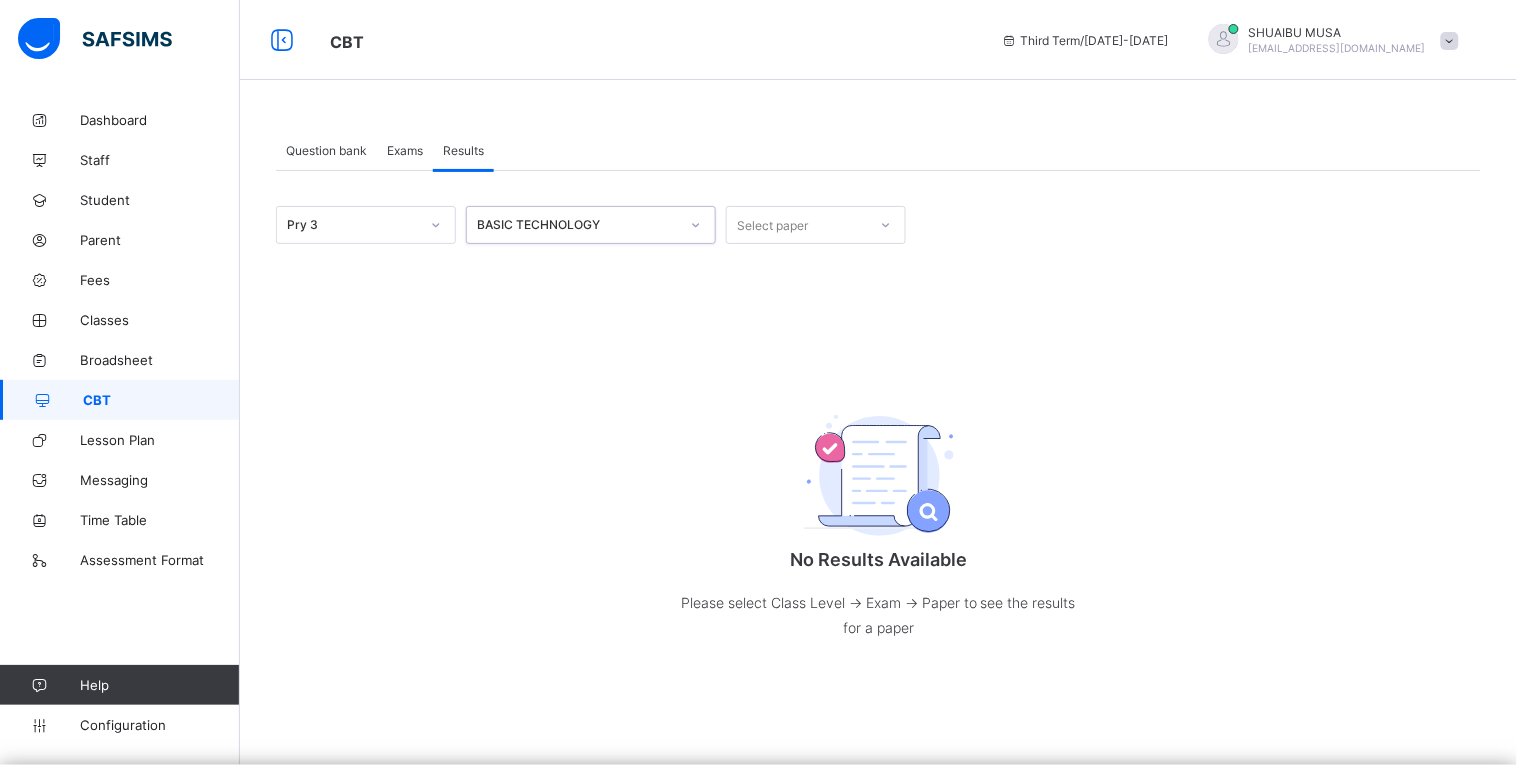 click at bounding box center (886, 225) 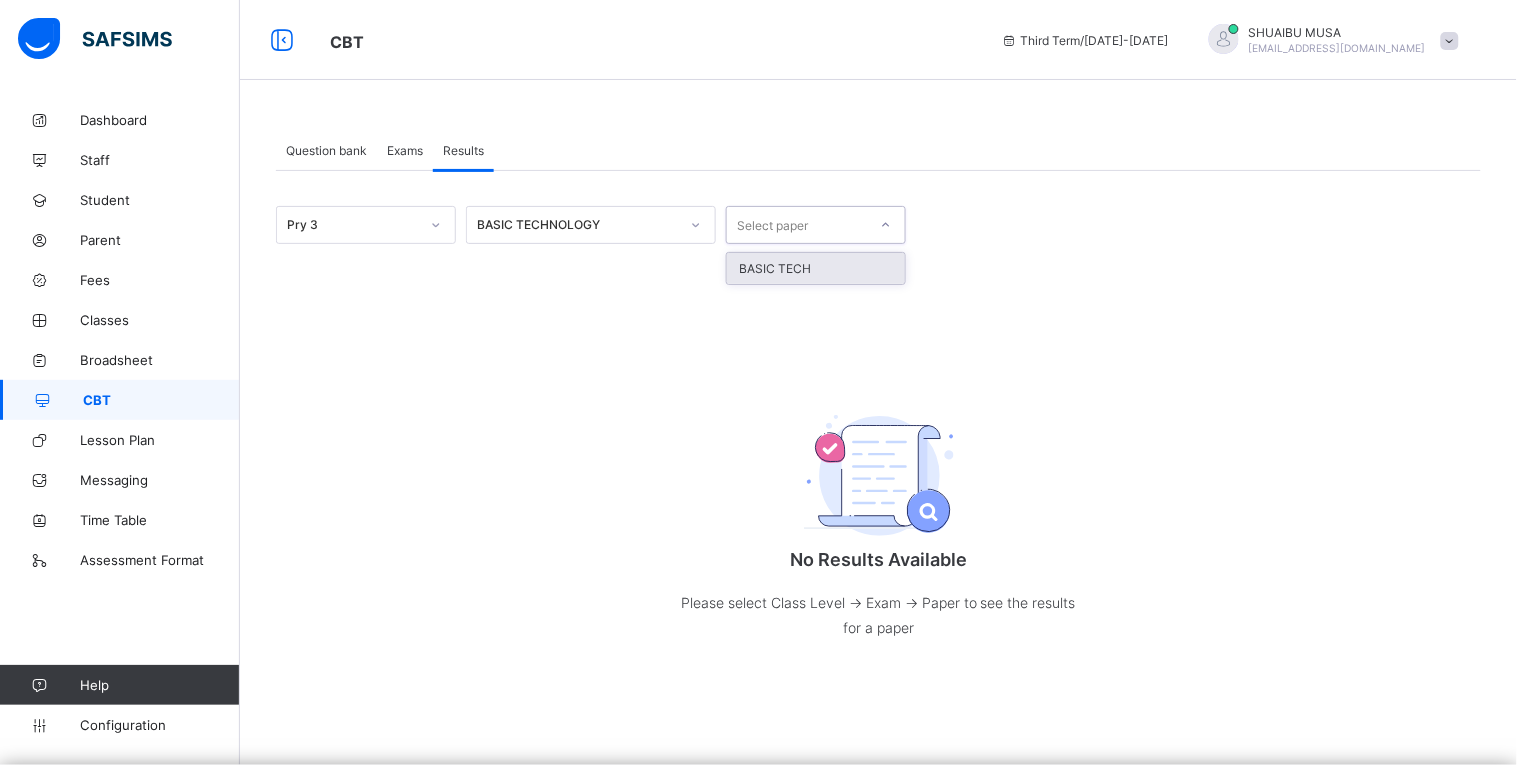 click on "BASIC TECH" at bounding box center [816, 268] 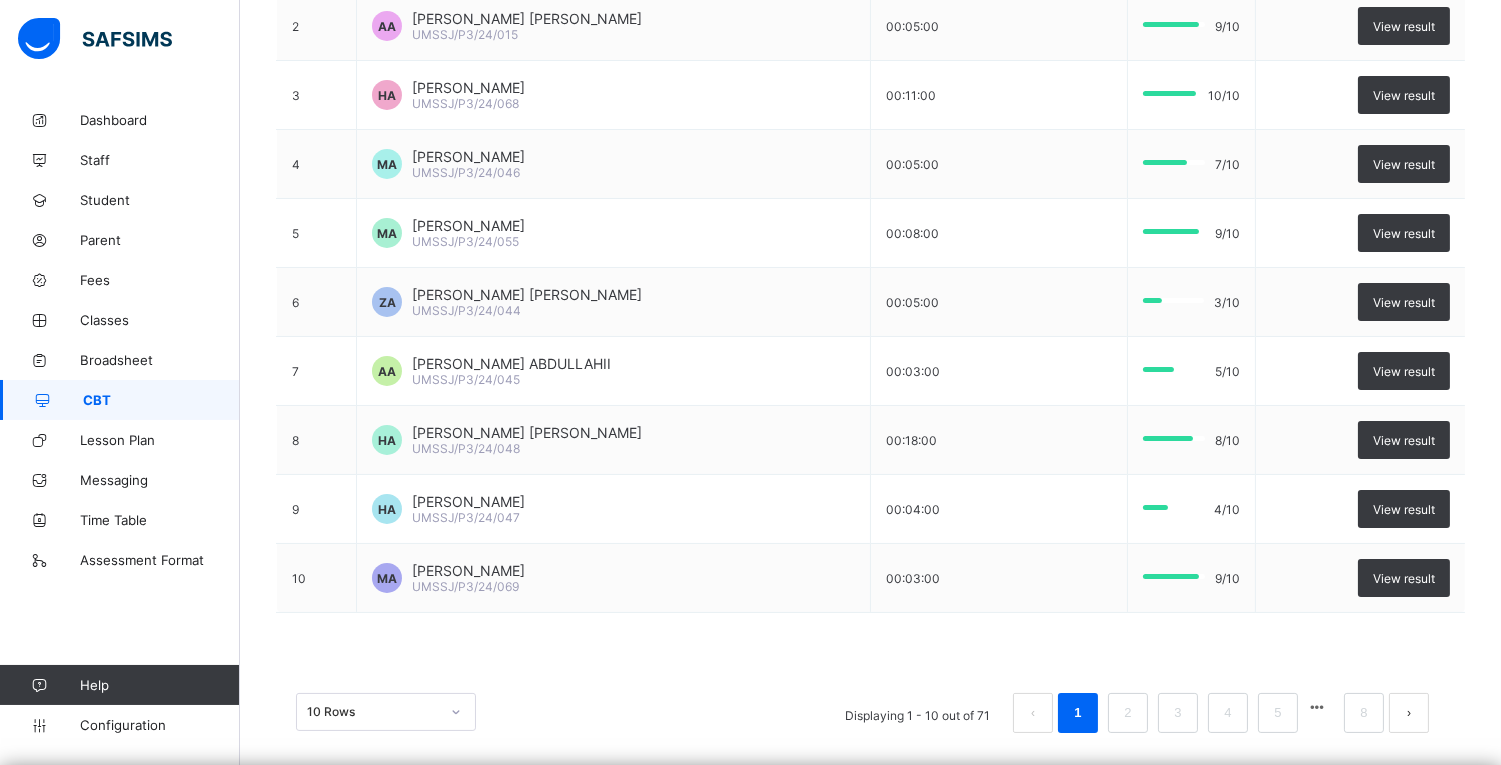 scroll, scrollTop: 426, scrollLeft: 0, axis: vertical 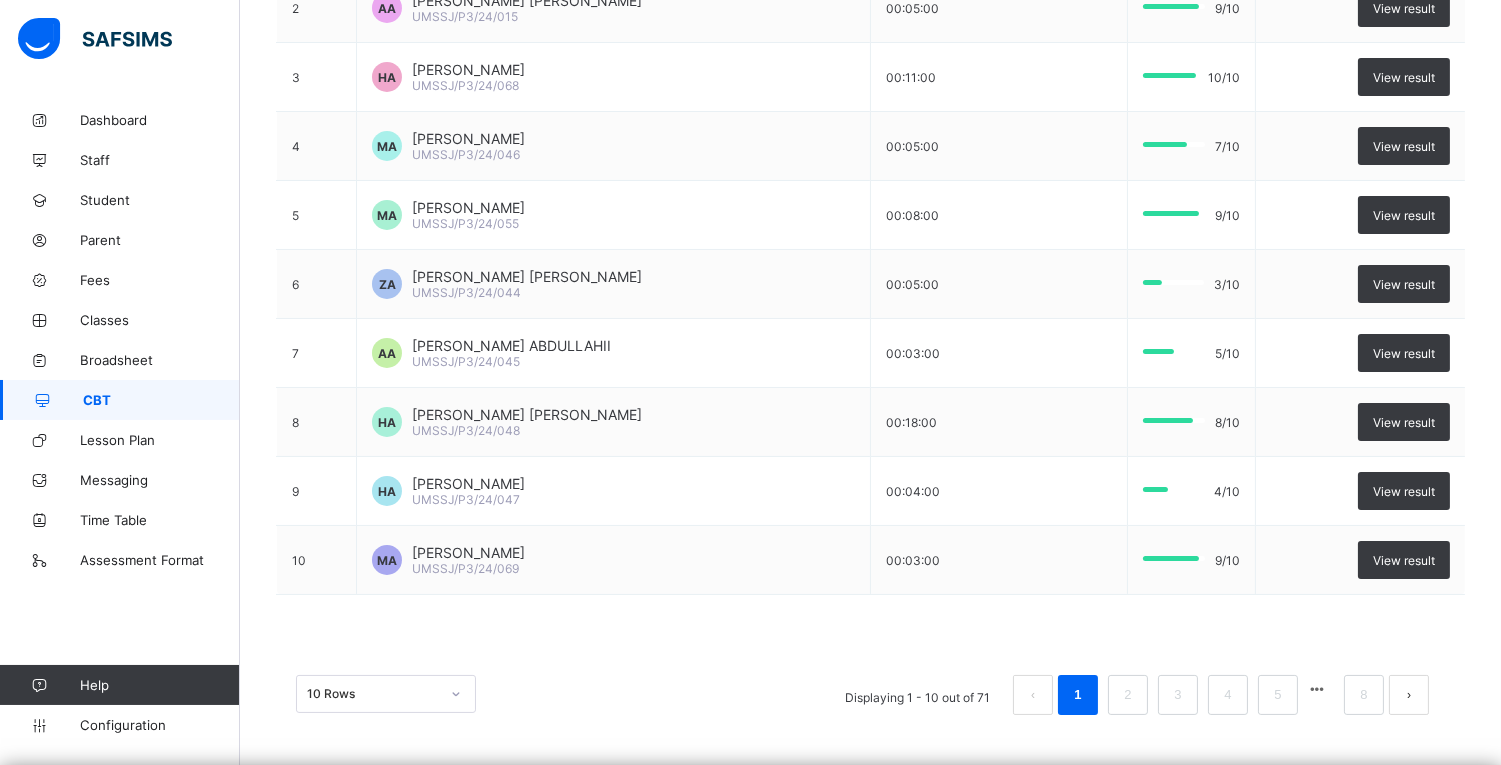 click on "10 Rows" at bounding box center [386, 694] 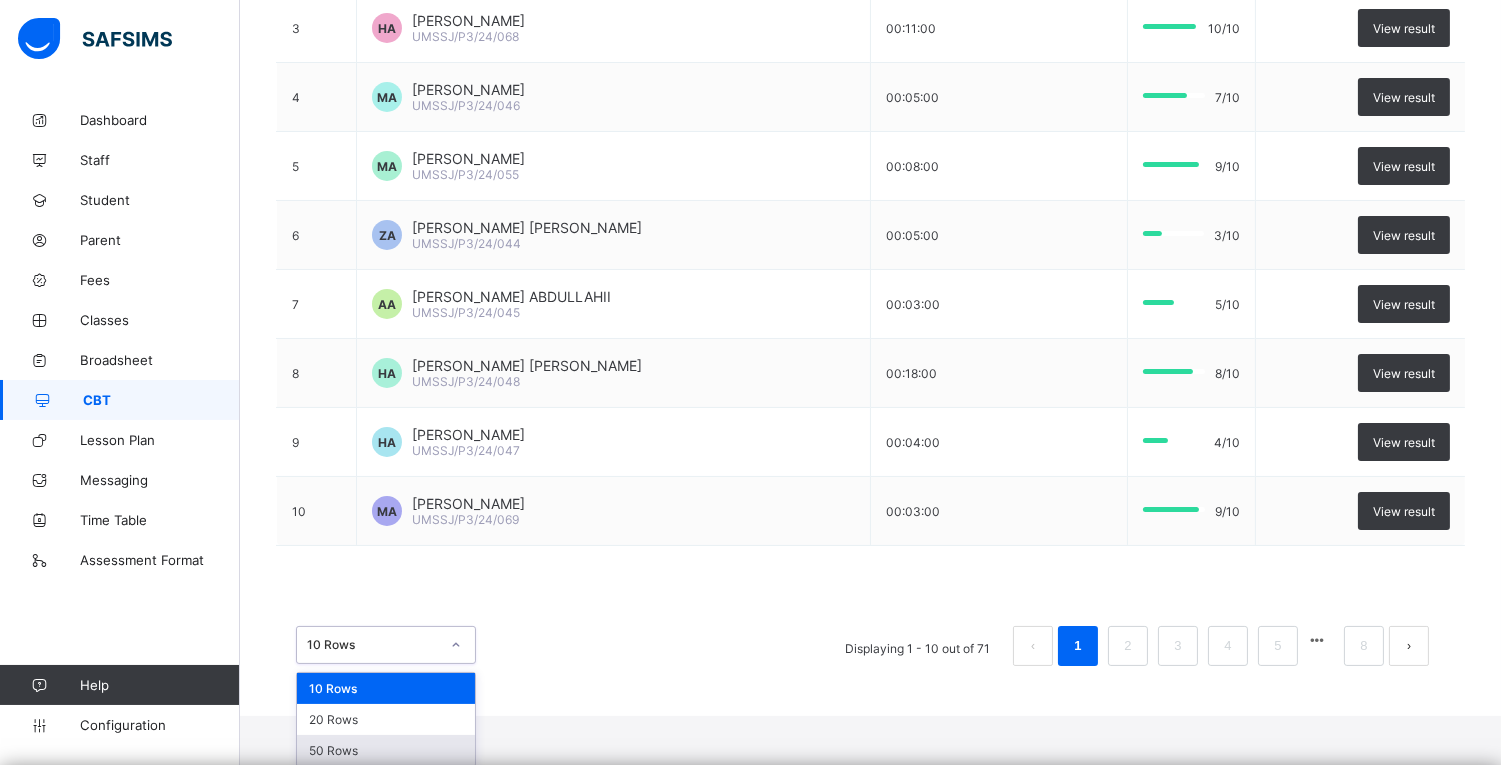 click on "50 Rows" at bounding box center [386, 750] 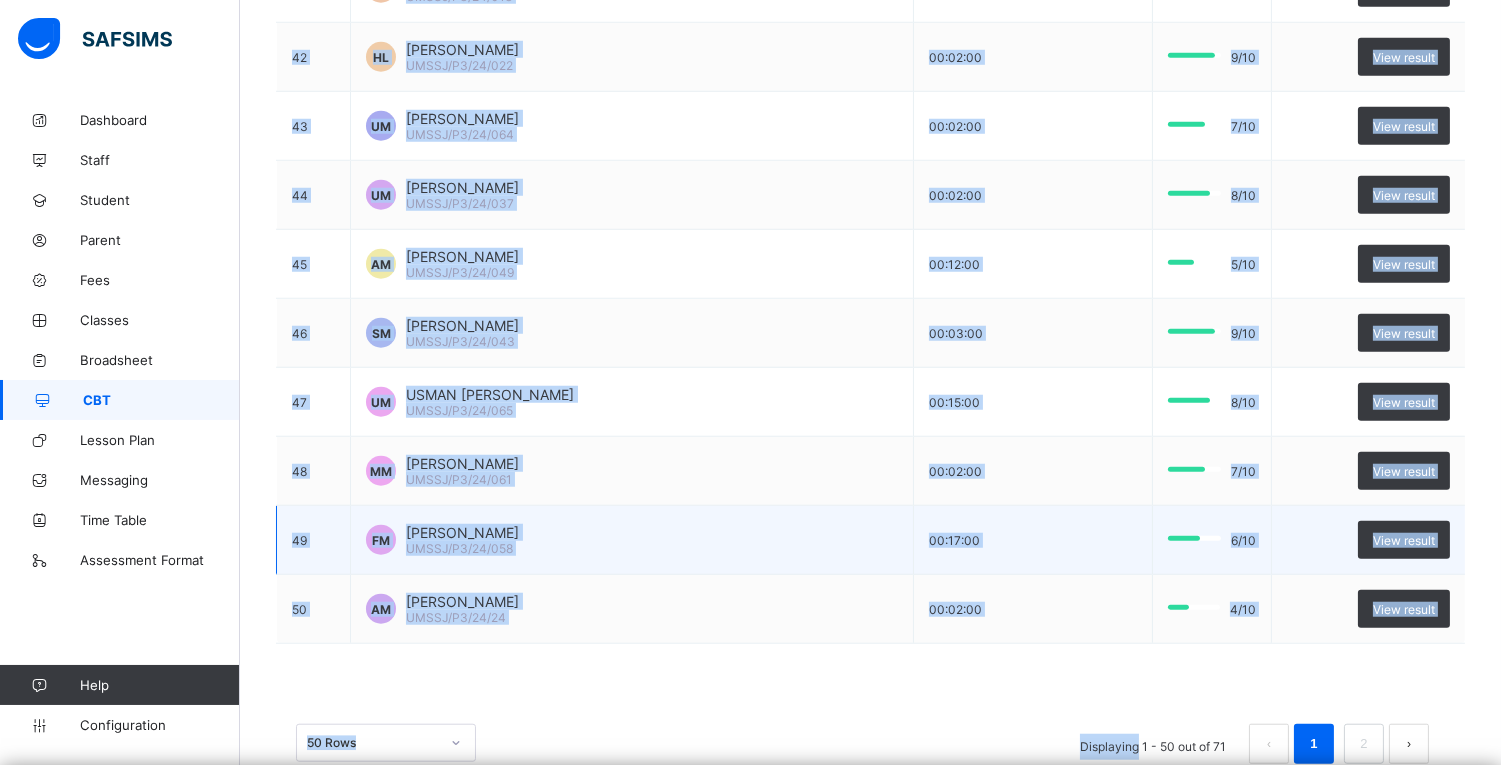scroll, scrollTop: 3190, scrollLeft: 0, axis: vertical 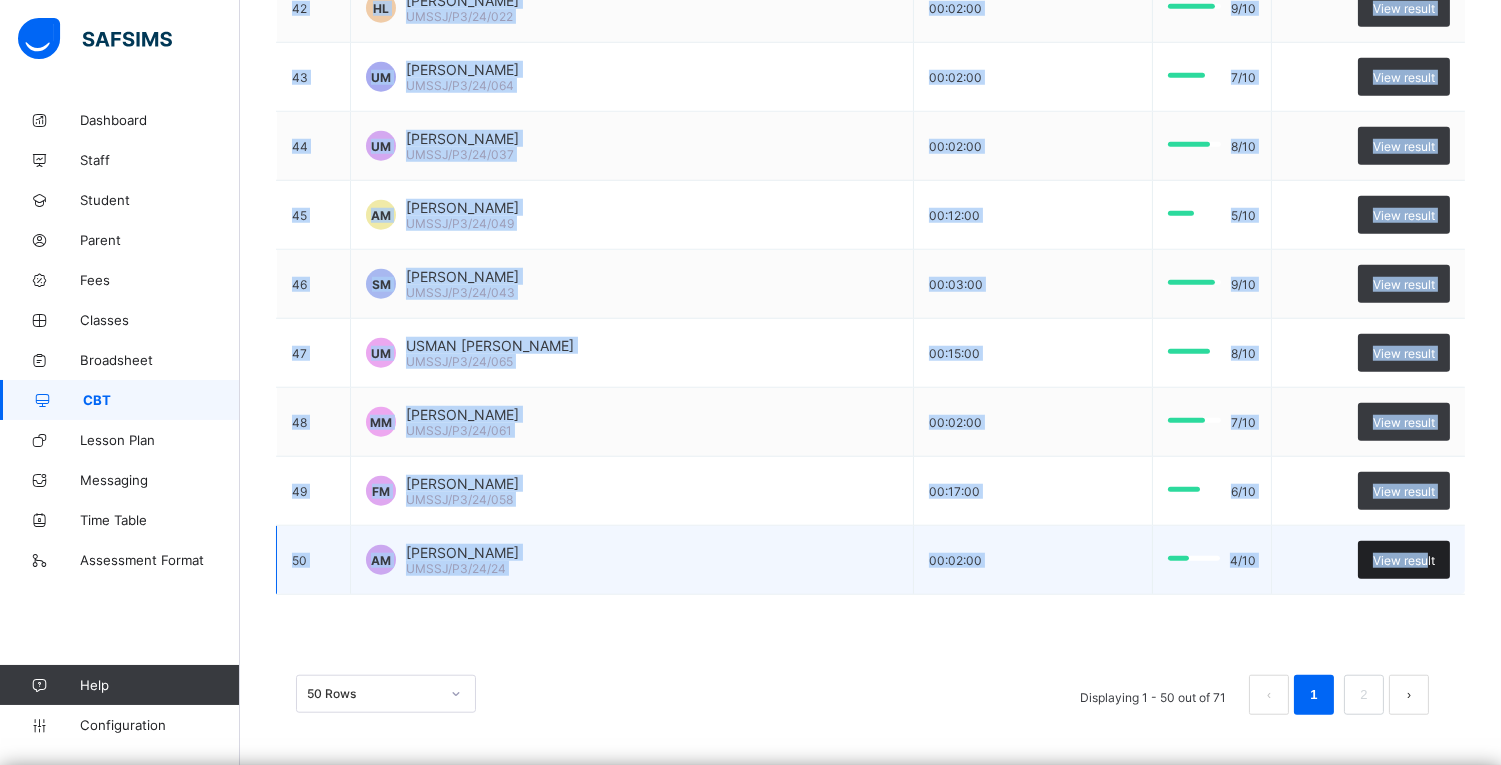 drag, startPoint x: 292, startPoint y: 272, endPoint x: 1444, endPoint y: 555, distance: 1186.2517 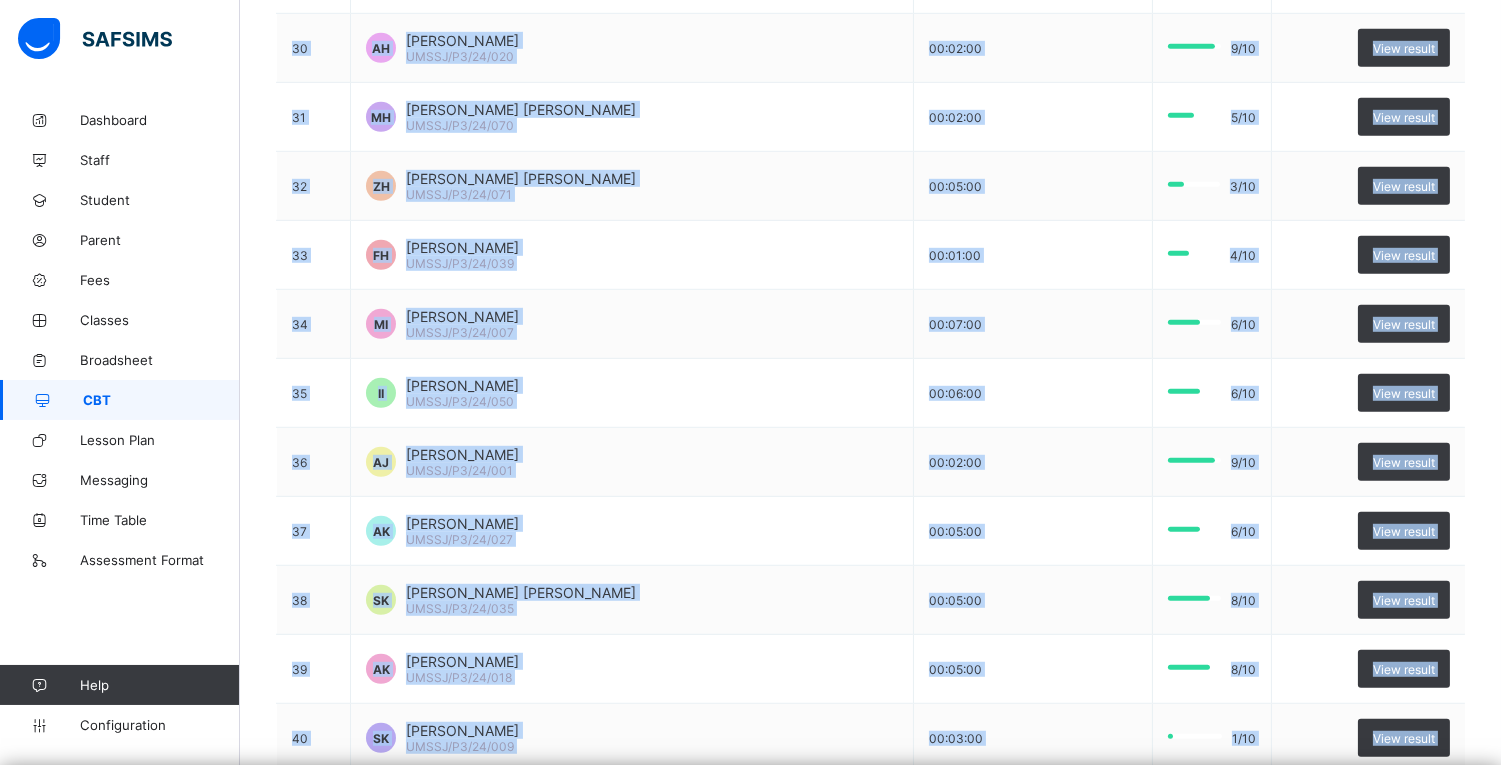 scroll, scrollTop: 3190, scrollLeft: 0, axis: vertical 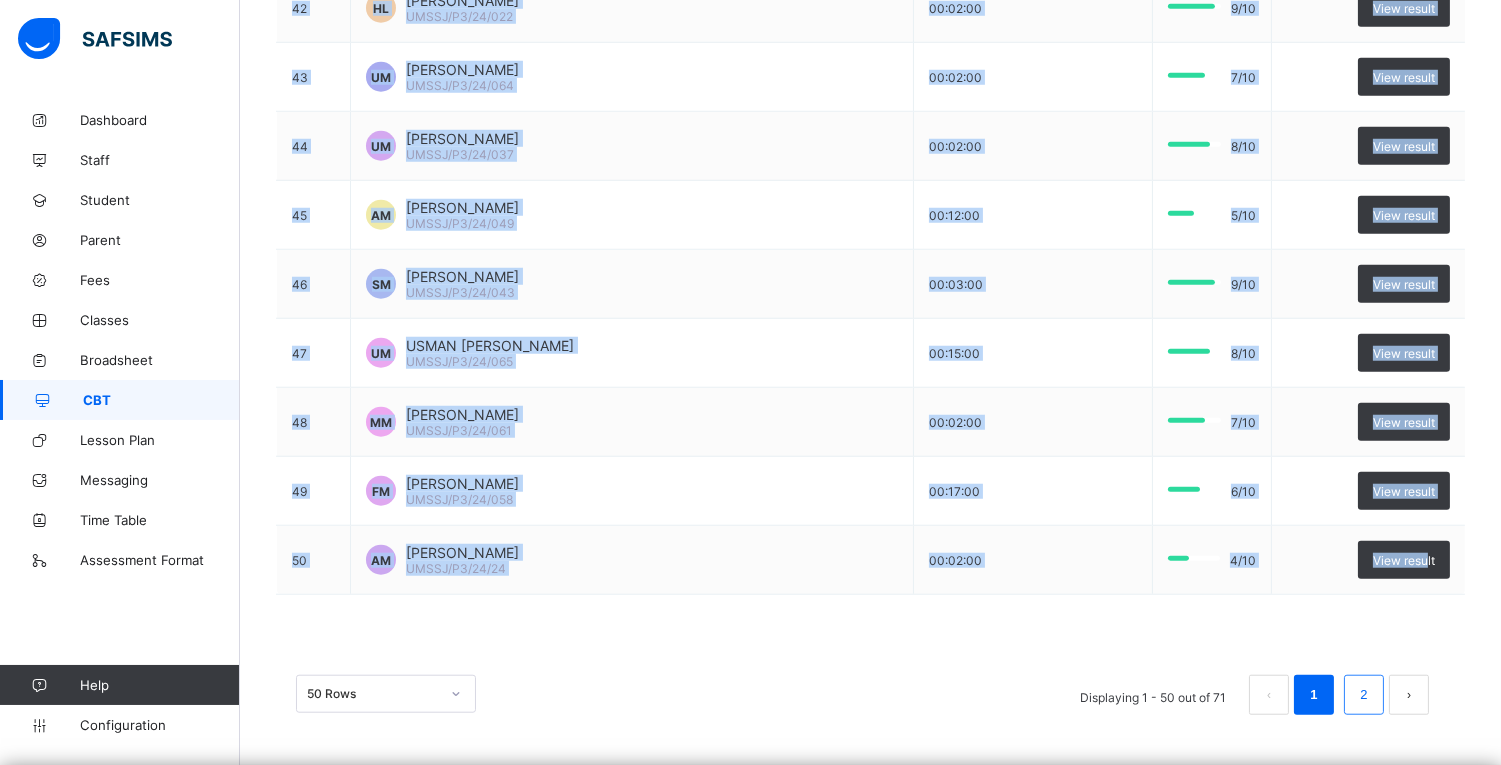 click on "2" at bounding box center (1363, 695) 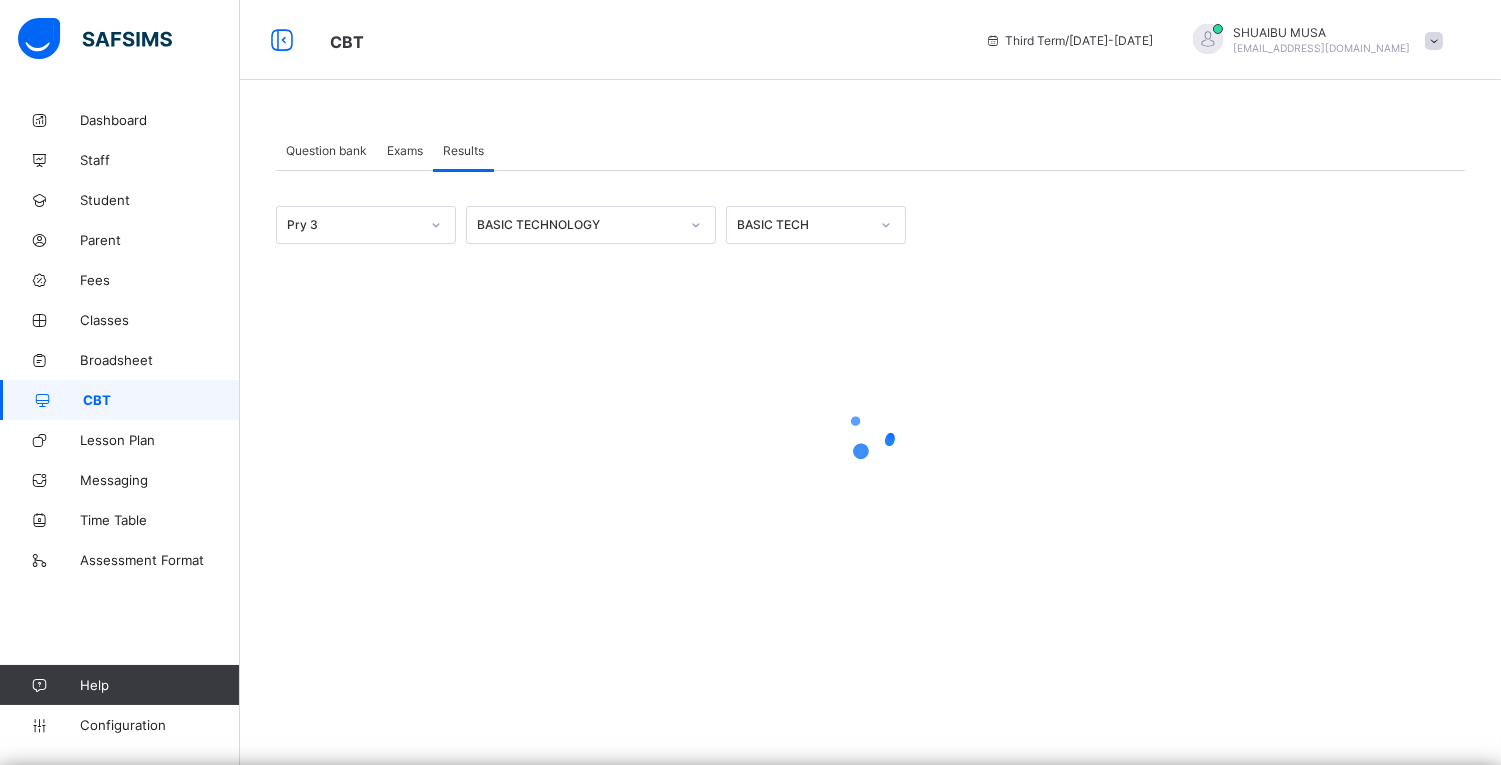 scroll, scrollTop: 0, scrollLeft: 0, axis: both 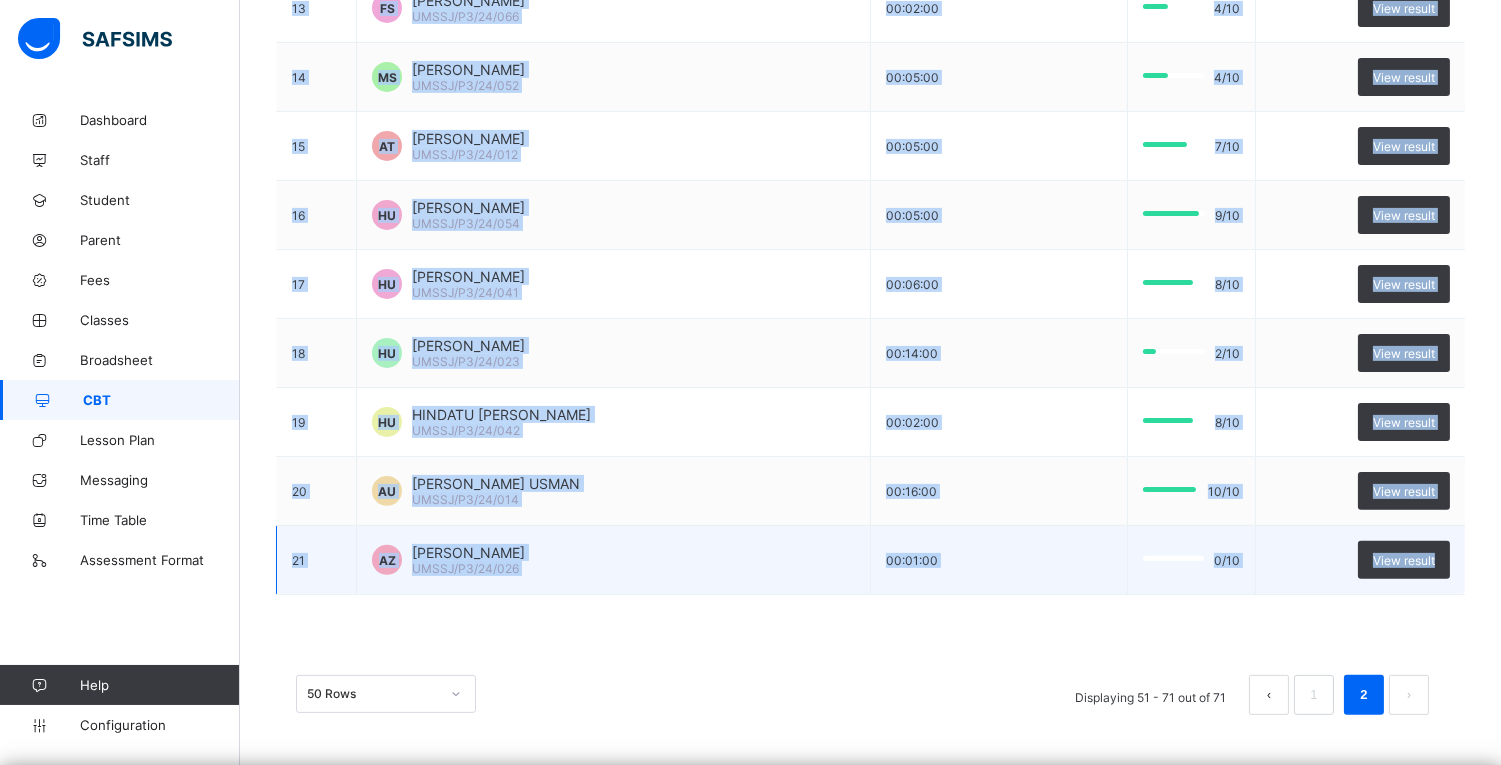 drag, startPoint x: 277, startPoint y: 280, endPoint x: 1477, endPoint y: 561, distance: 1232.4613 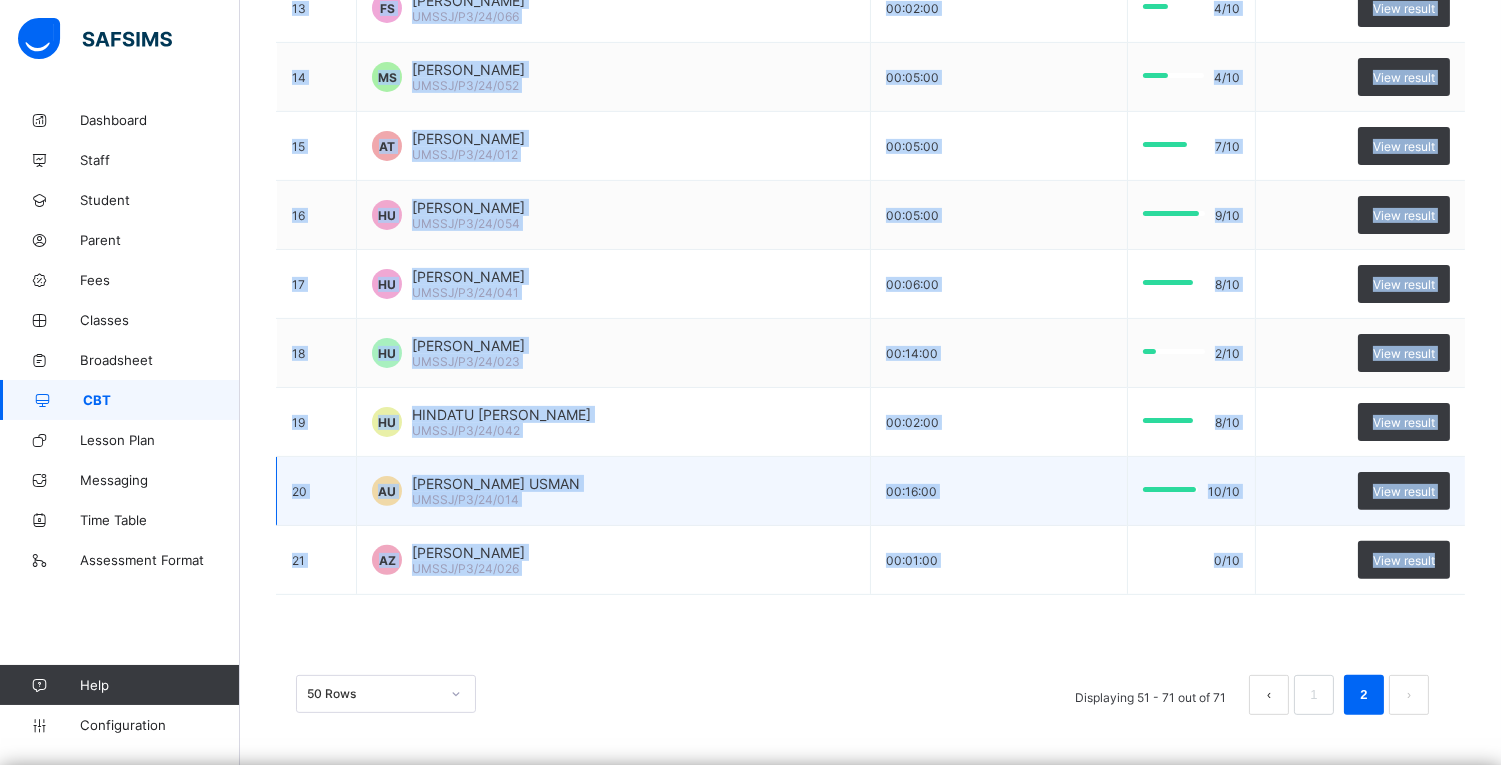 click on "AU AISHA SANI USMAN   UMSSJ/P3/24/014" at bounding box center (614, 491) 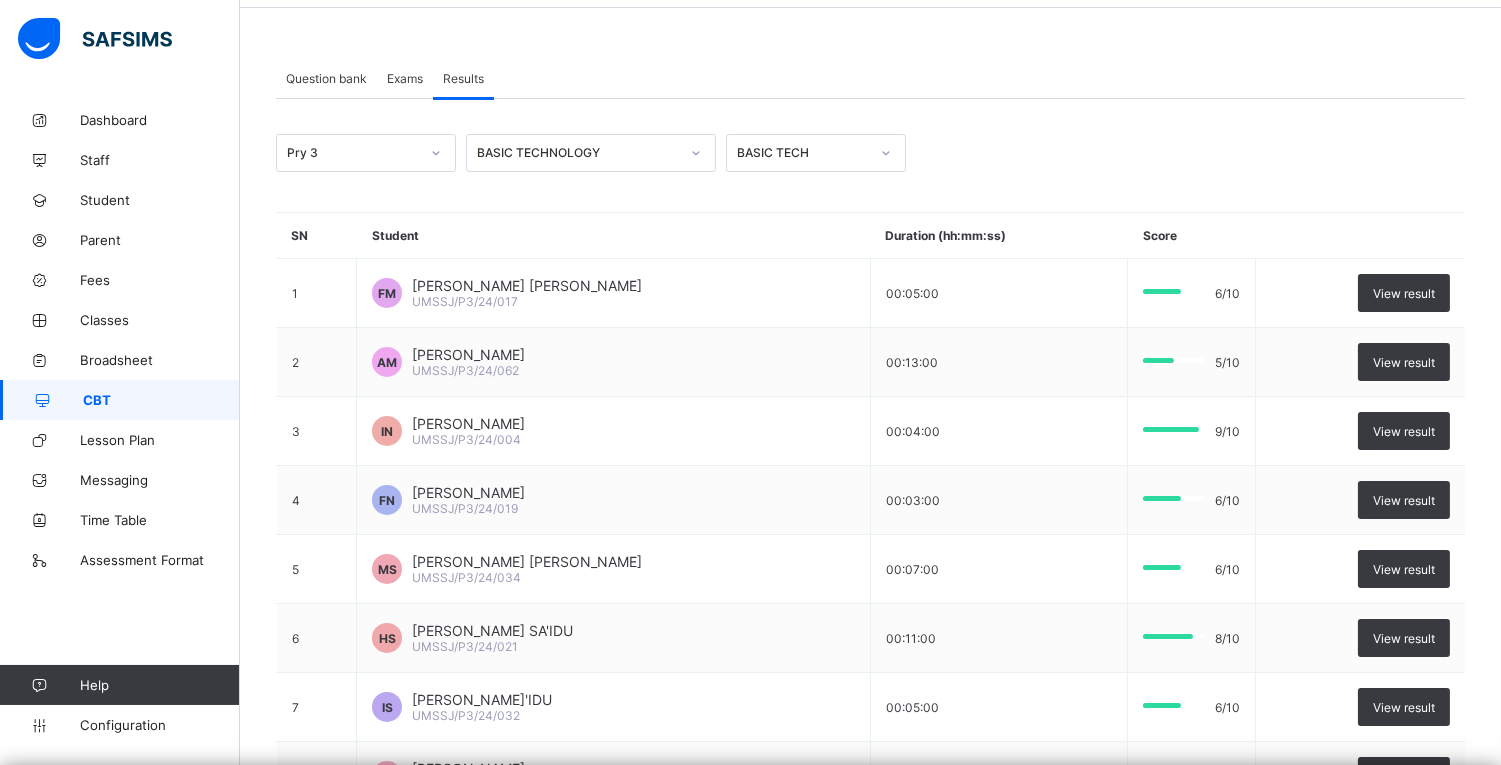 scroll, scrollTop: 68, scrollLeft: 0, axis: vertical 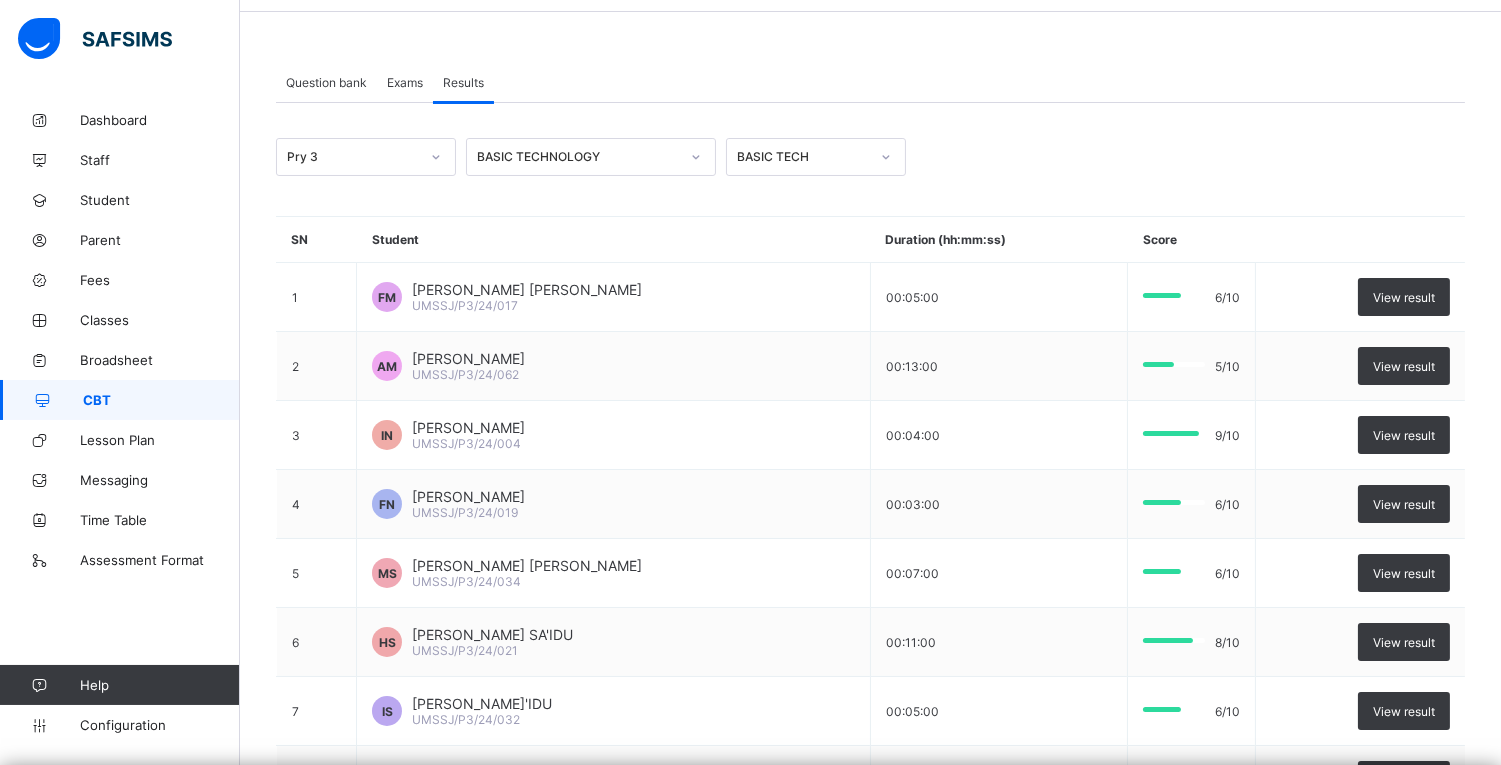 click on "CBT" at bounding box center (120, 400) 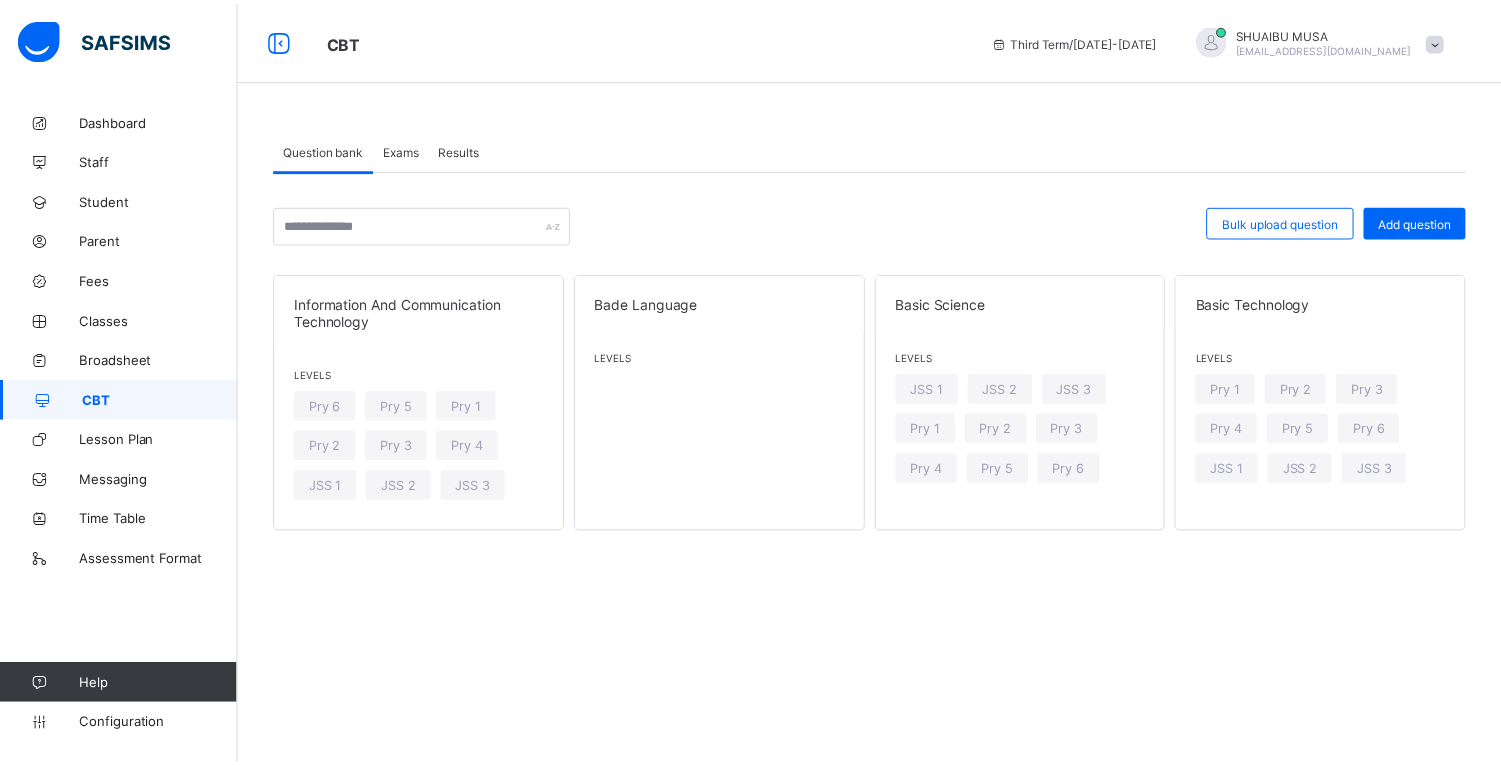 scroll, scrollTop: 0, scrollLeft: 0, axis: both 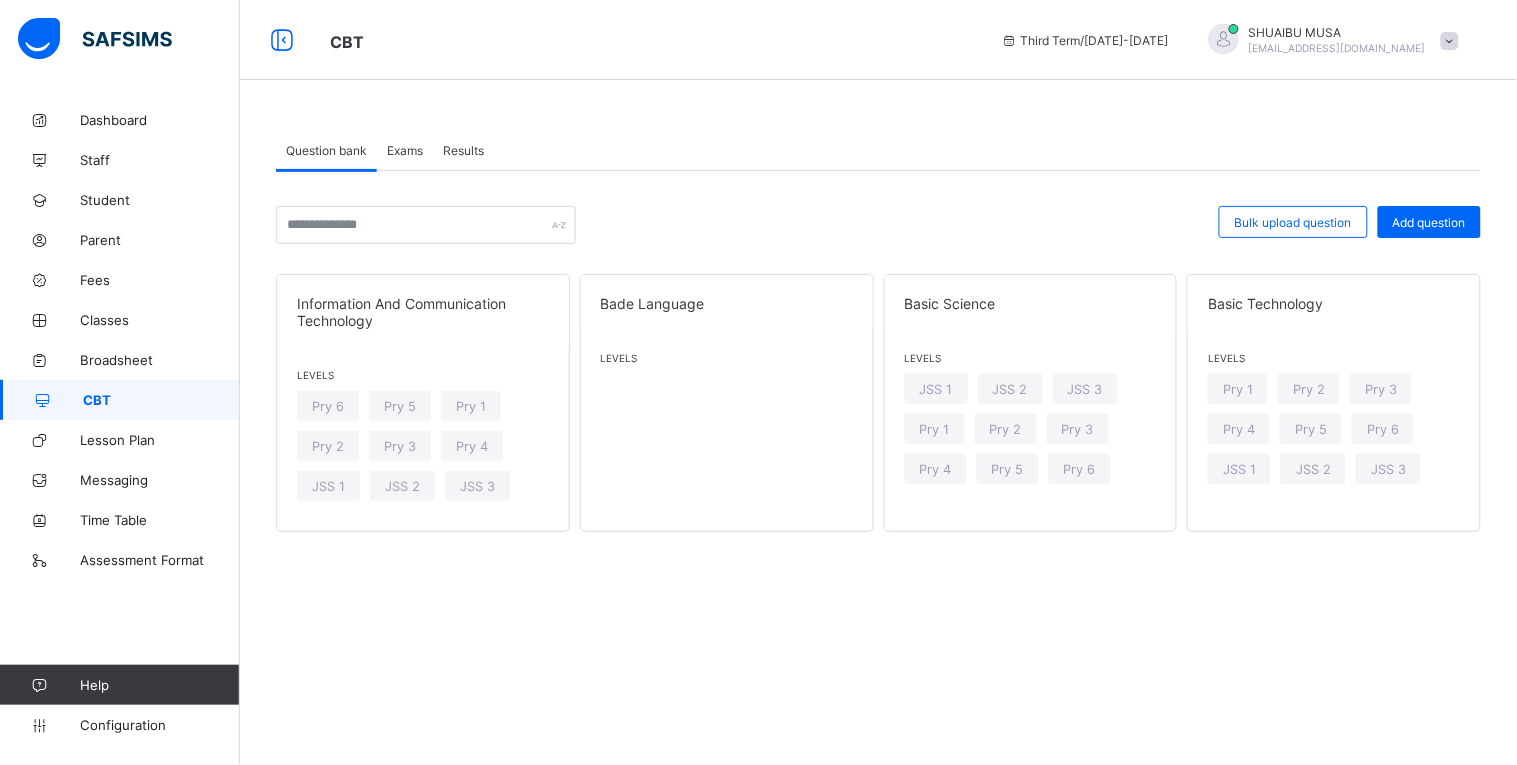 click on "Results" at bounding box center [463, 150] 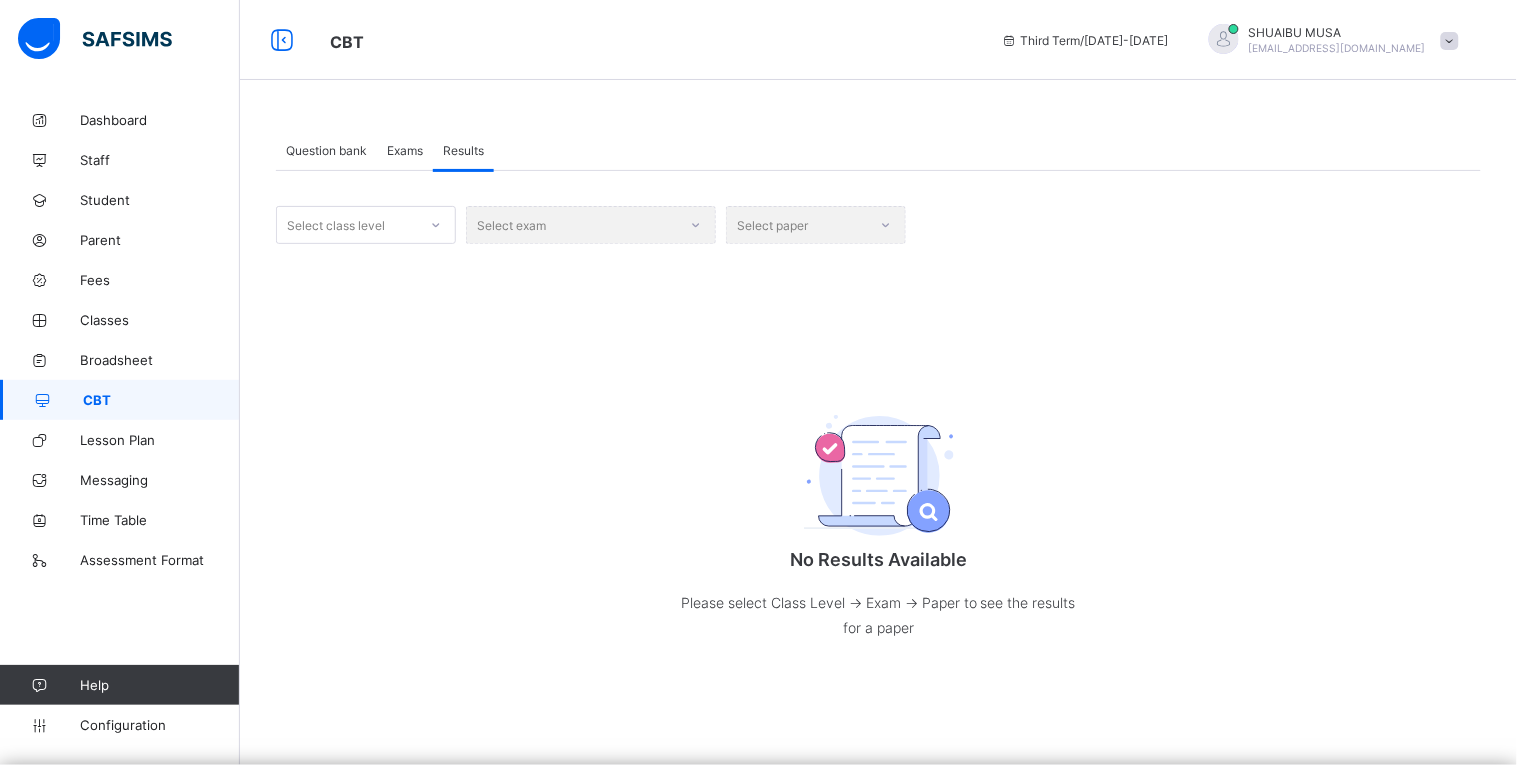 click on "Select class level" at bounding box center (347, 225) 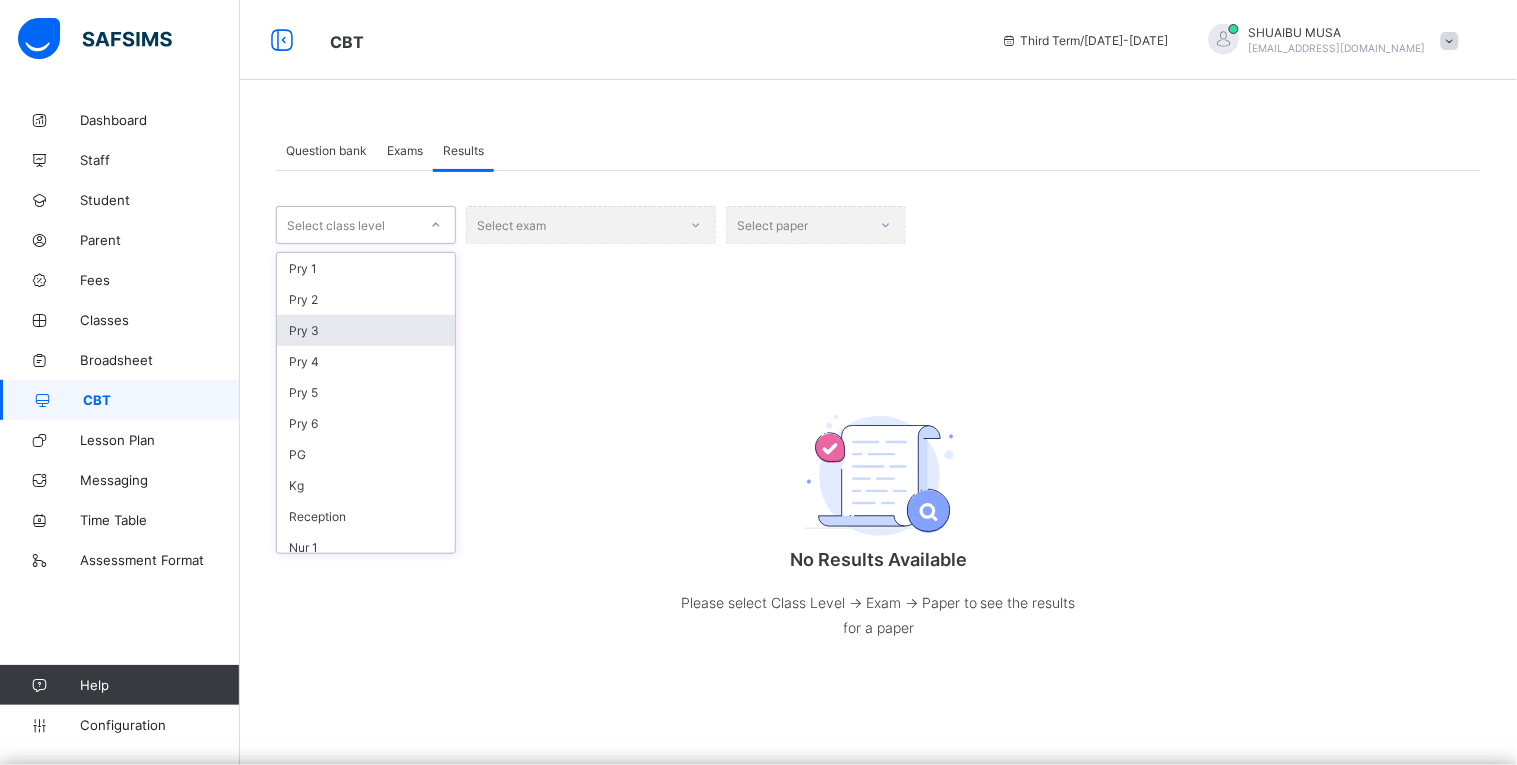 click on "Pry 3" at bounding box center (366, 330) 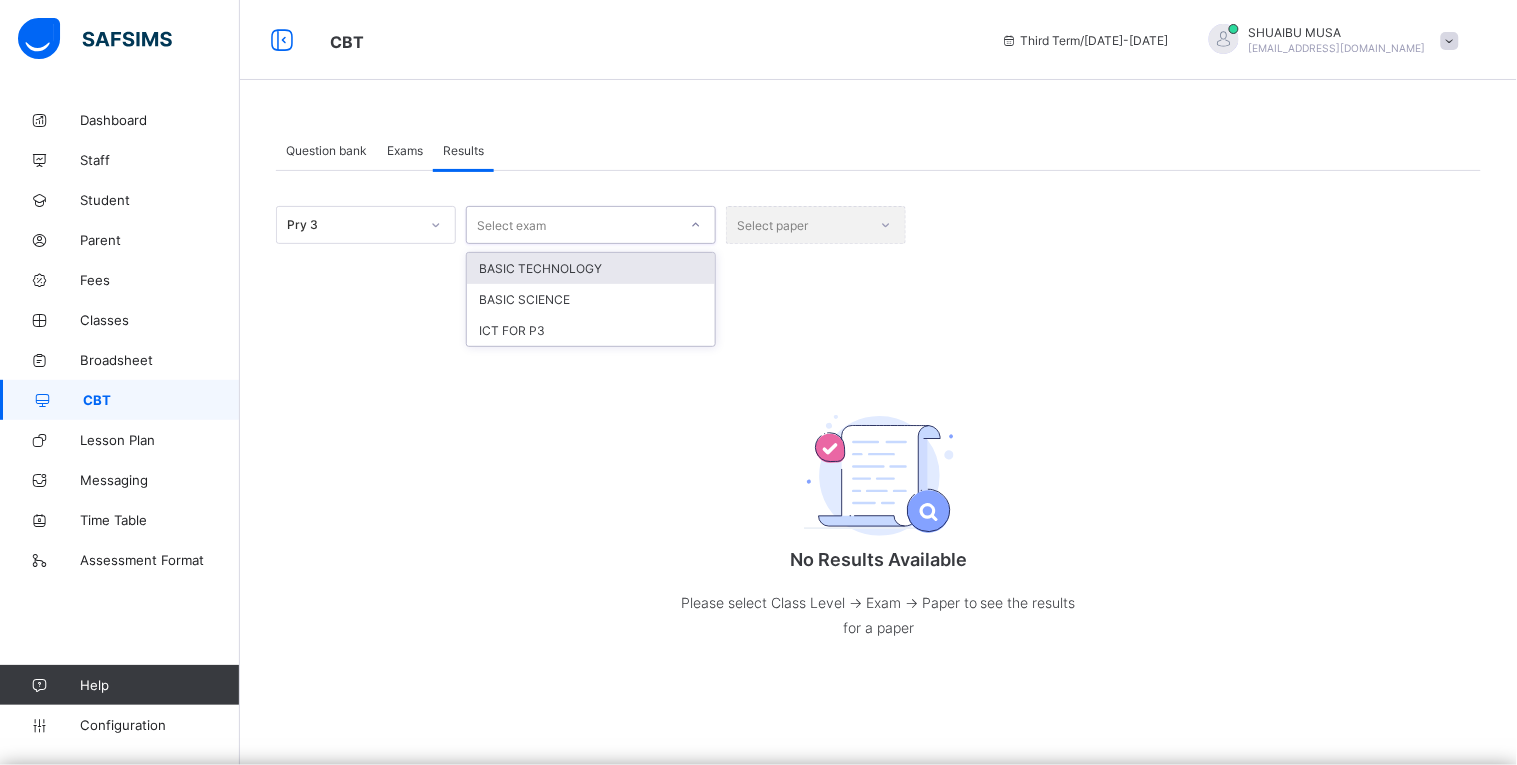 click on "Select exam" at bounding box center (572, 225) 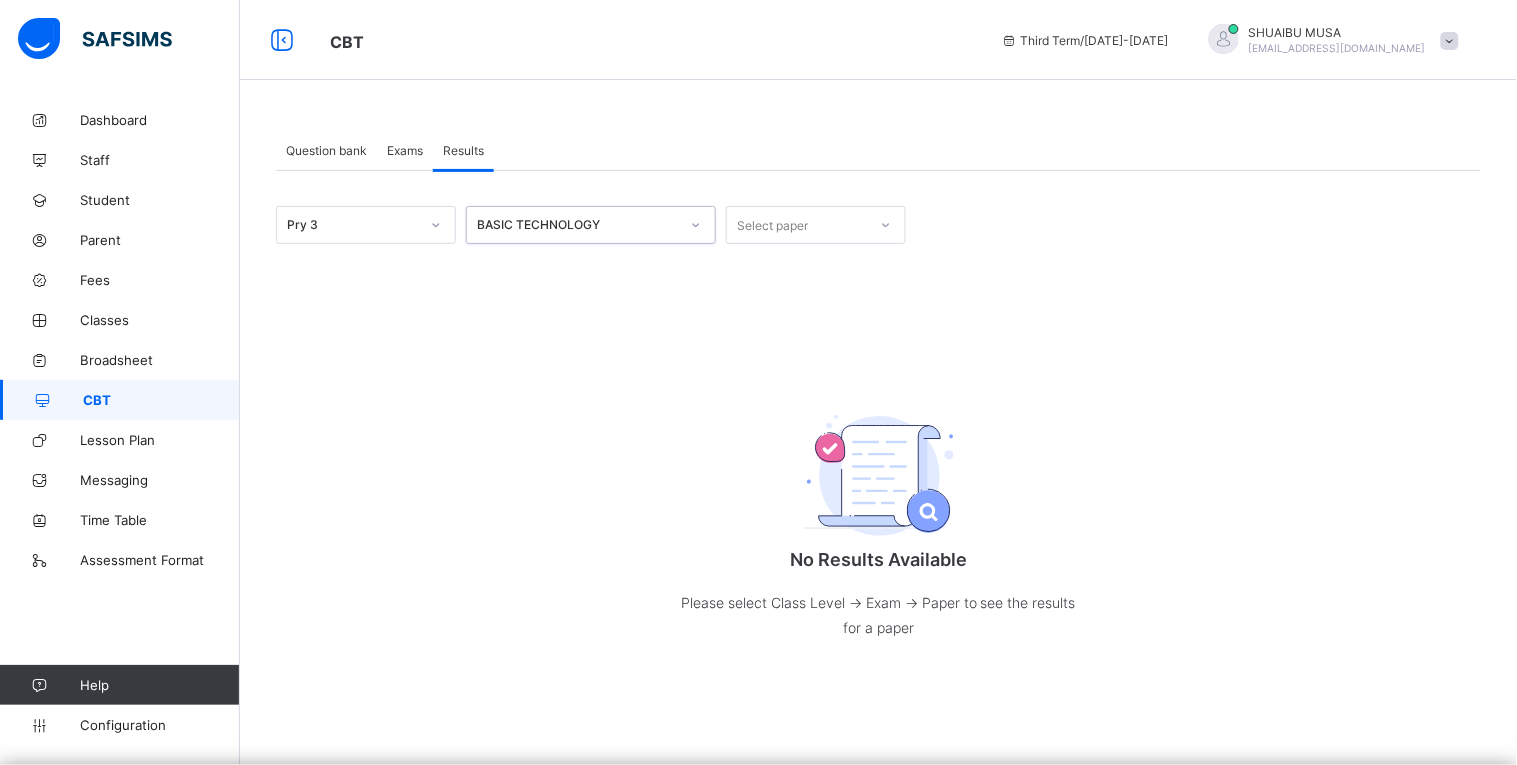 click on "Select paper" at bounding box center (797, 225) 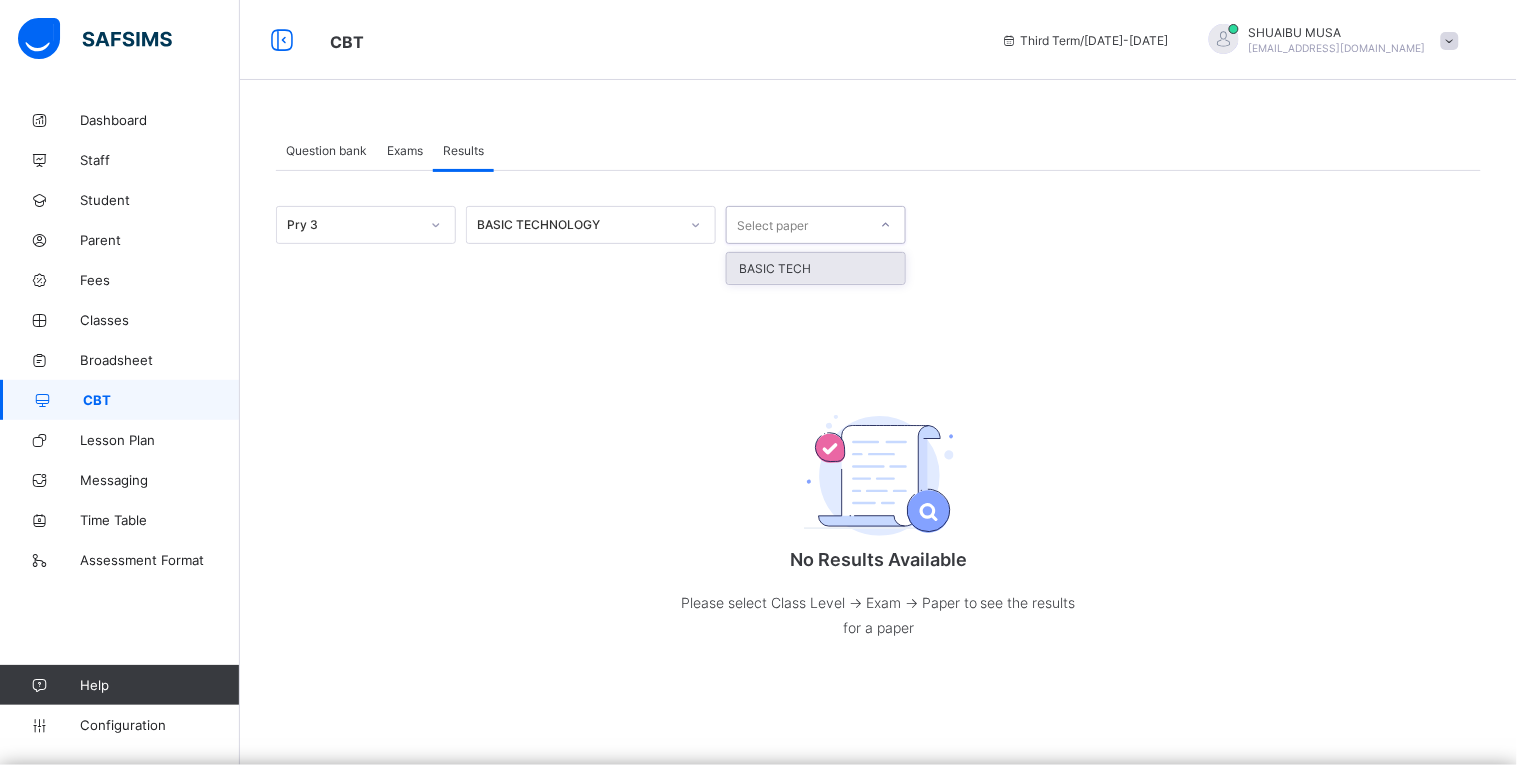 click on "BASIC TECH" at bounding box center [816, 268] 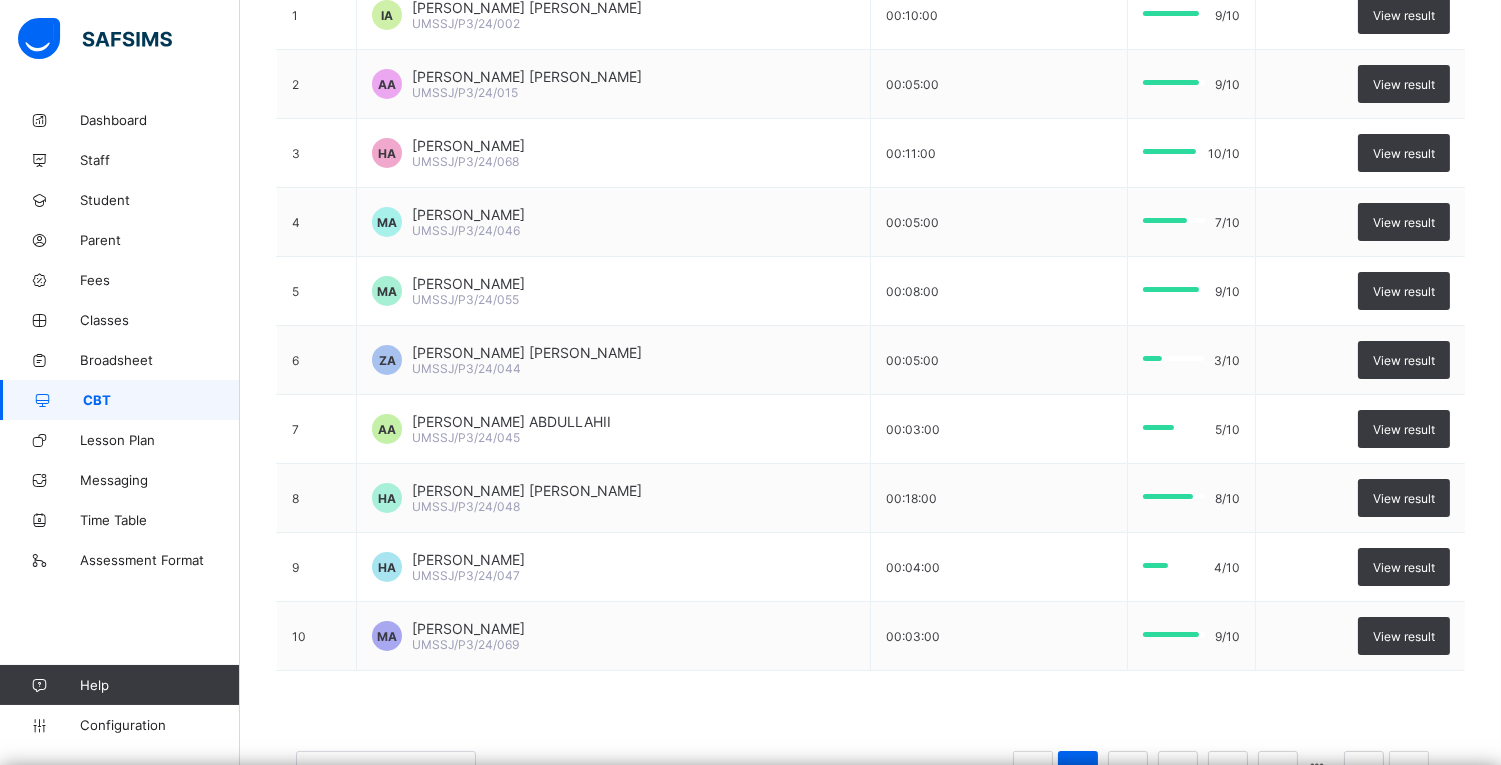 scroll, scrollTop: 426, scrollLeft: 0, axis: vertical 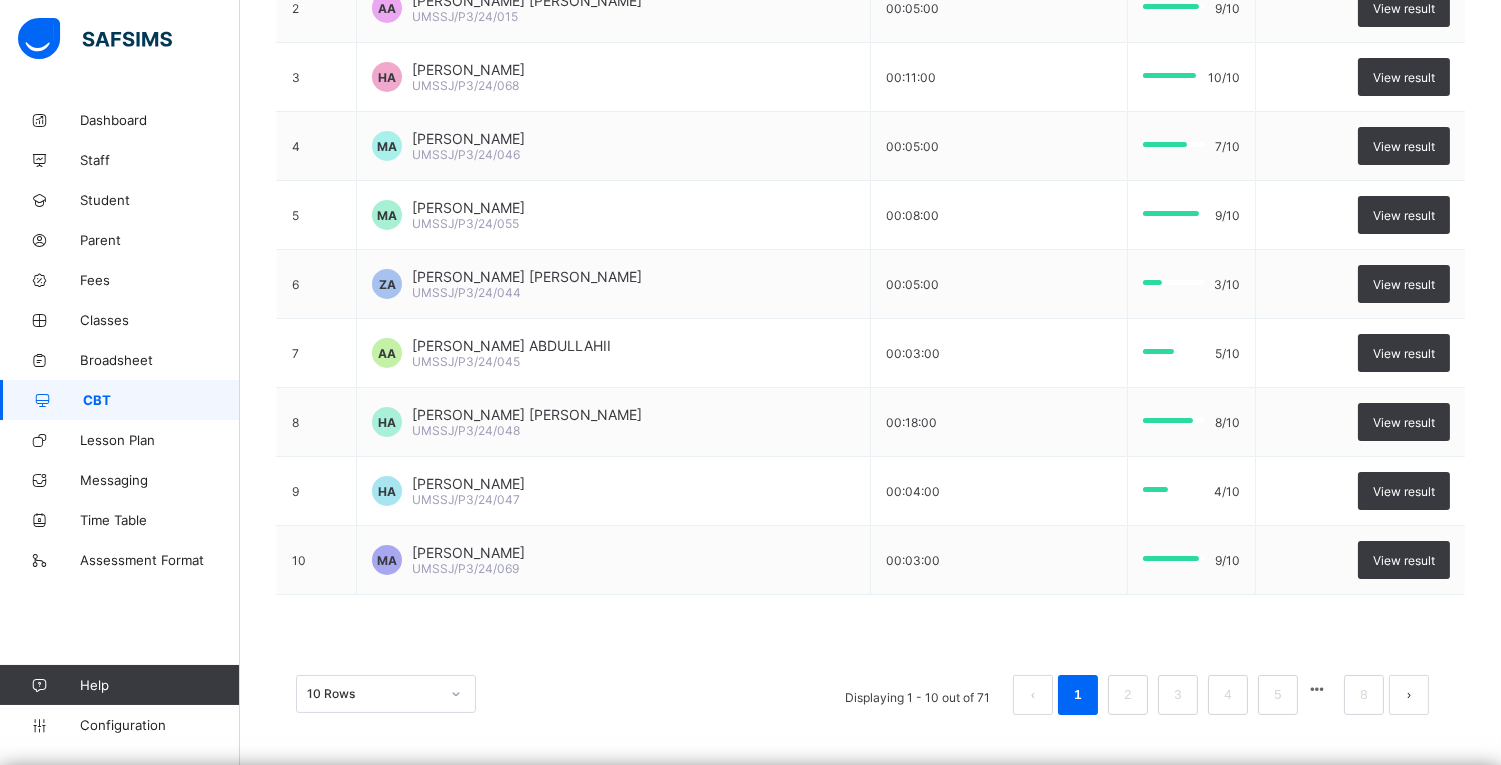 click on "10 Rows" at bounding box center [386, 694] 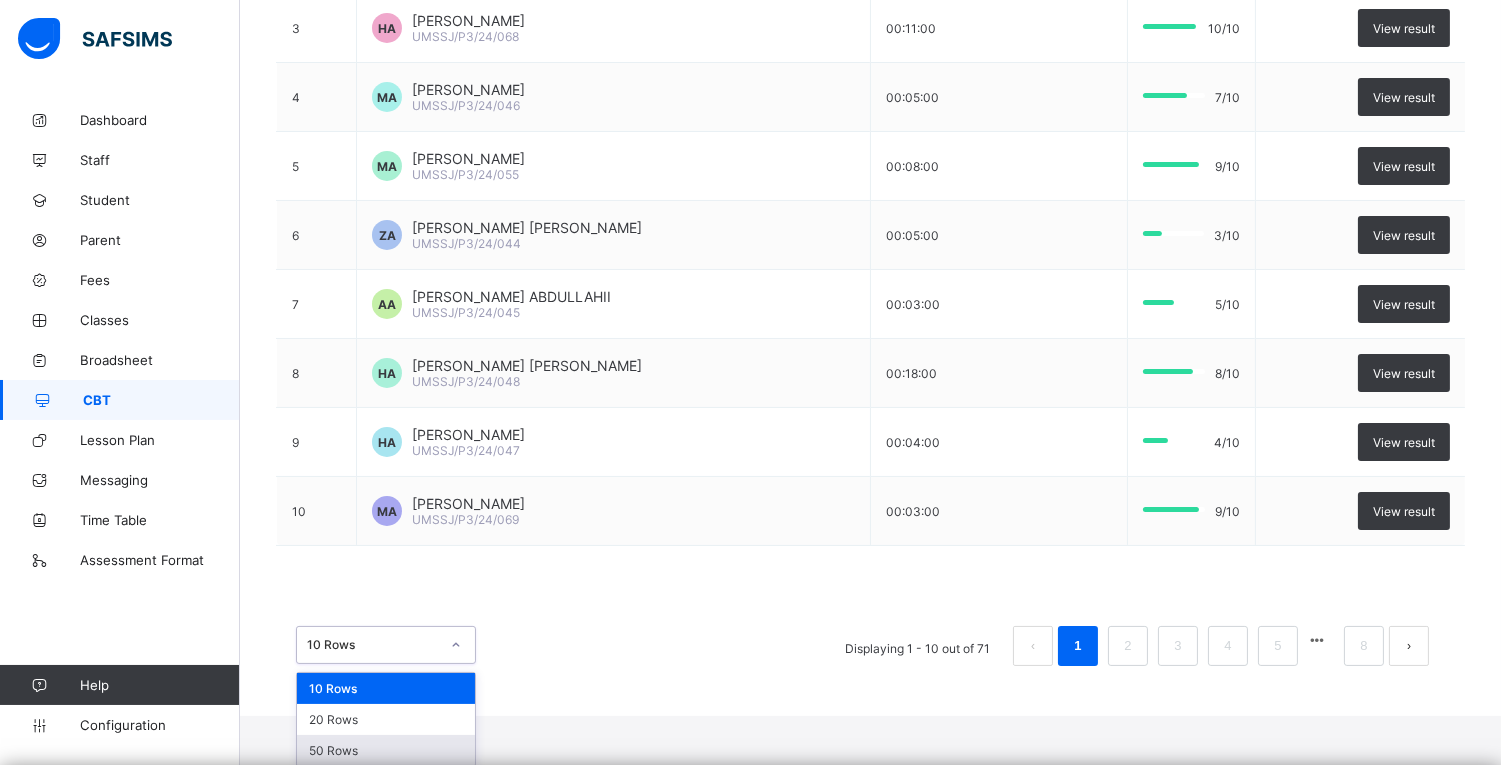 click on "50 Rows" at bounding box center (386, 750) 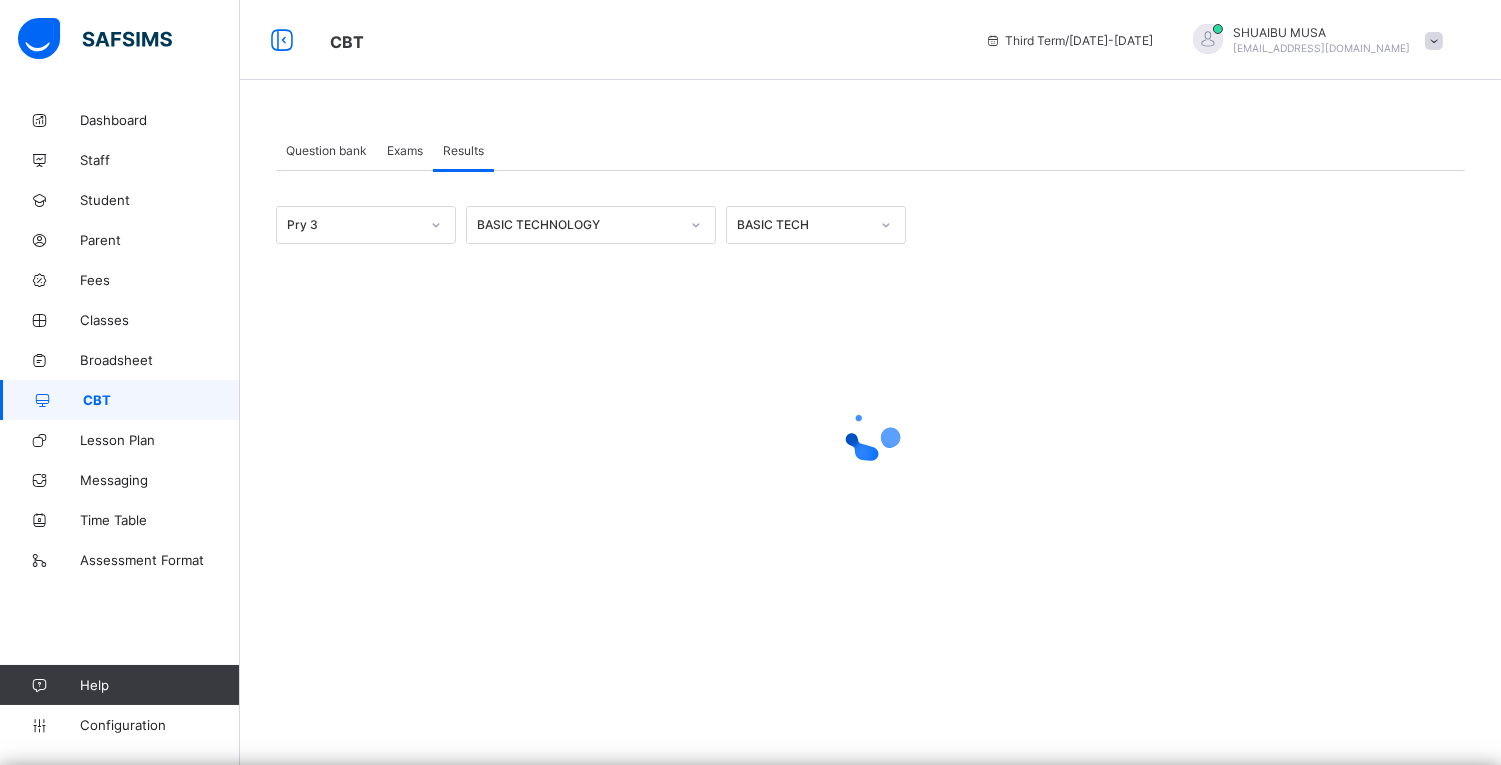 scroll, scrollTop: 0, scrollLeft: 0, axis: both 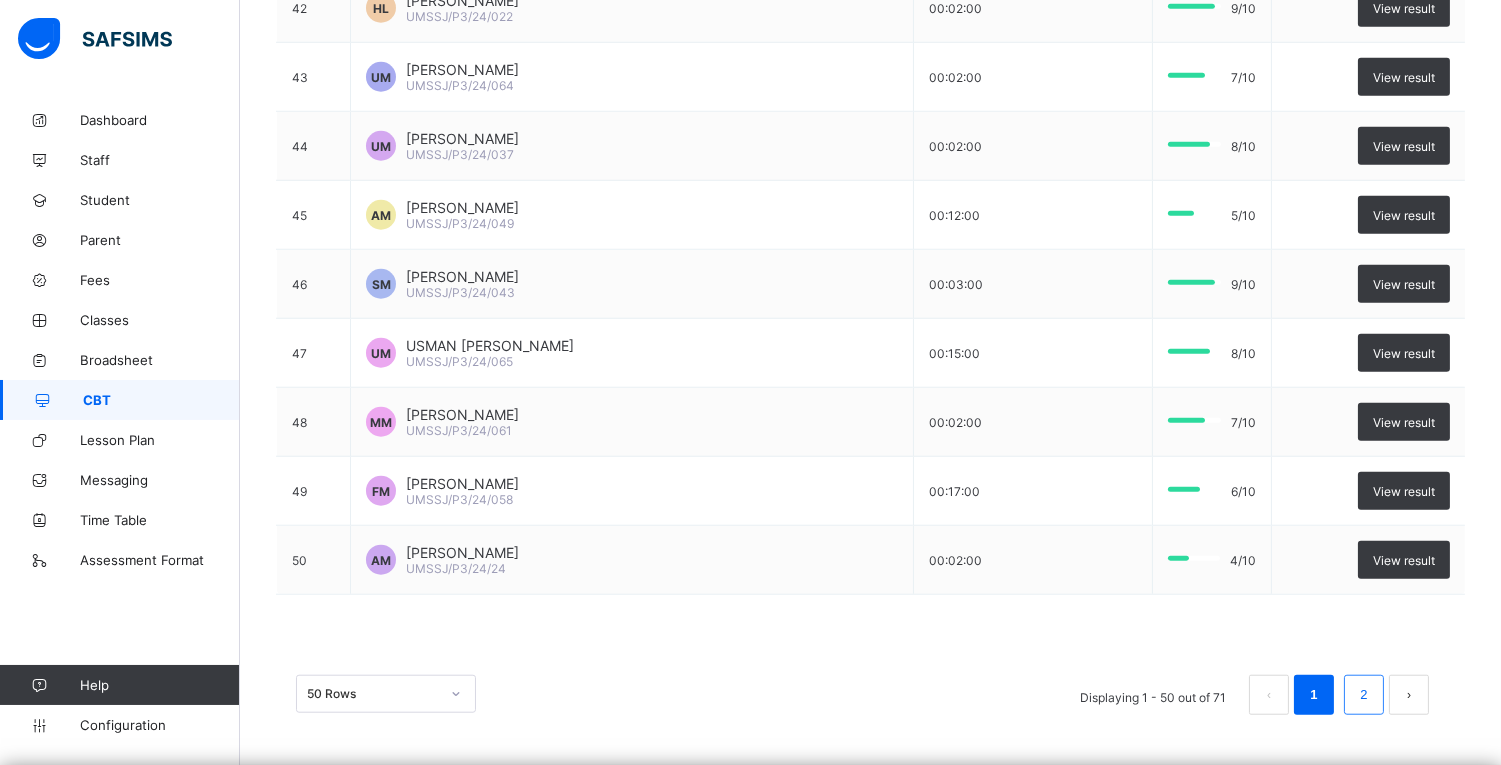 click on "2" at bounding box center [1363, 695] 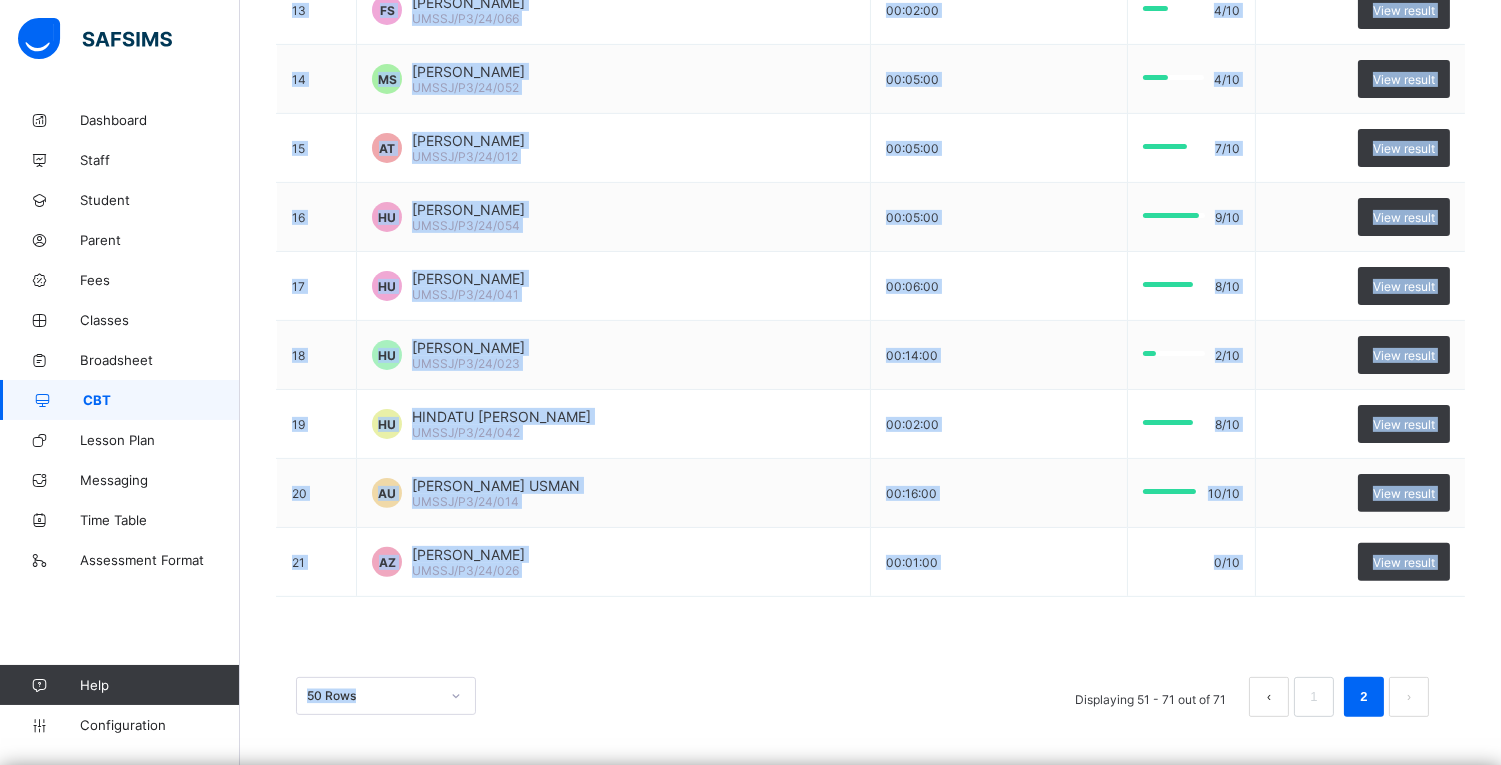 scroll, scrollTop: 1186, scrollLeft: 0, axis: vertical 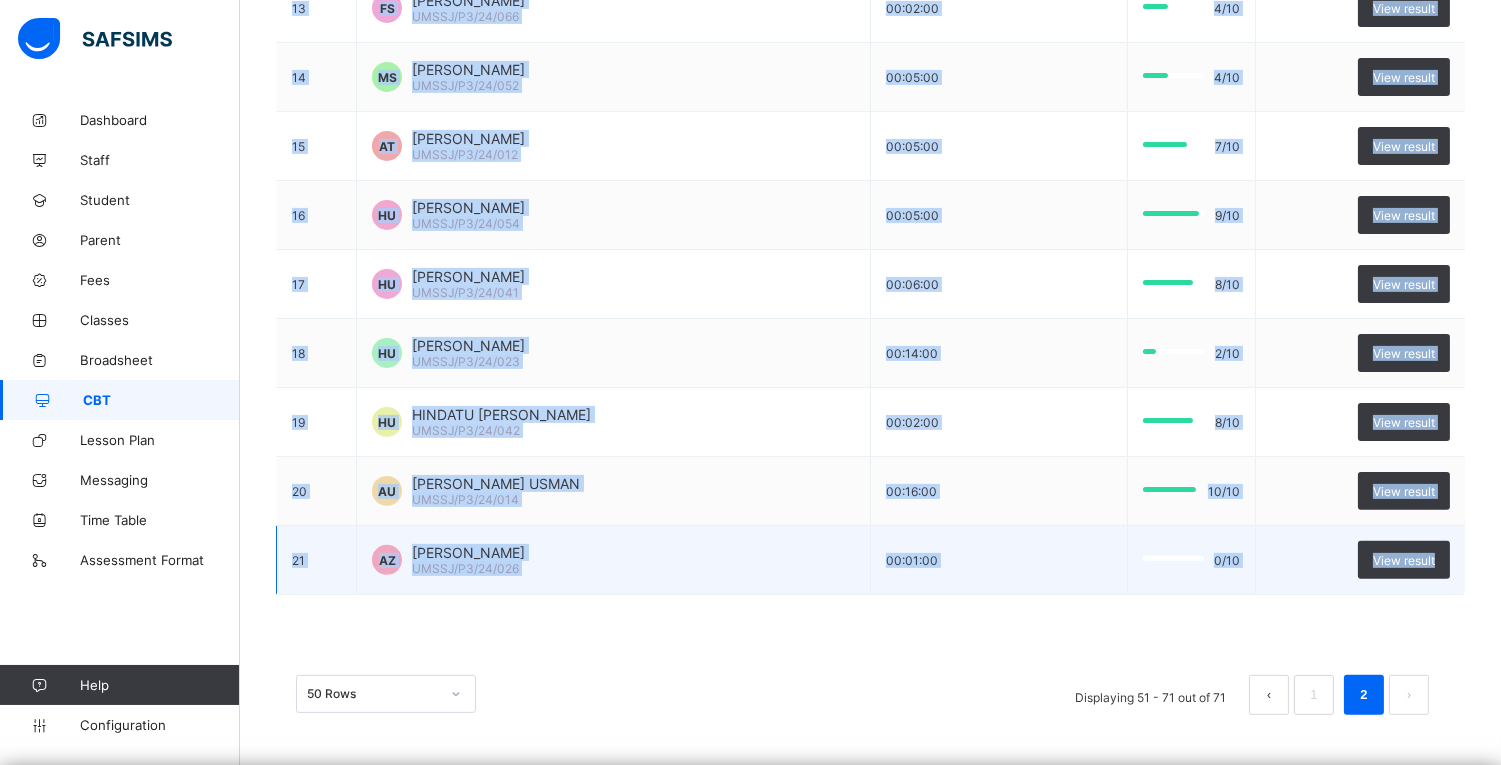 drag, startPoint x: 284, startPoint y: 262, endPoint x: 1473, endPoint y: 551, distance: 1223.6184 